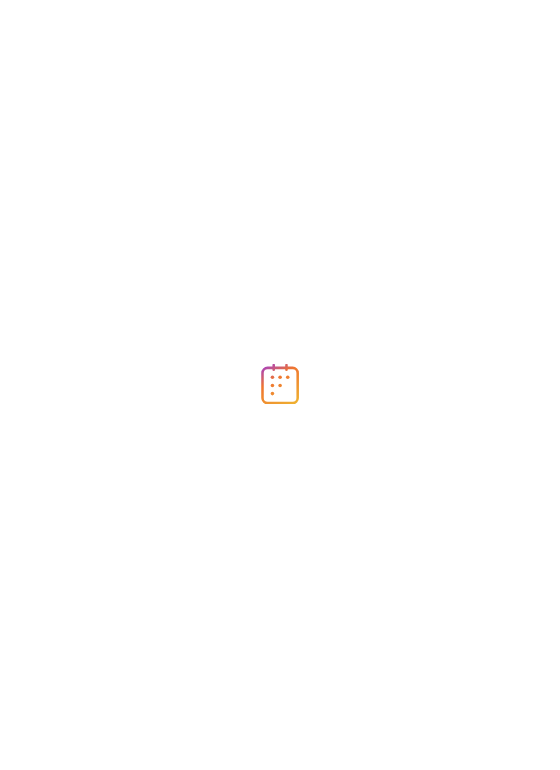 scroll, scrollTop: 0, scrollLeft: 0, axis: both 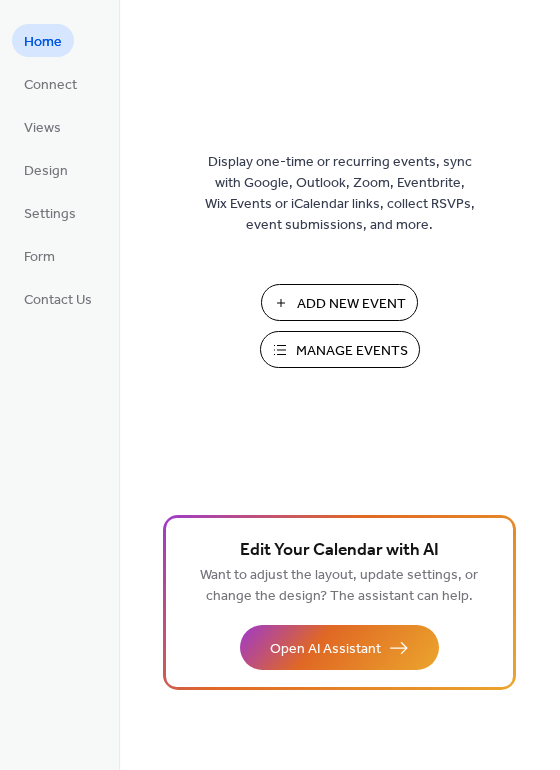 click on "Add New Event" at bounding box center [351, 304] 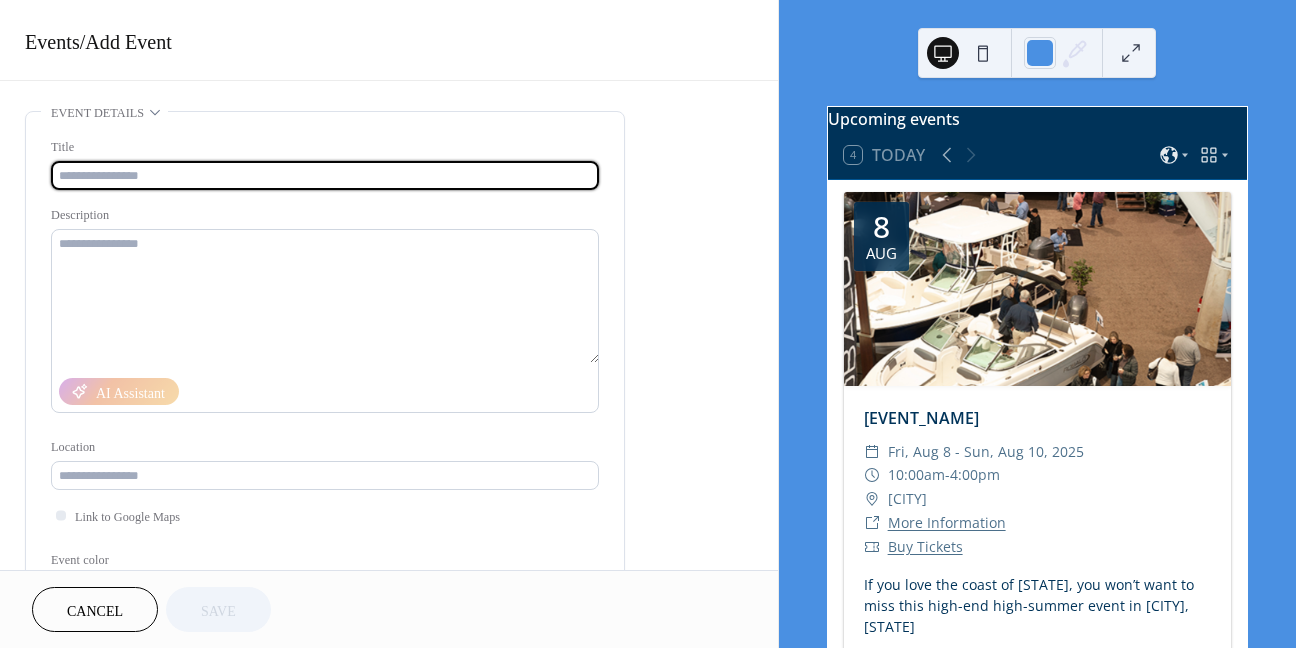 scroll, scrollTop: 0, scrollLeft: 0, axis: both 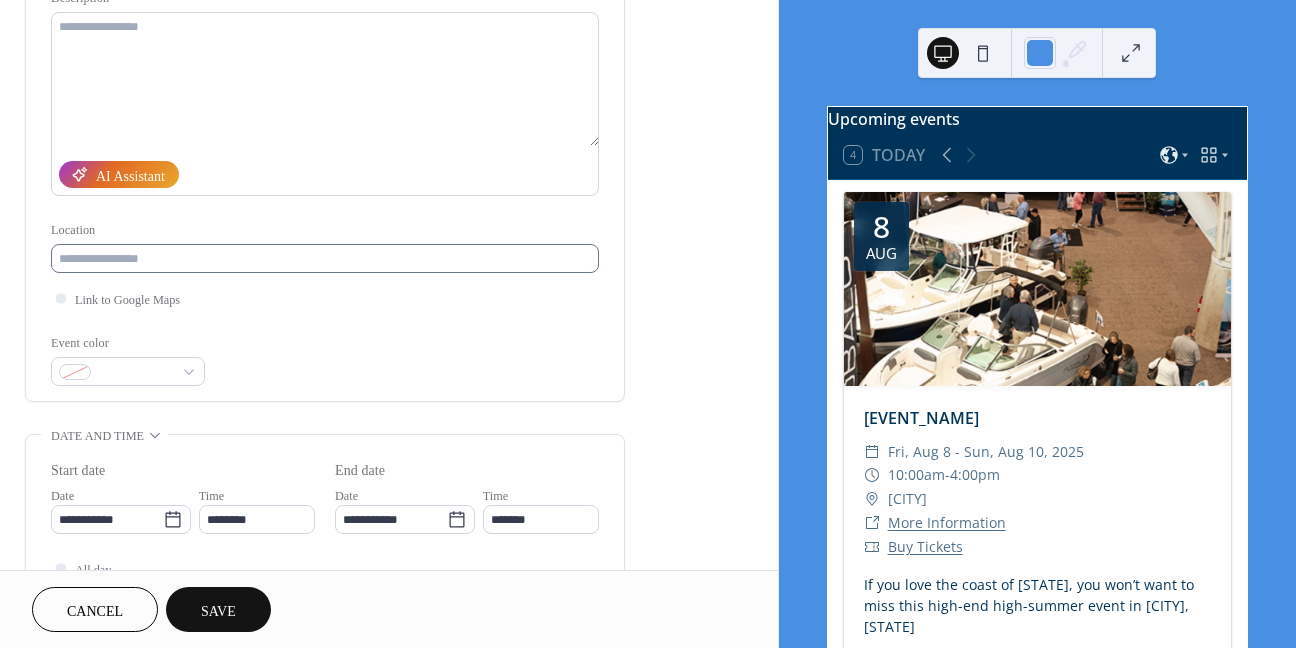 type on "**********" 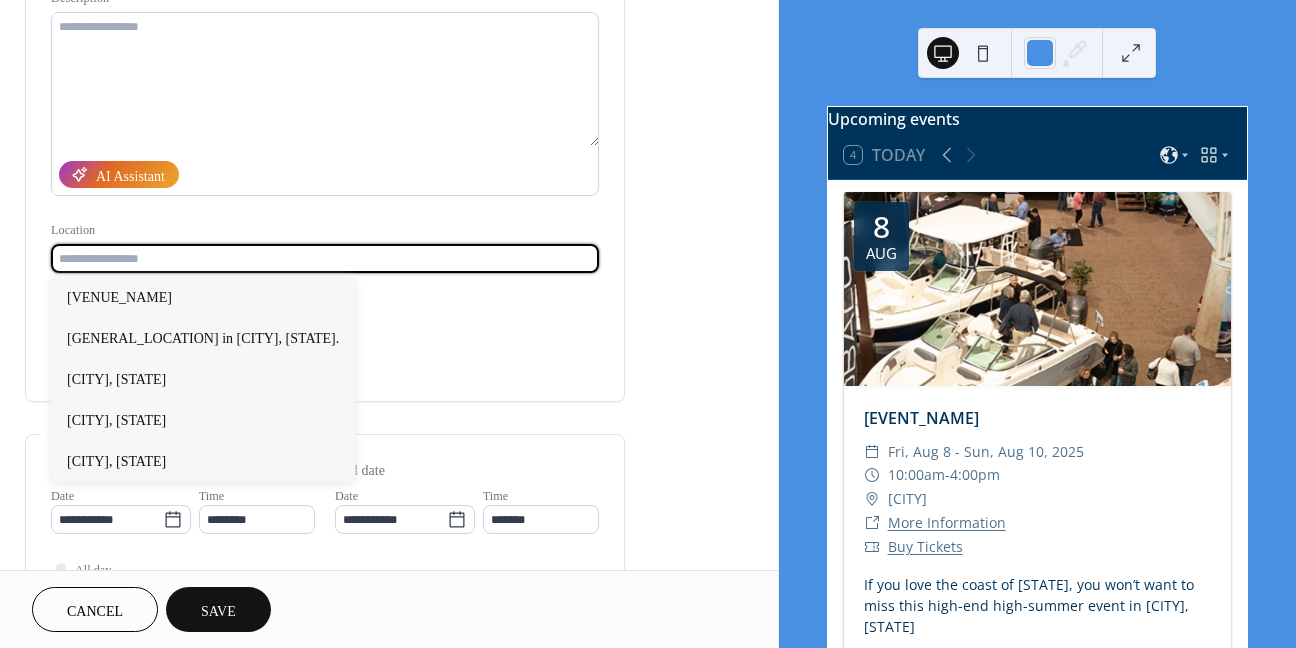 click at bounding box center (325, 258) 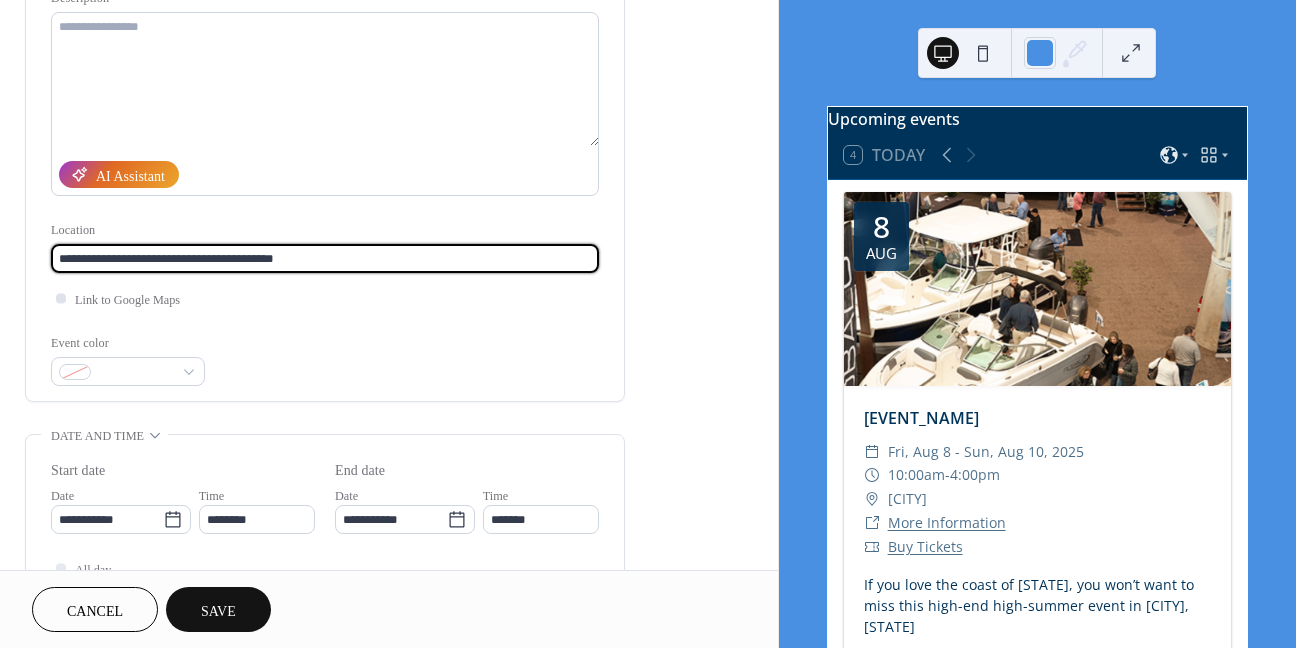 type on "**********" 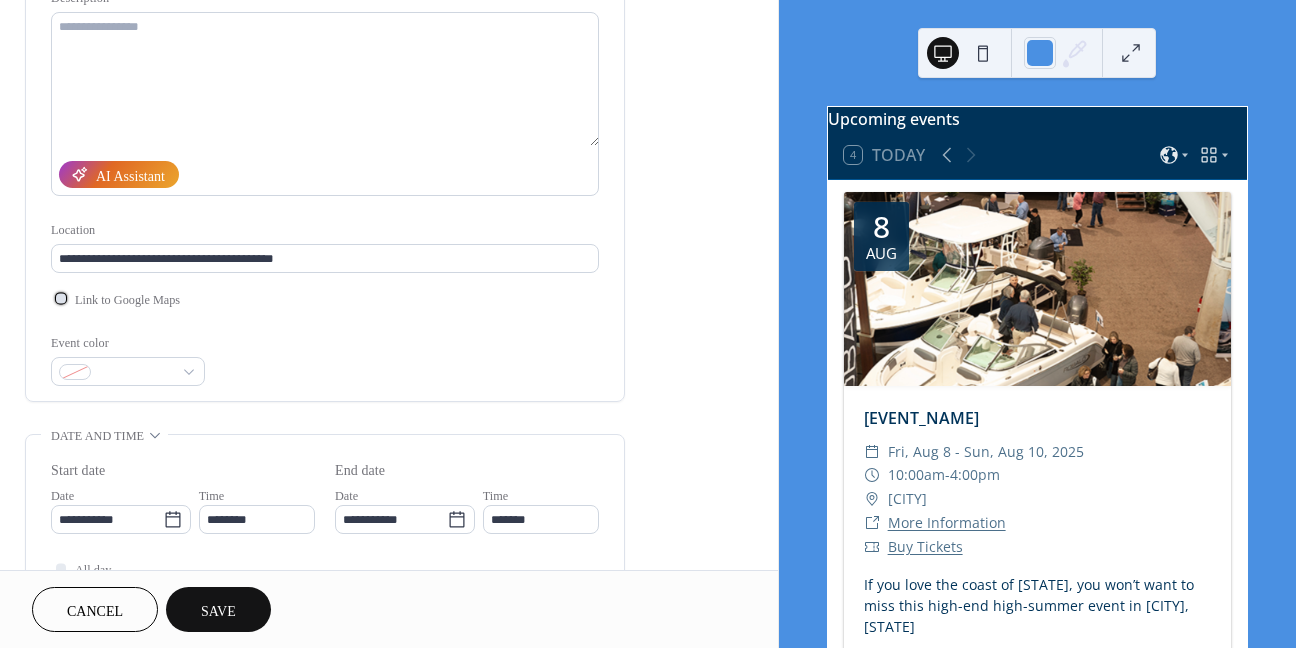 click on "Link to Google Maps" at bounding box center [127, 300] 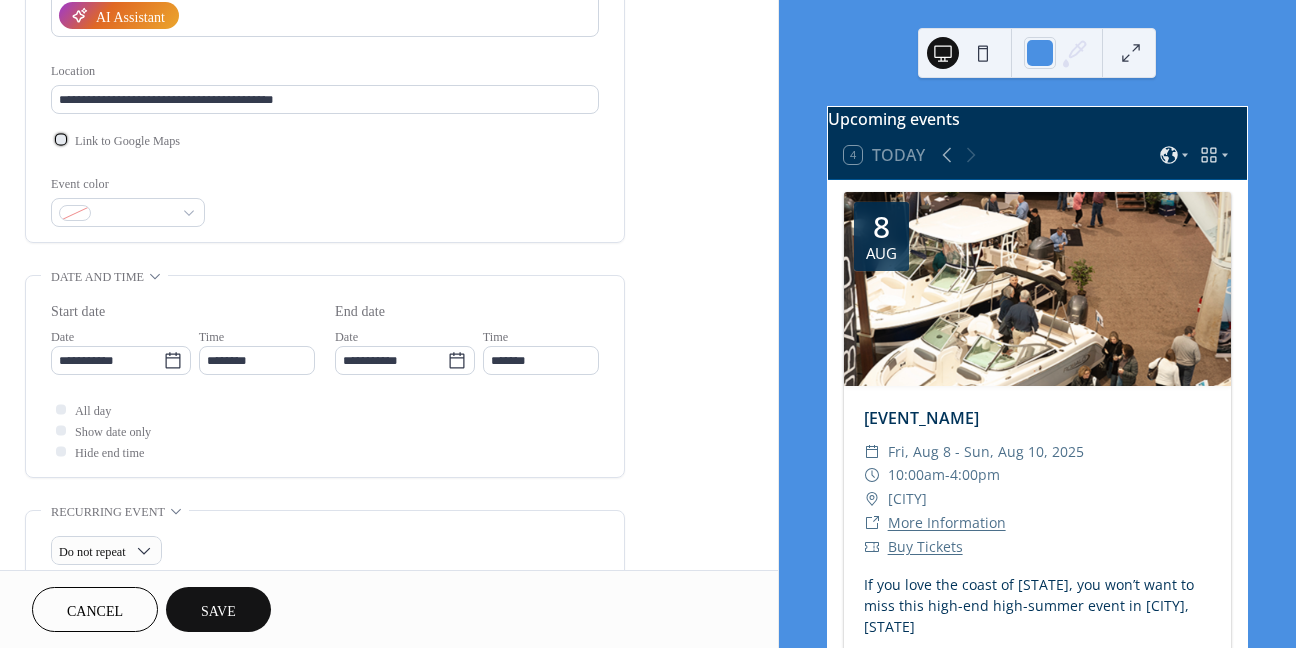 scroll, scrollTop: 380, scrollLeft: 0, axis: vertical 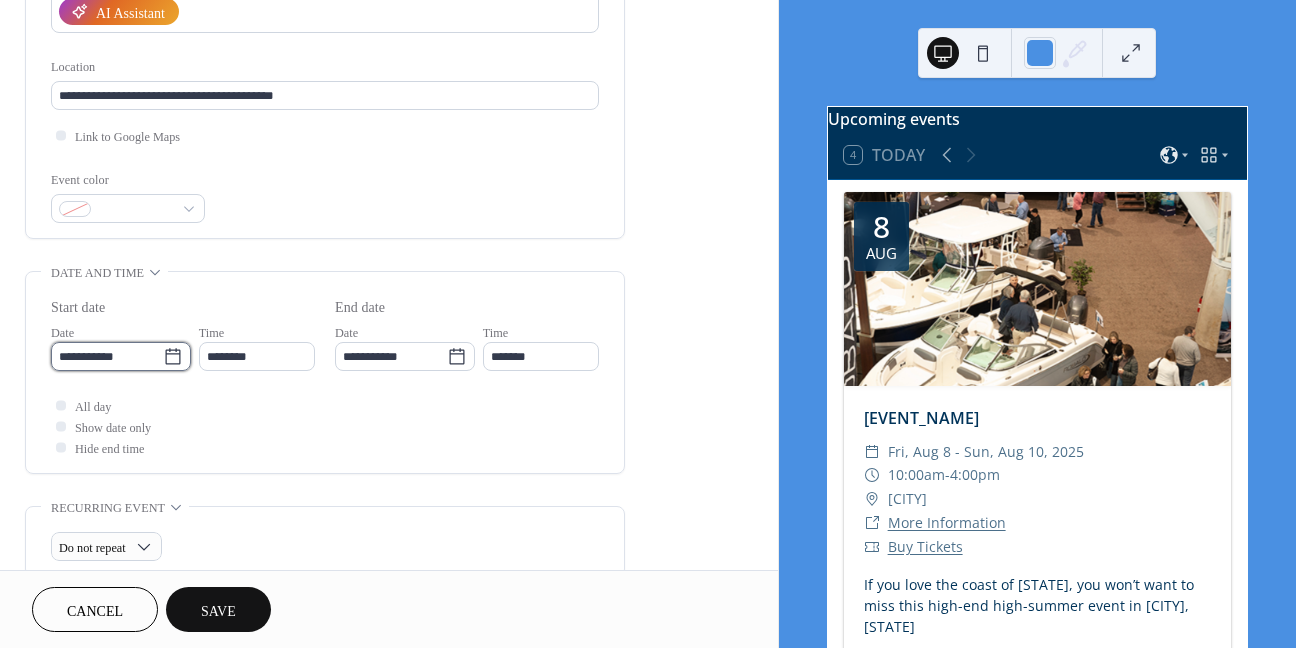 click on "**********" at bounding box center (107, 356) 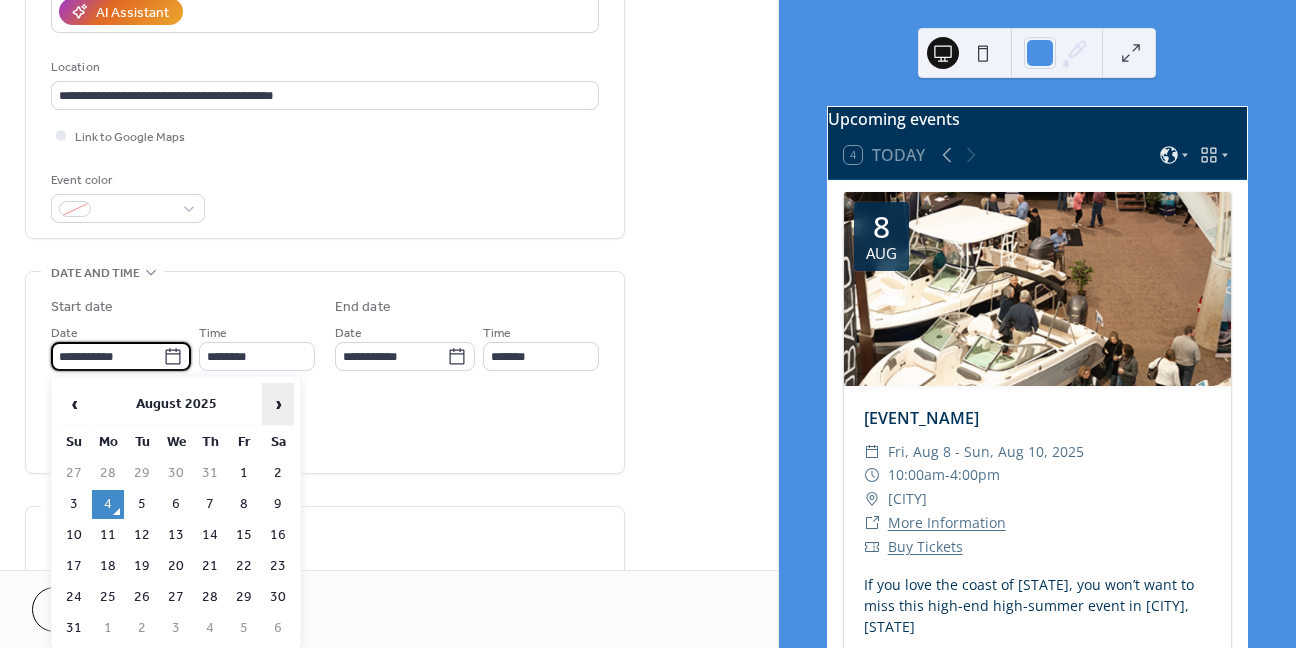 click on "›" at bounding box center (278, 404) 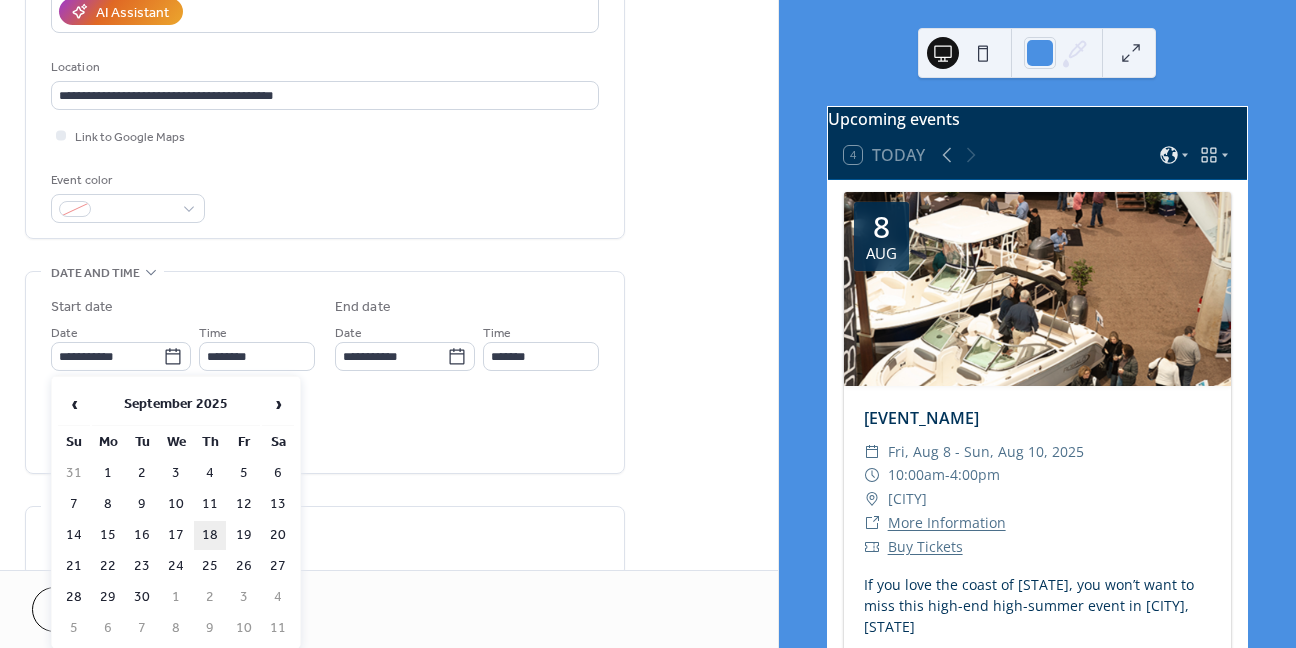click on "18" at bounding box center [210, 535] 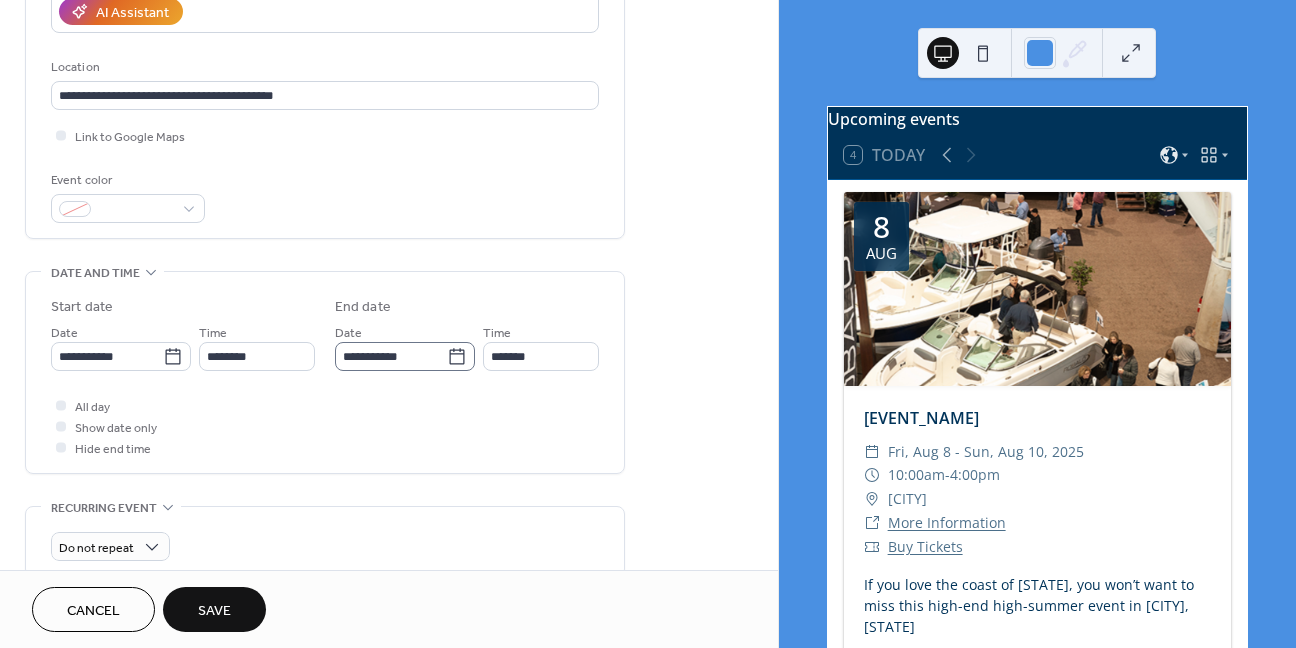 click 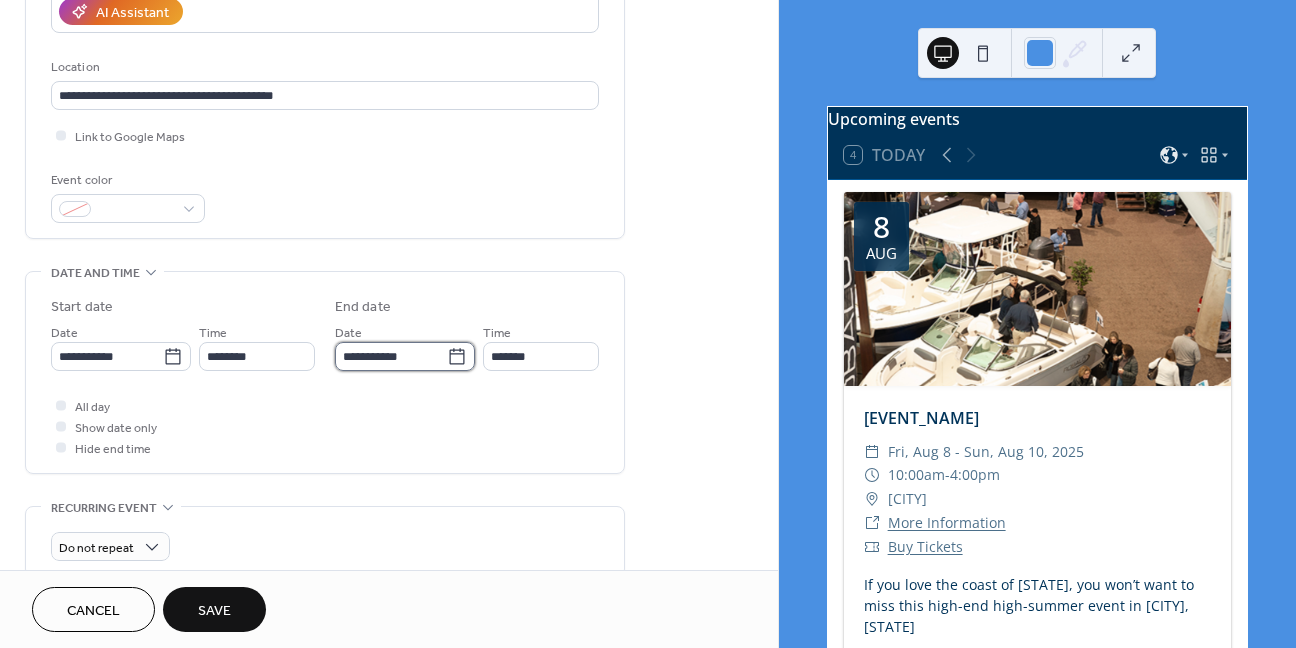 click on "**********" at bounding box center [391, 356] 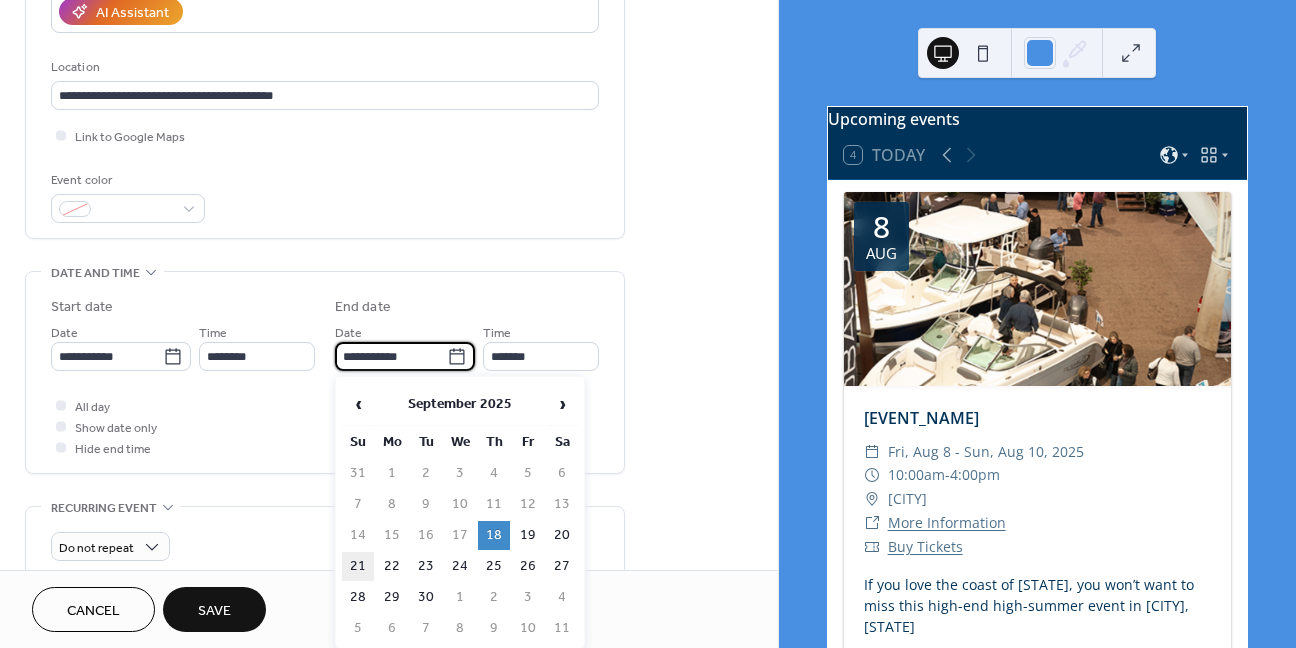 click on "21" at bounding box center (358, 566) 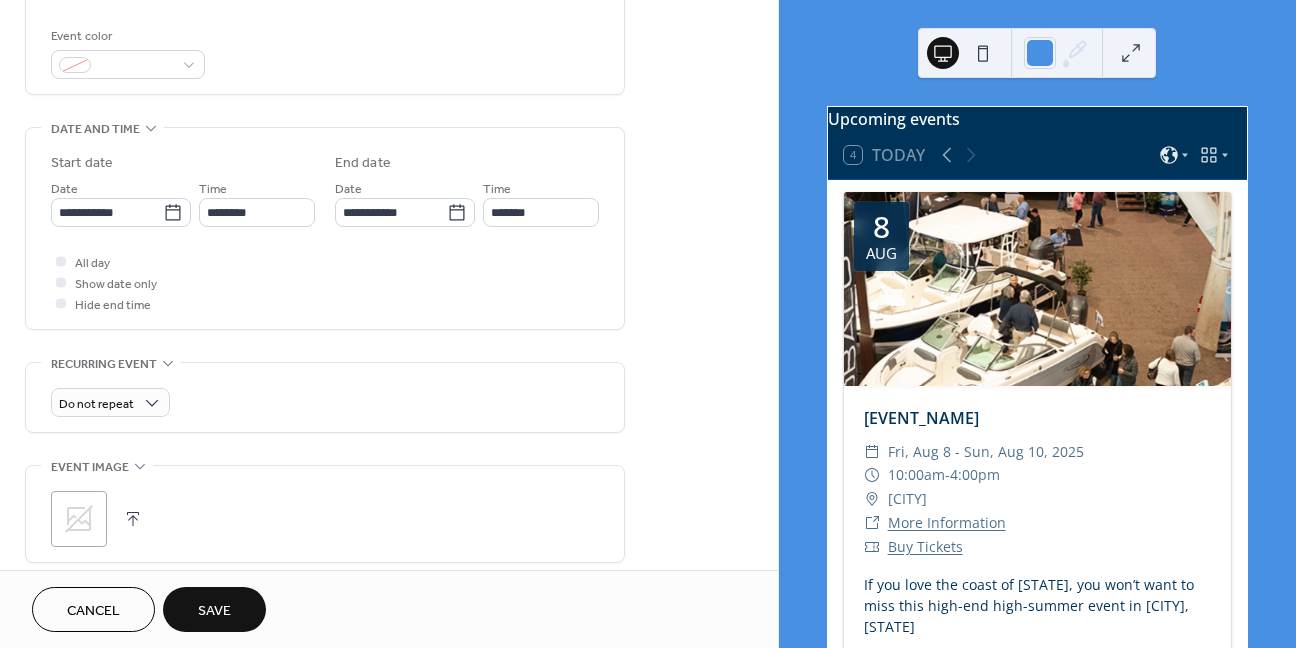 scroll, scrollTop: 531, scrollLeft: 0, axis: vertical 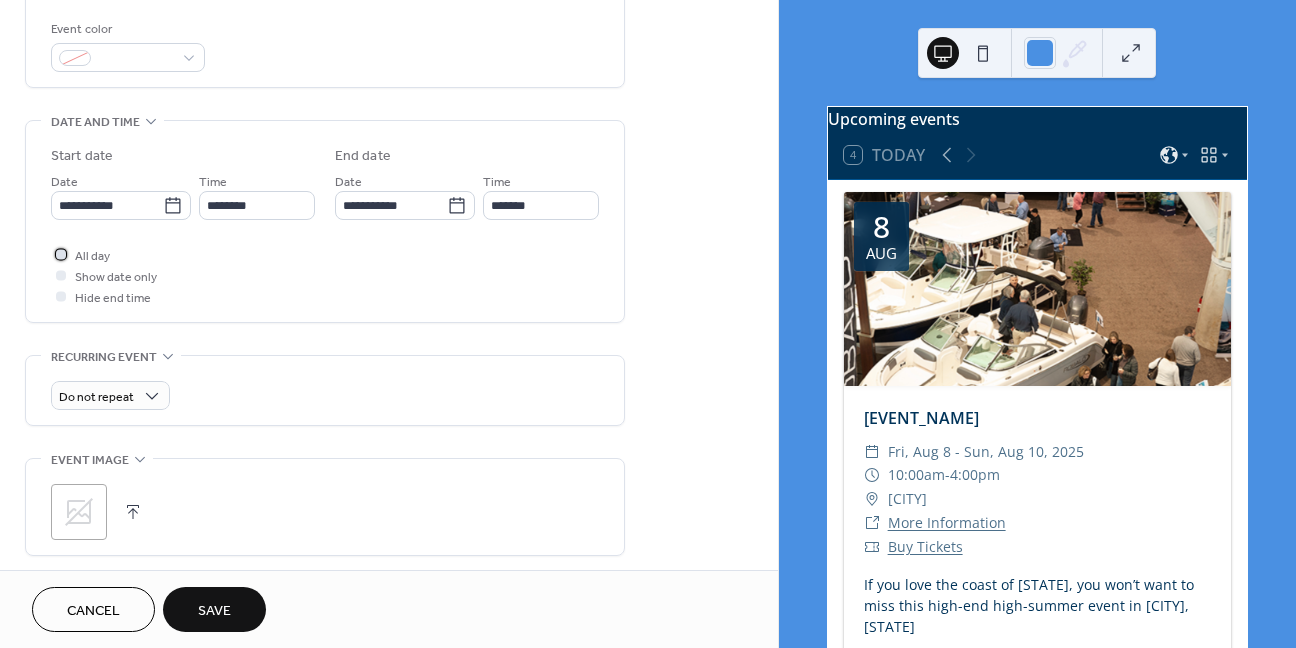 click at bounding box center [61, 254] 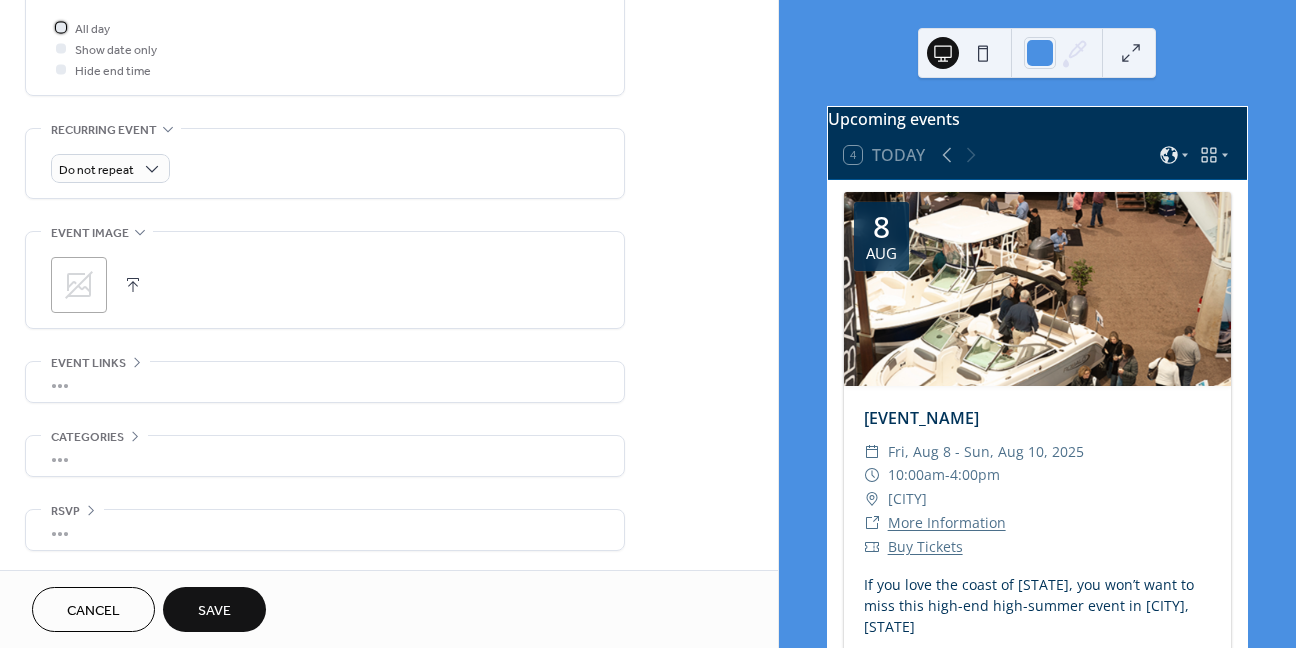 scroll, scrollTop: 759, scrollLeft: 0, axis: vertical 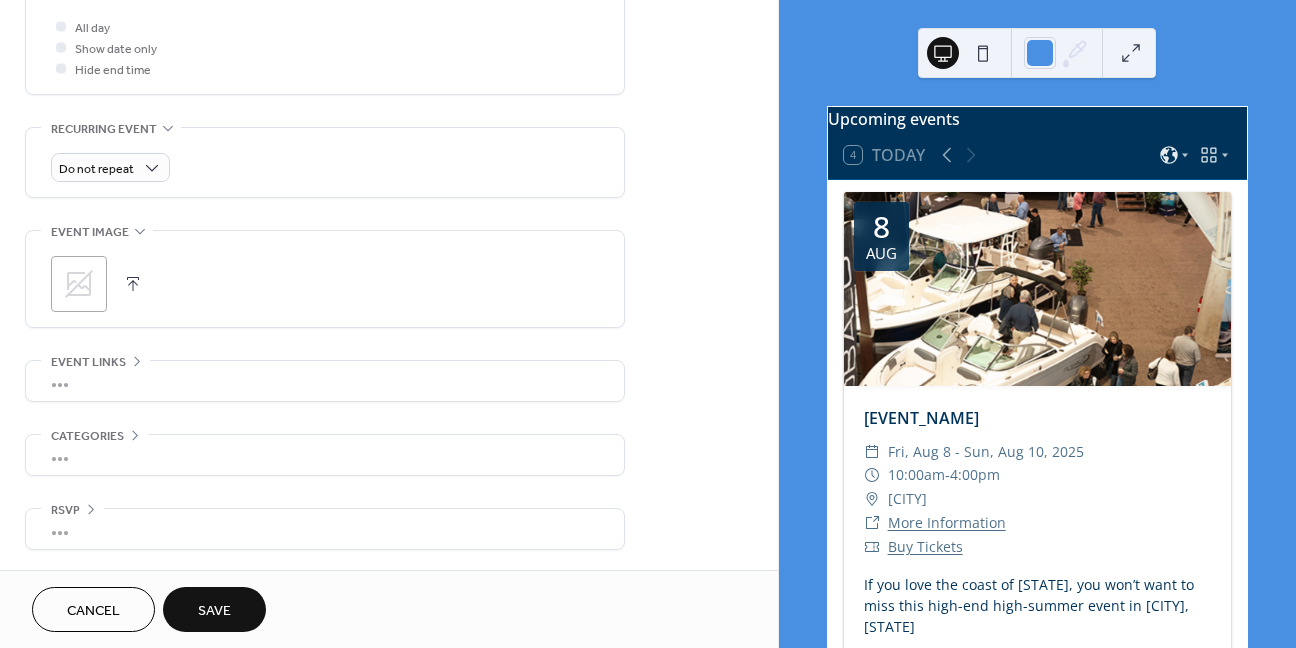 click at bounding box center [133, 284] 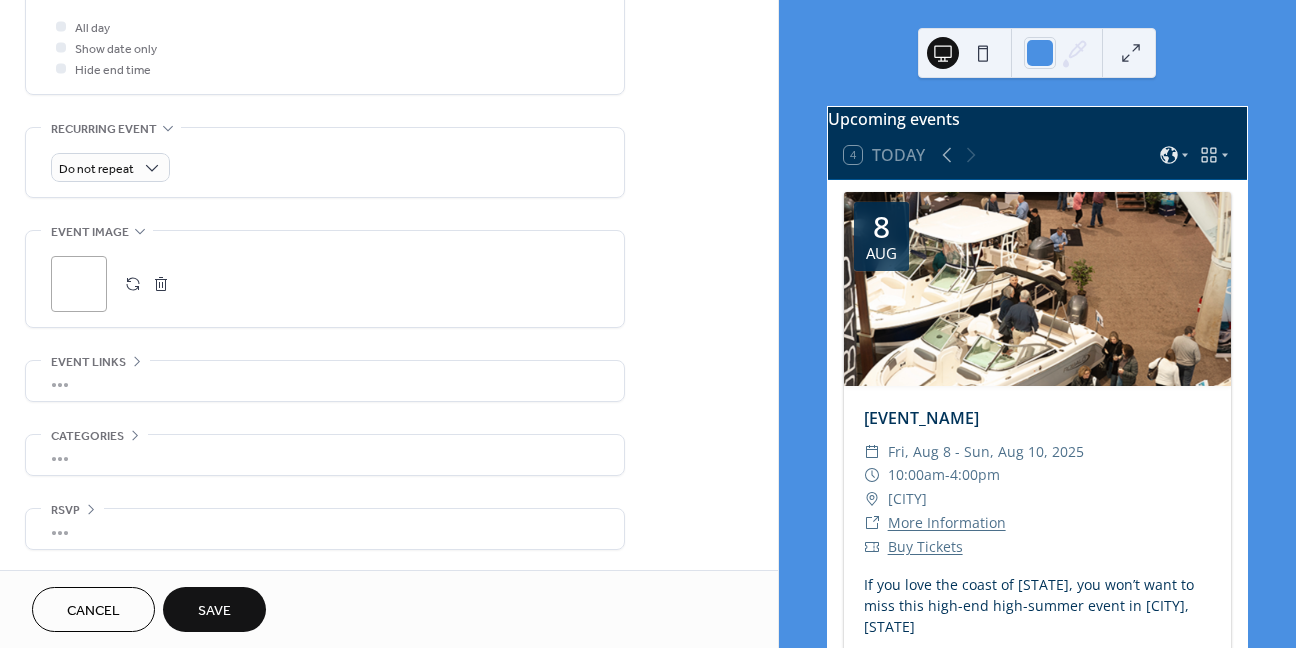 click on "•••" at bounding box center [325, 381] 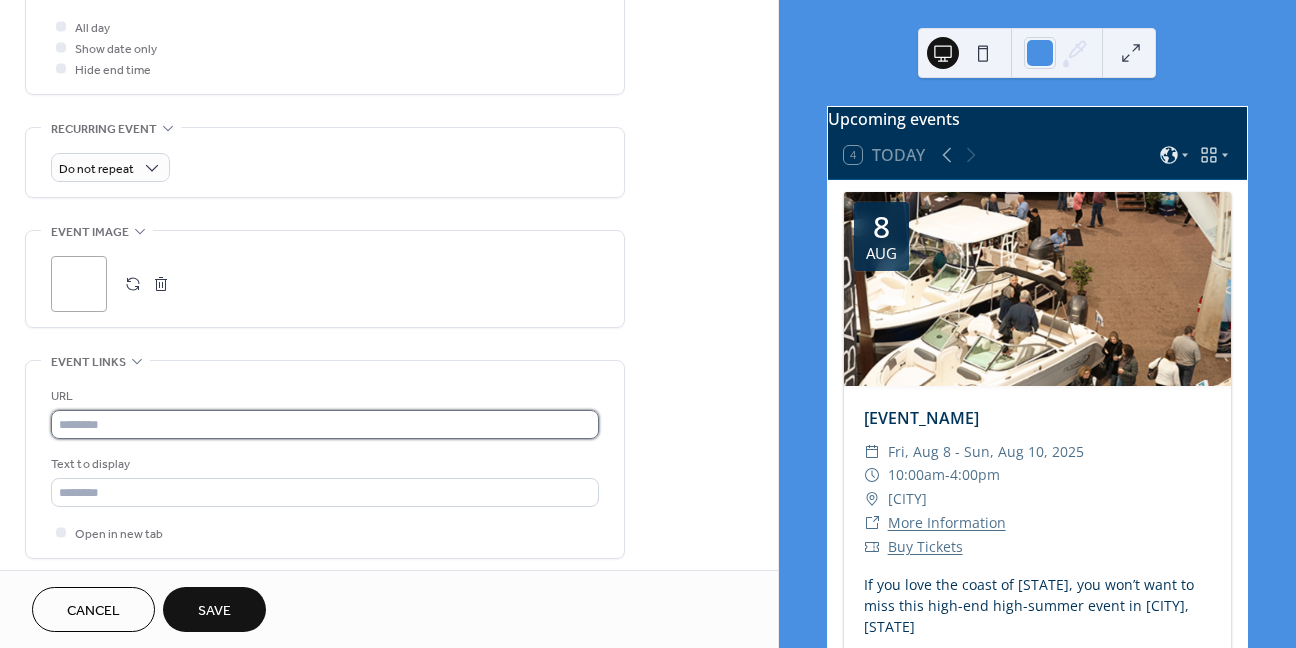 click at bounding box center [325, 424] 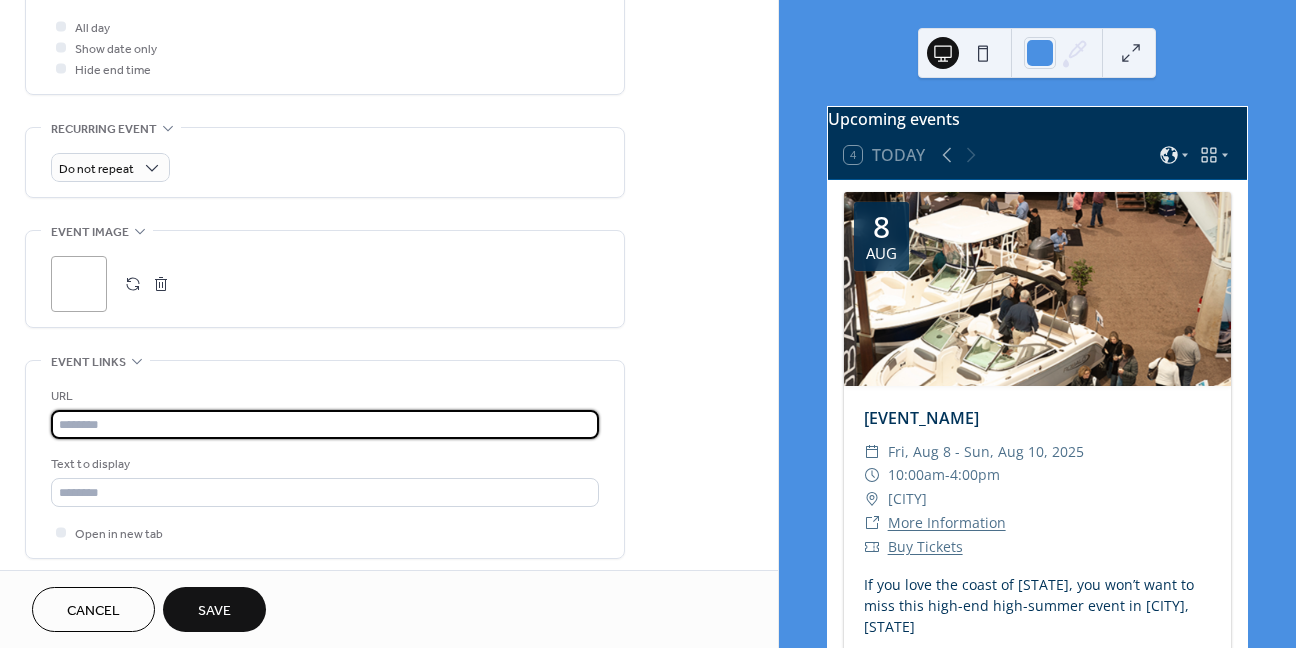paste on "**********" 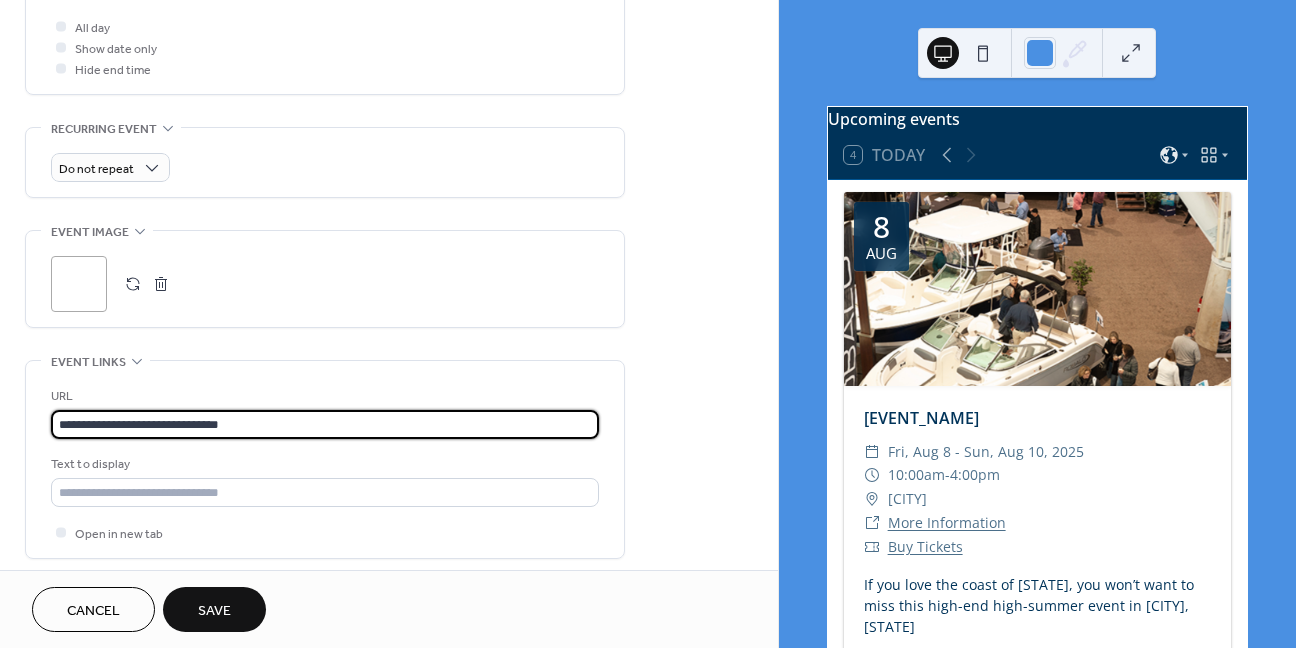 type on "**********" 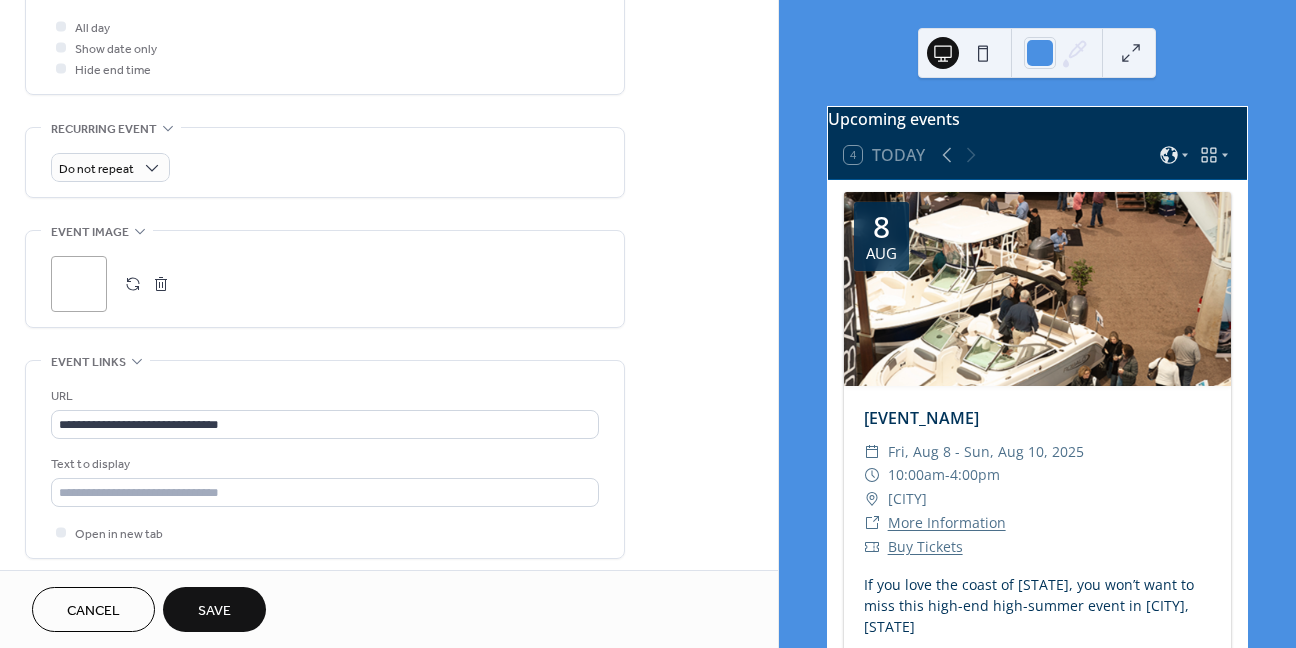 click on "Save" at bounding box center (214, 611) 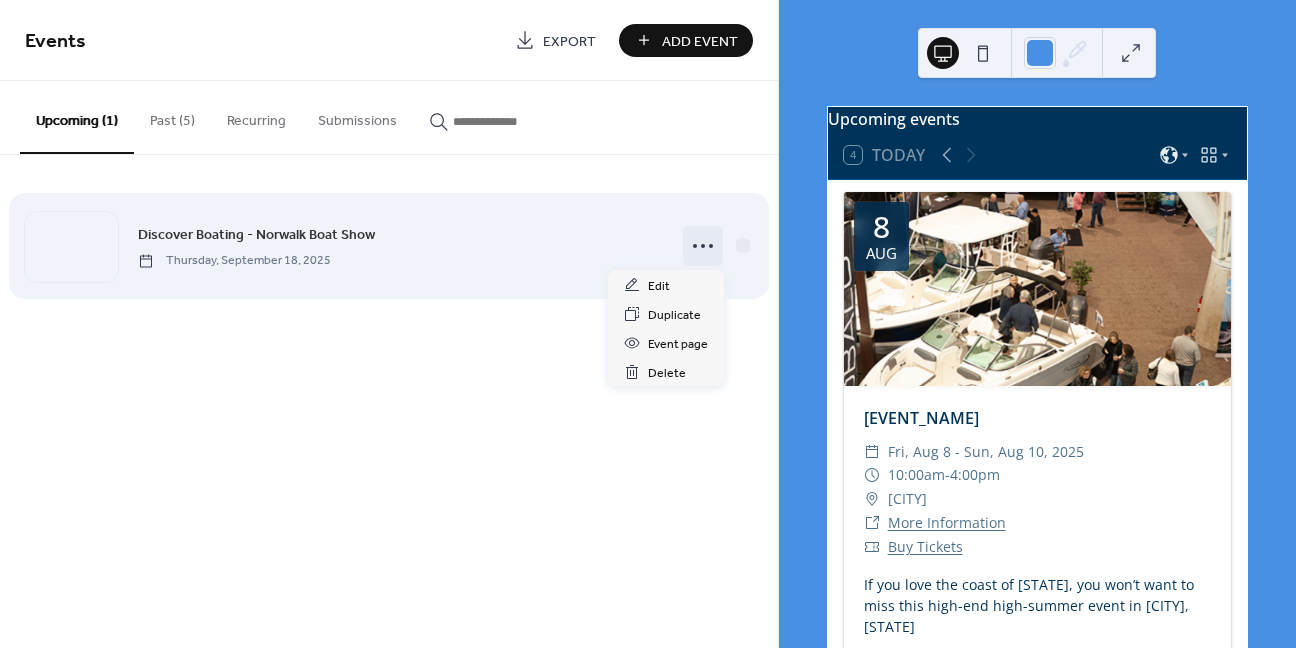 click 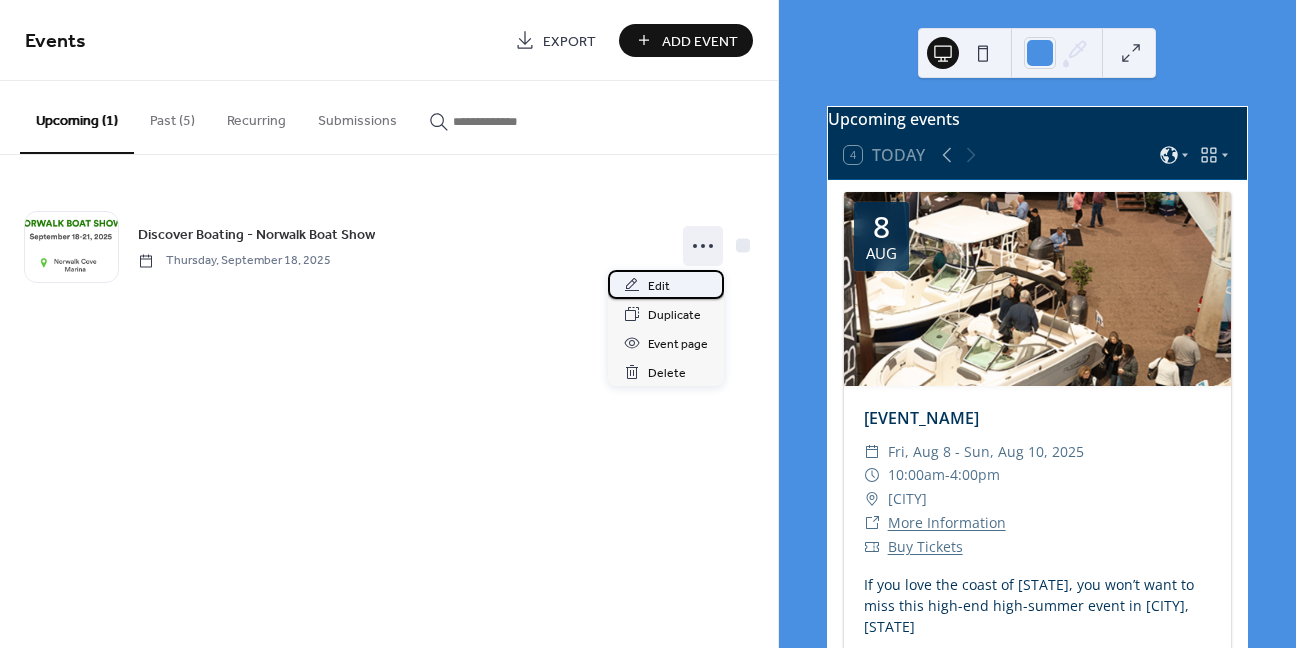 click on "Edit" at bounding box center [659, 286] 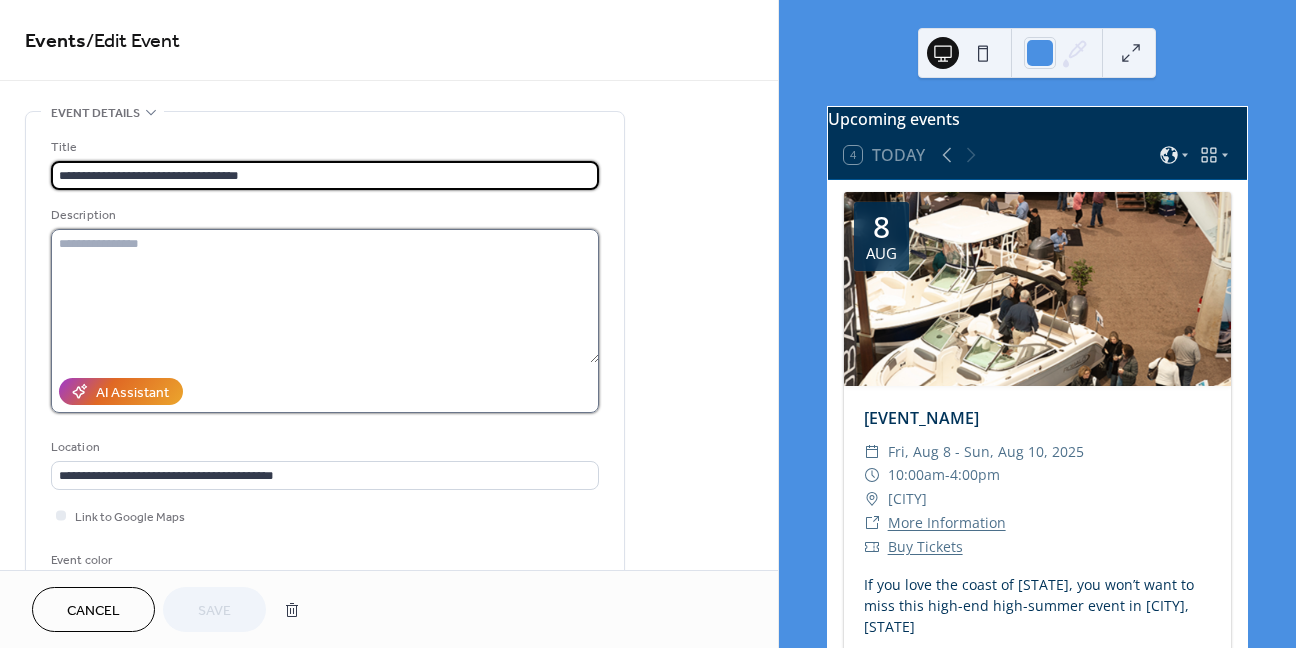 click at bounding box center (325, 296) 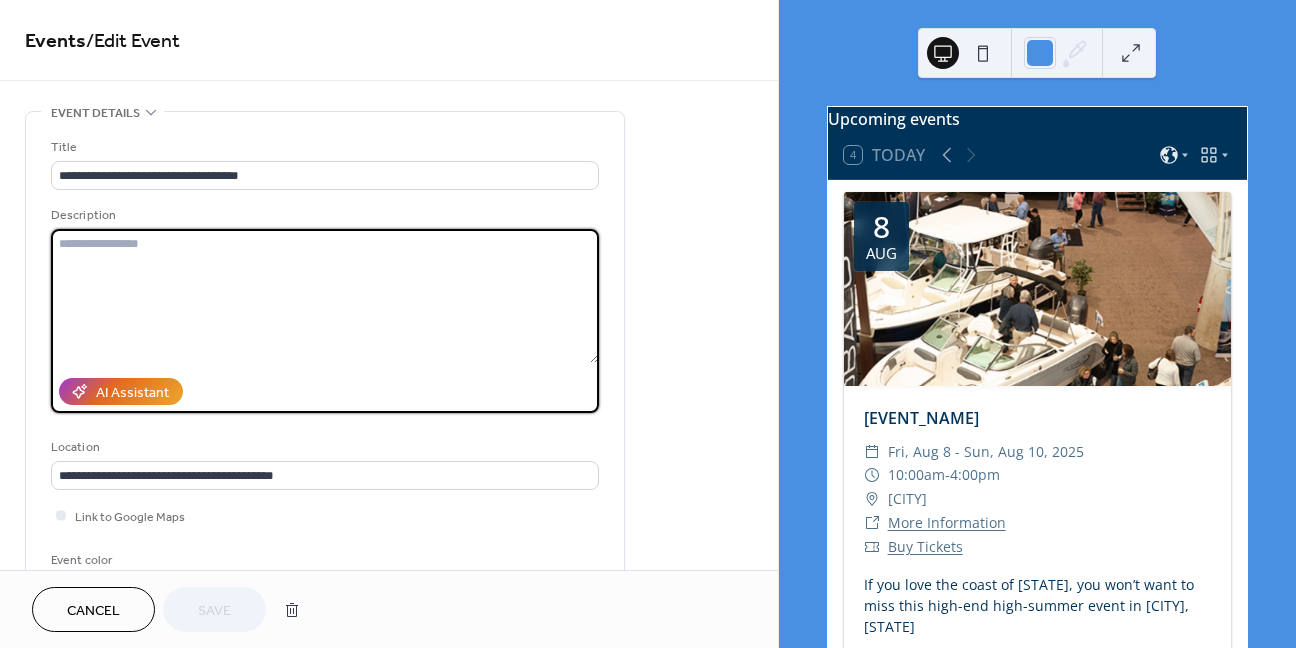 paste on "**********" 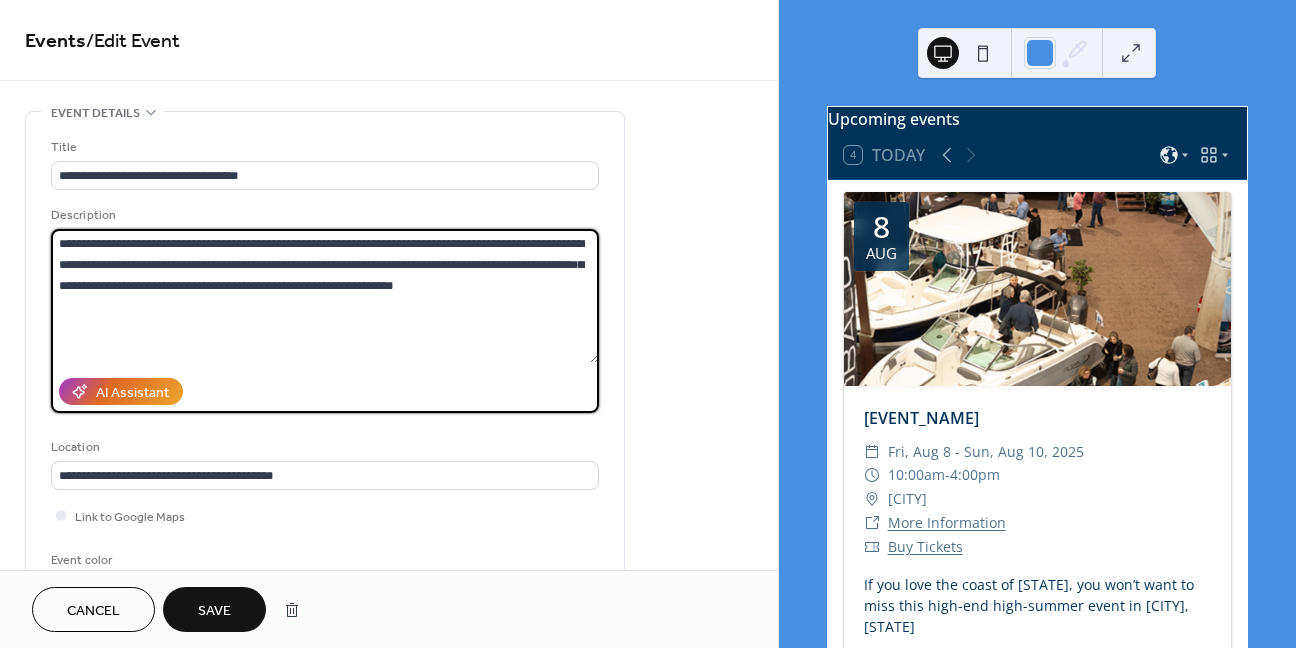 type on "**********" 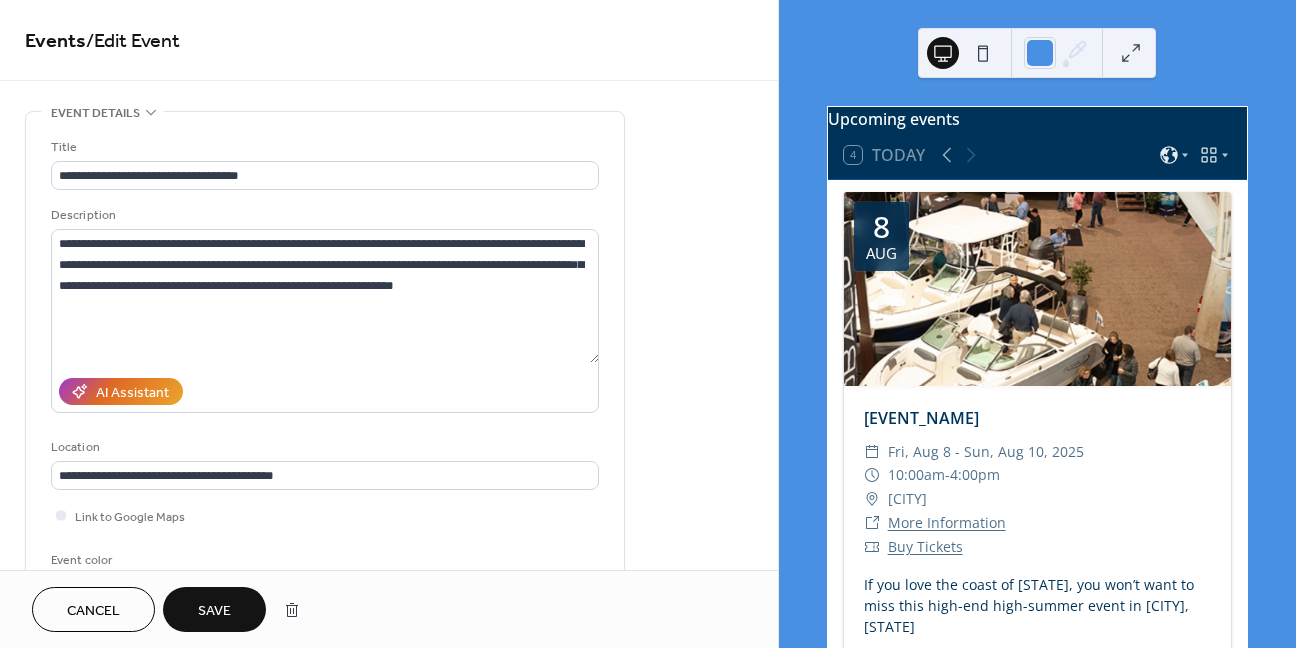 click on "Save" at bounding box center [214, 611] 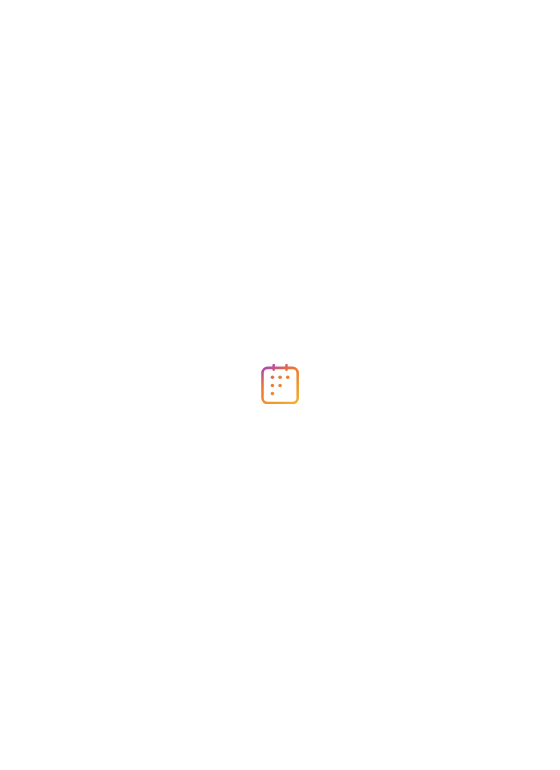 scroll, scrollTop: 0, scrollLeft: 0, axis: both 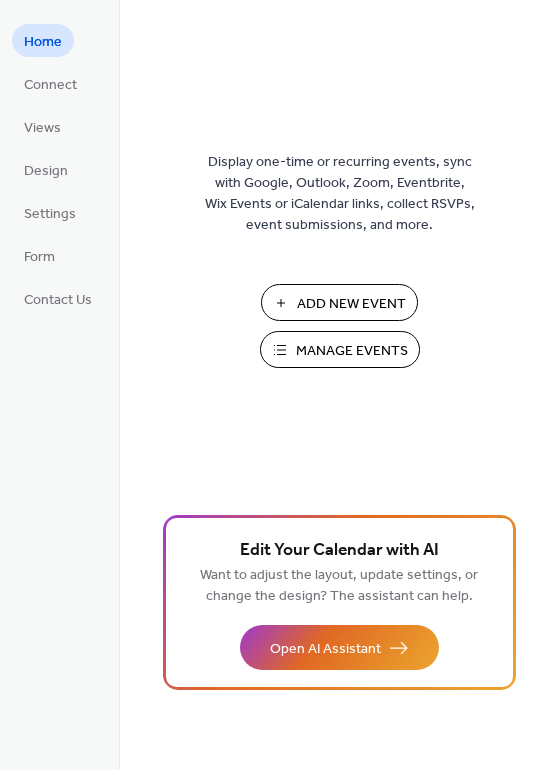 click on "Manage Events" at bounding box center (352, 351) 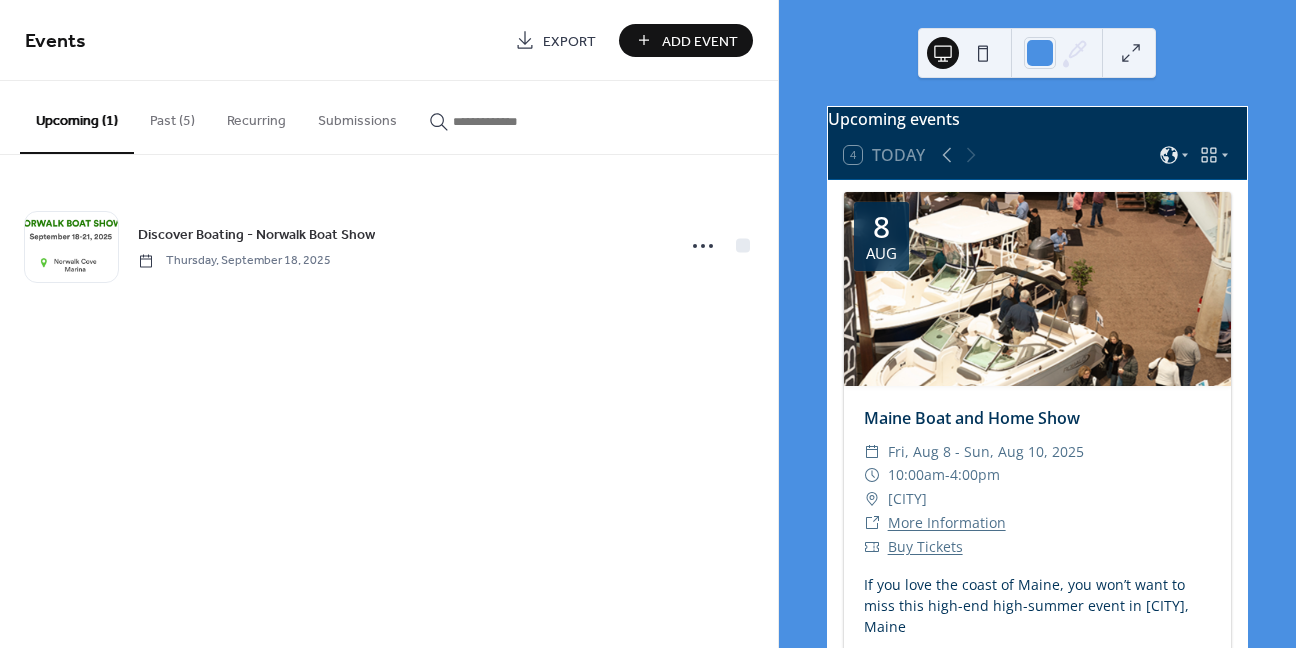 scroll, scrollTop: 0, scrollLeft: 0, axis: both 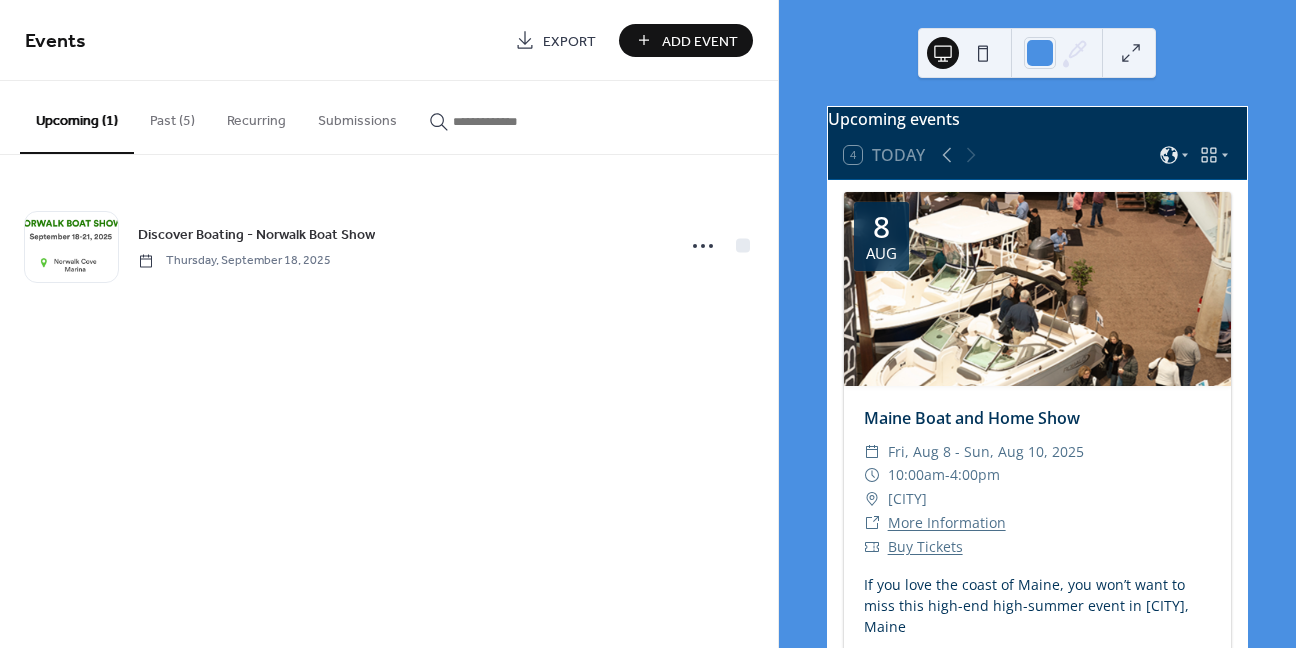 click on "Past (5)" at bounding box center (172, 116) 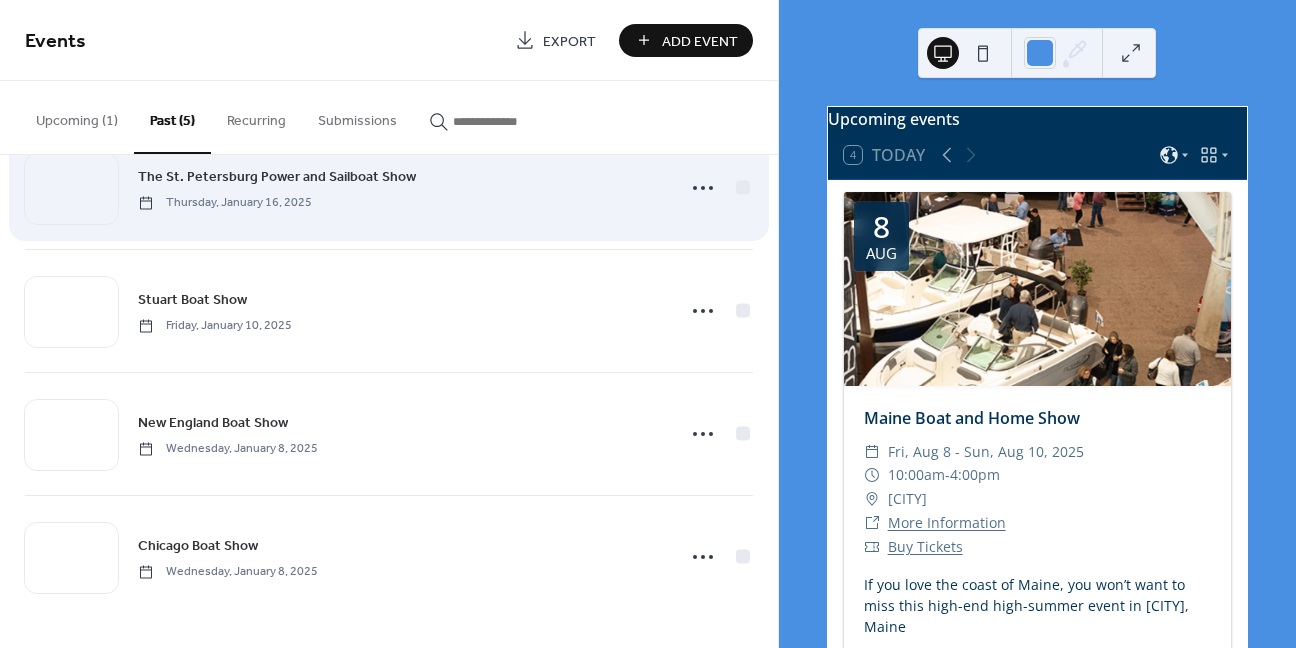 scroll, scrollTop: 0, scrollLeft: 0, axis: both 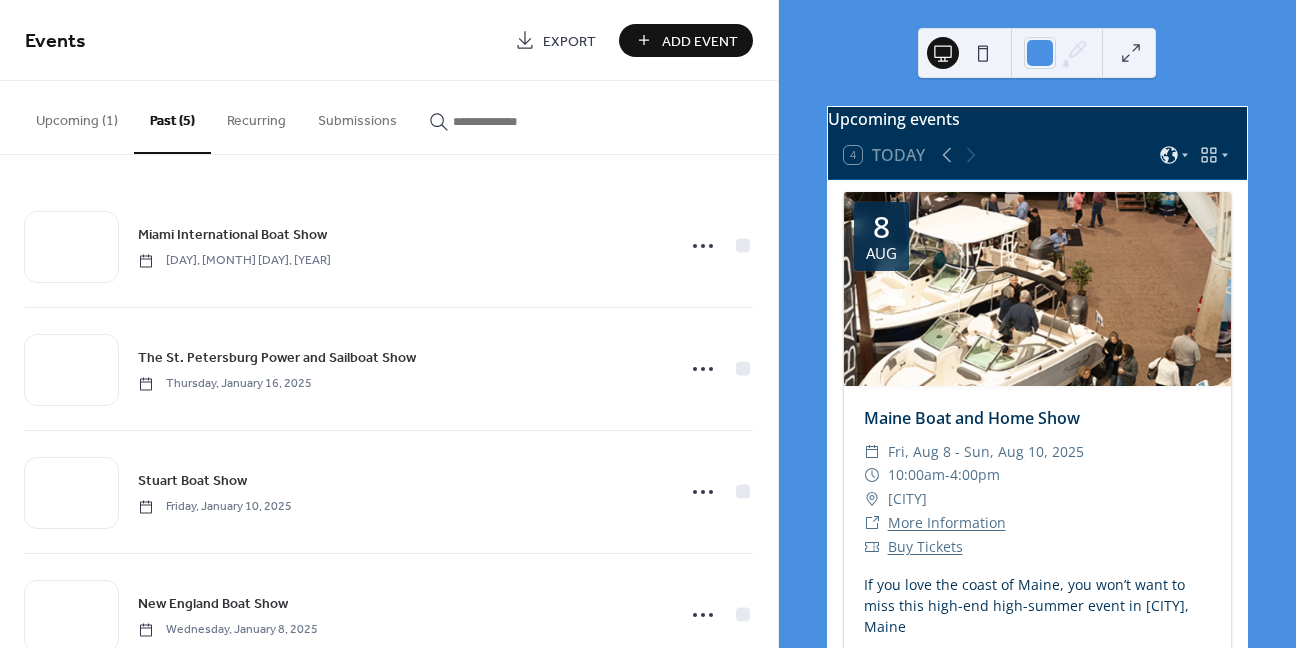 click on "Upcoming (1)" at bounding box center (77, 116) 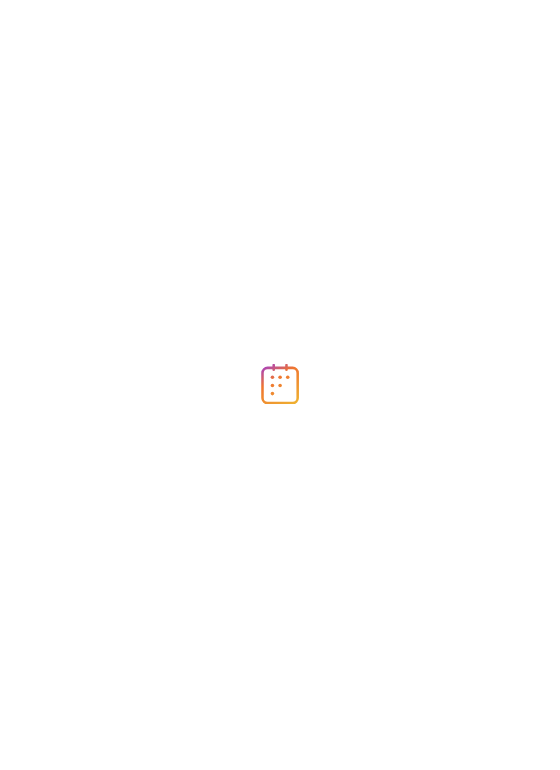 scroll, scrollTop: 0, scrollLeft: 0, axis: both 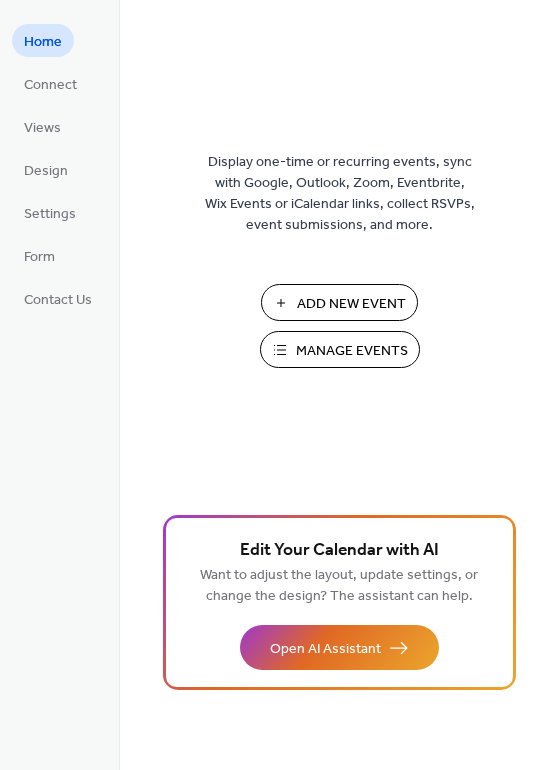 click on "Manage Events" at bounding box center (352, 351) 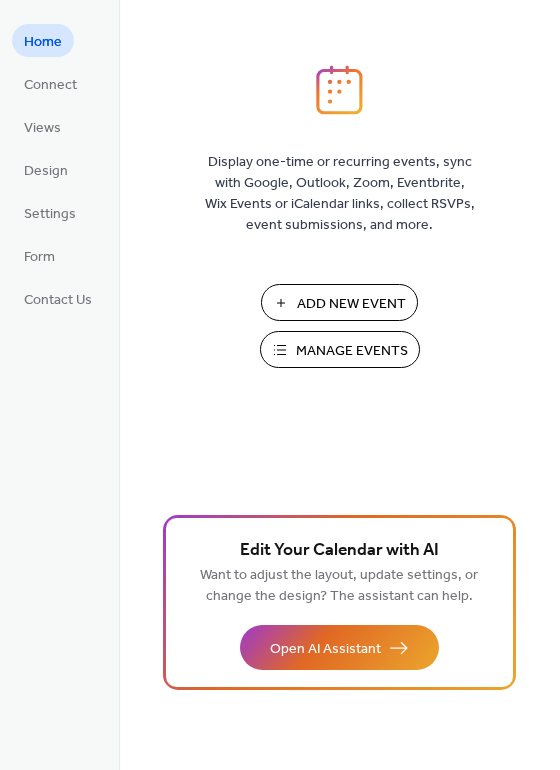 click on "Add New Event" at bounding box center [351, 304] 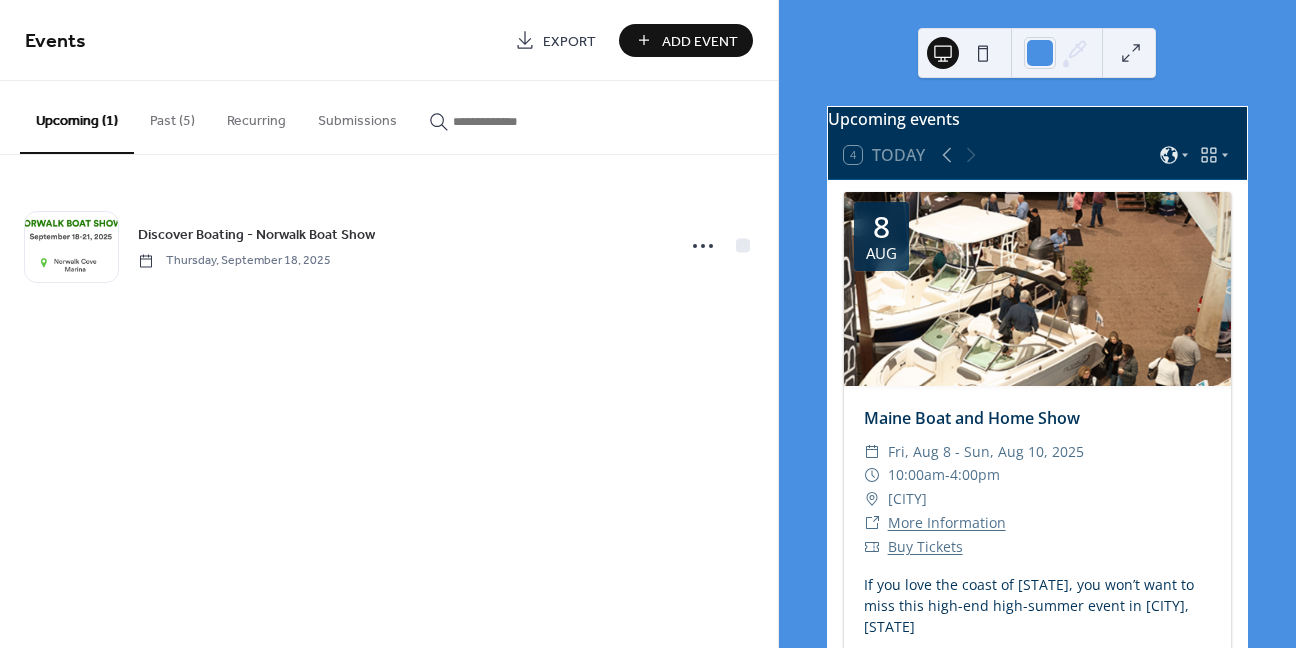 scroll, scrollTop: 0, scrollLeft: 0, axis: both 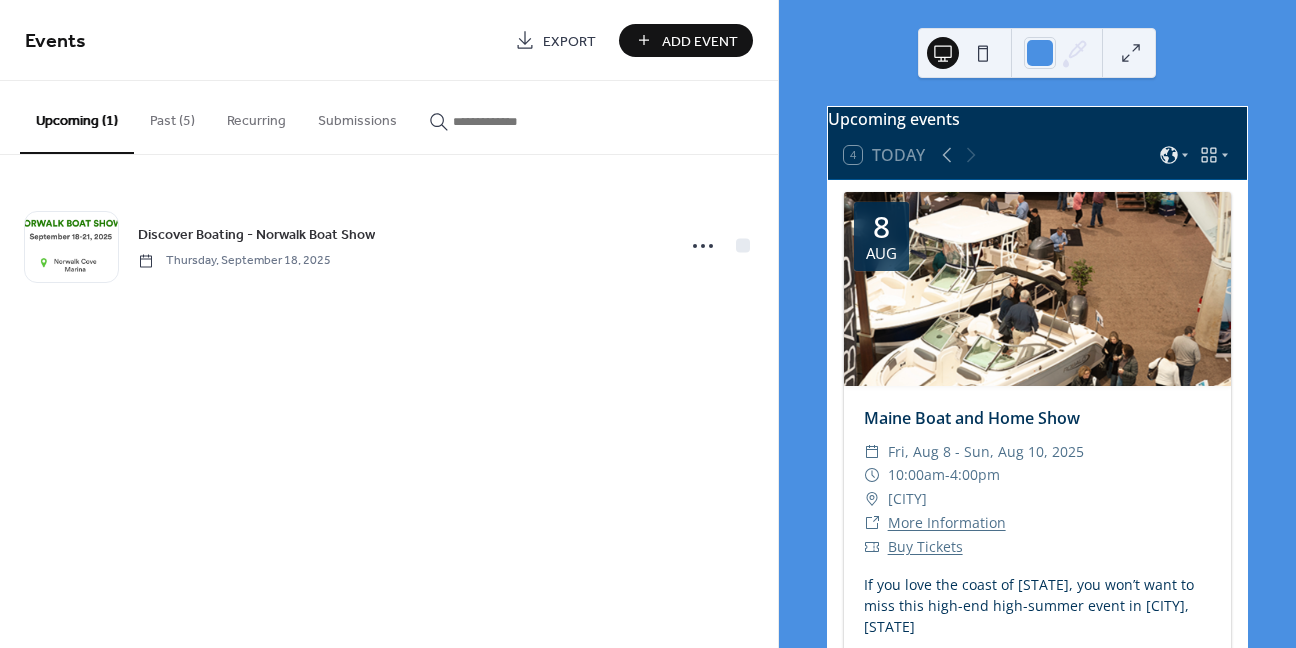 click on "Add Event" at bounding box center [700, 41] 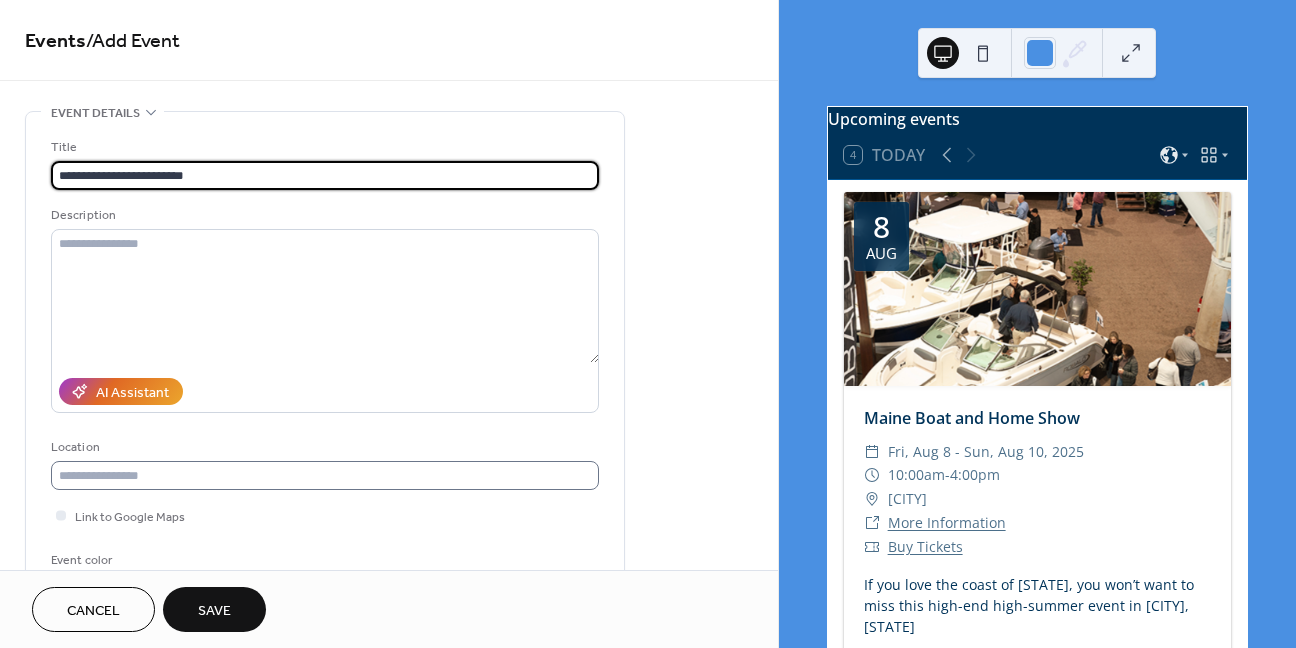 type on "**********" 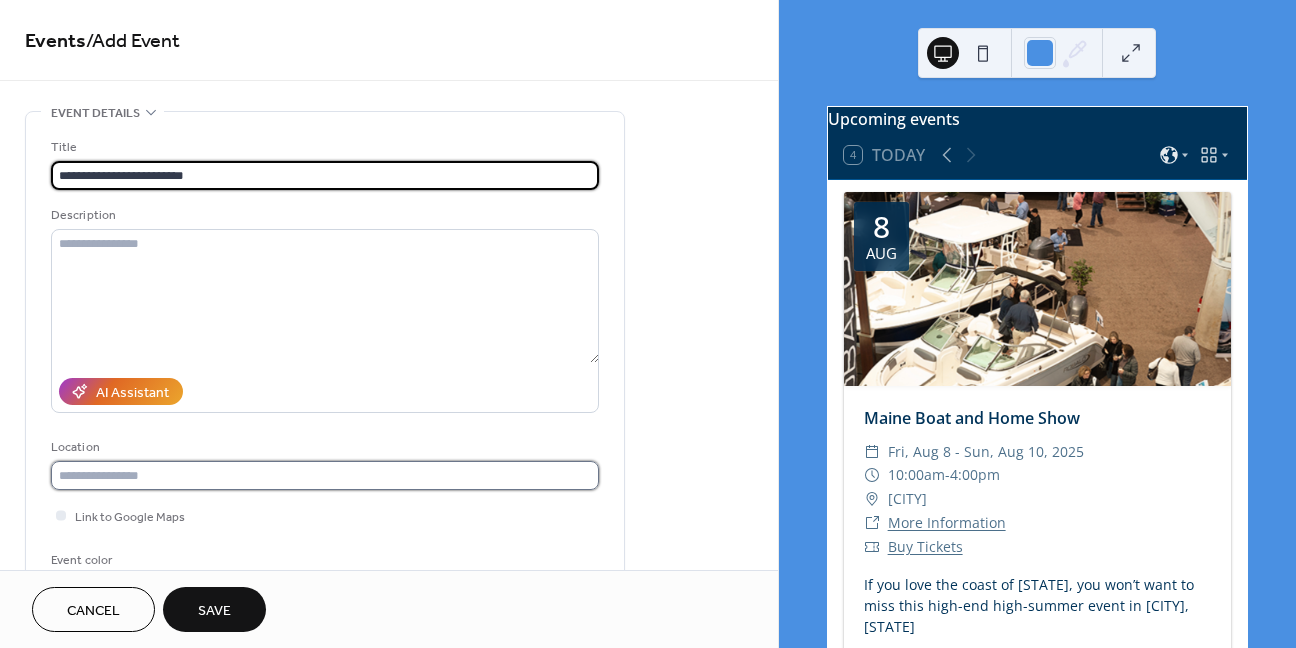 click at bounding box center (325, 475) 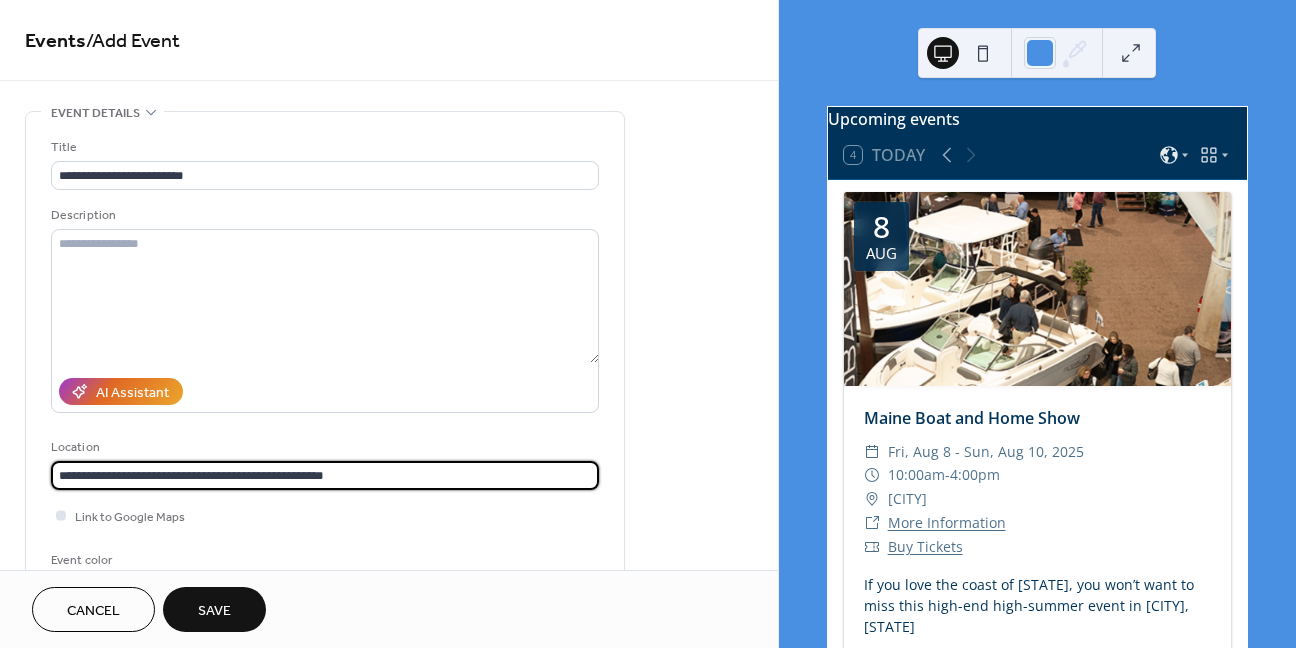 type on "**********" 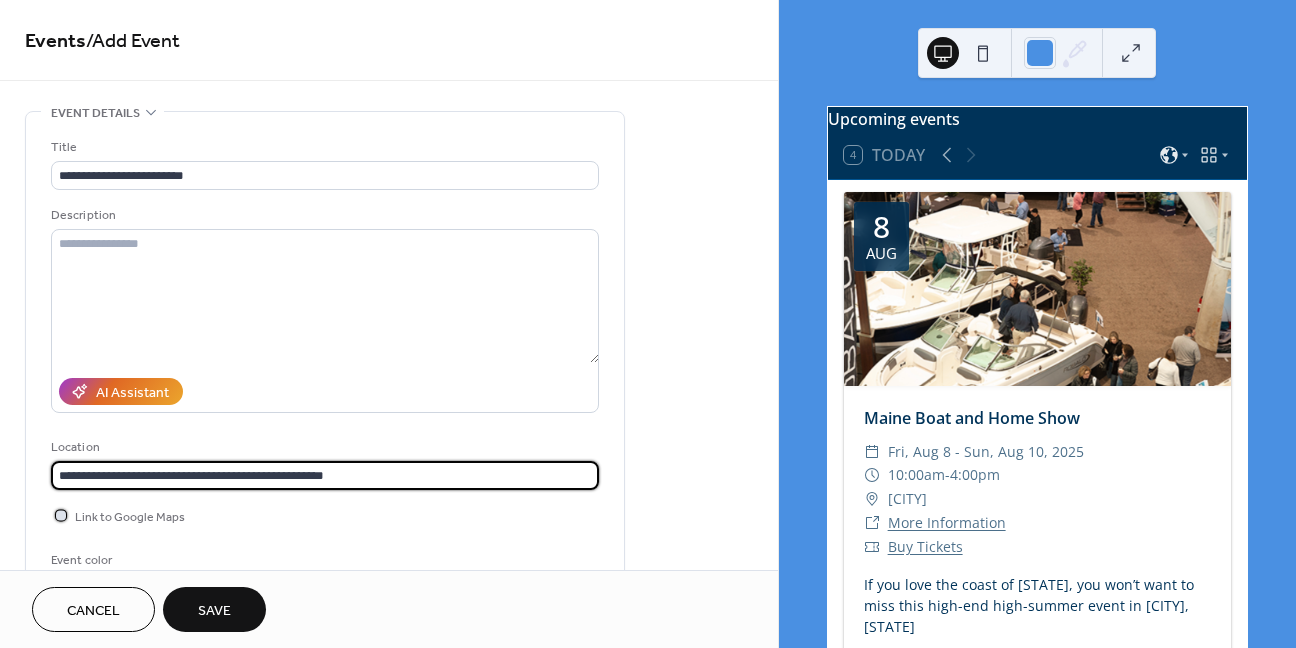 click at bounding box center [61, 515] 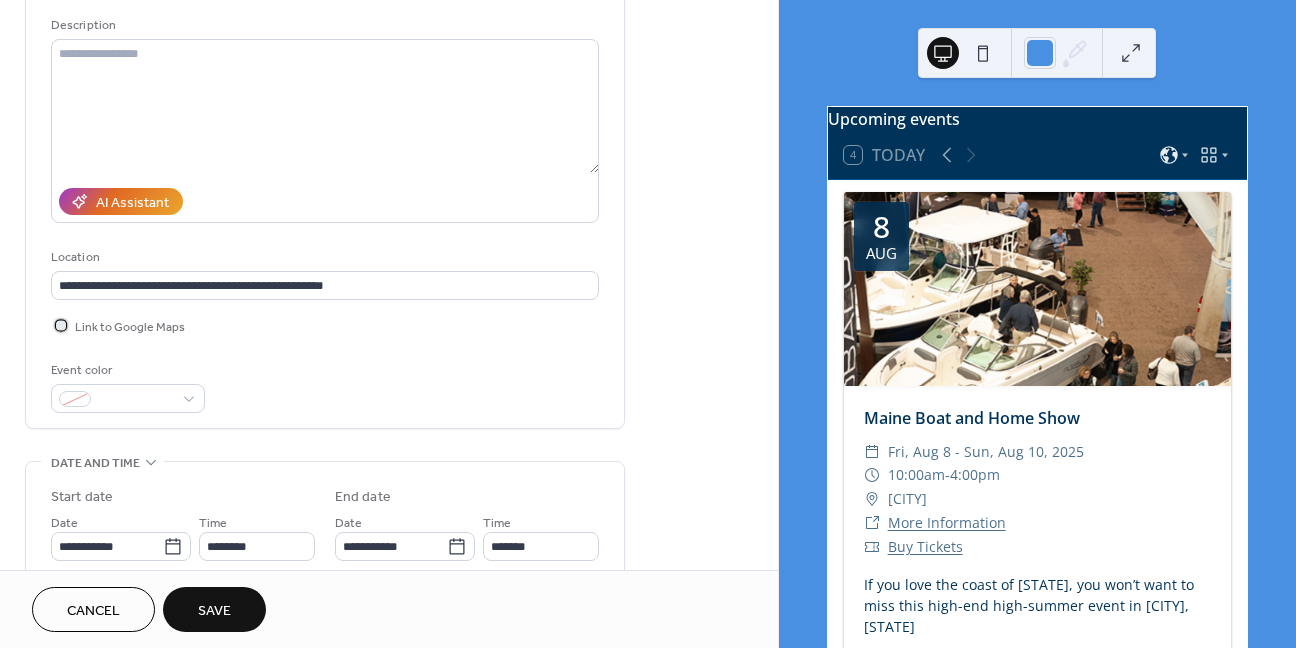scroll, scrollTop: 215, scrollLeft: 0, axis: vertical 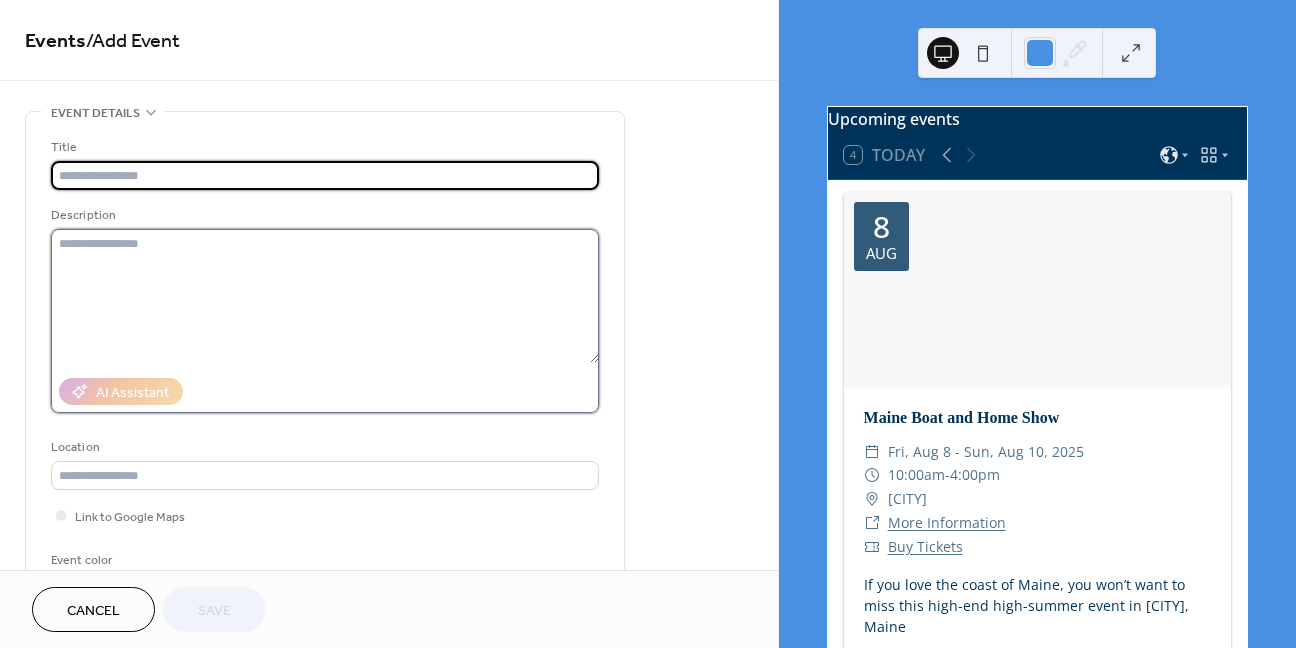 click at bounding box center [325, 296] 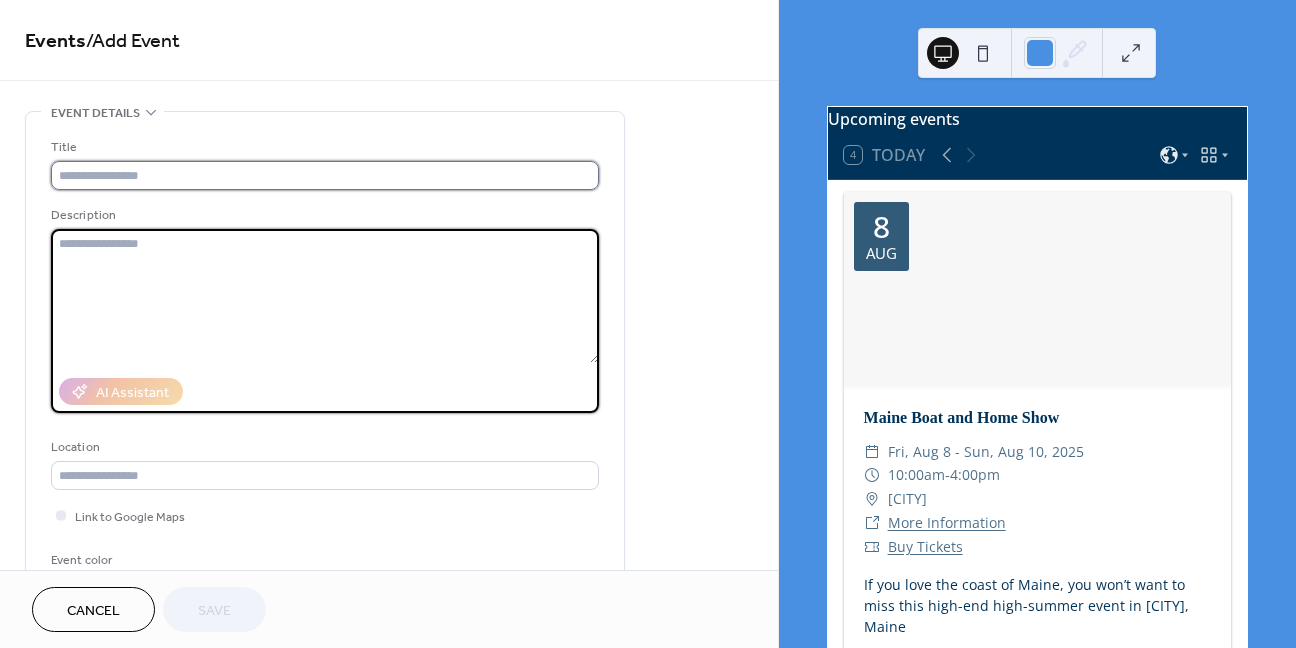 click at bounding box center [325, 175] 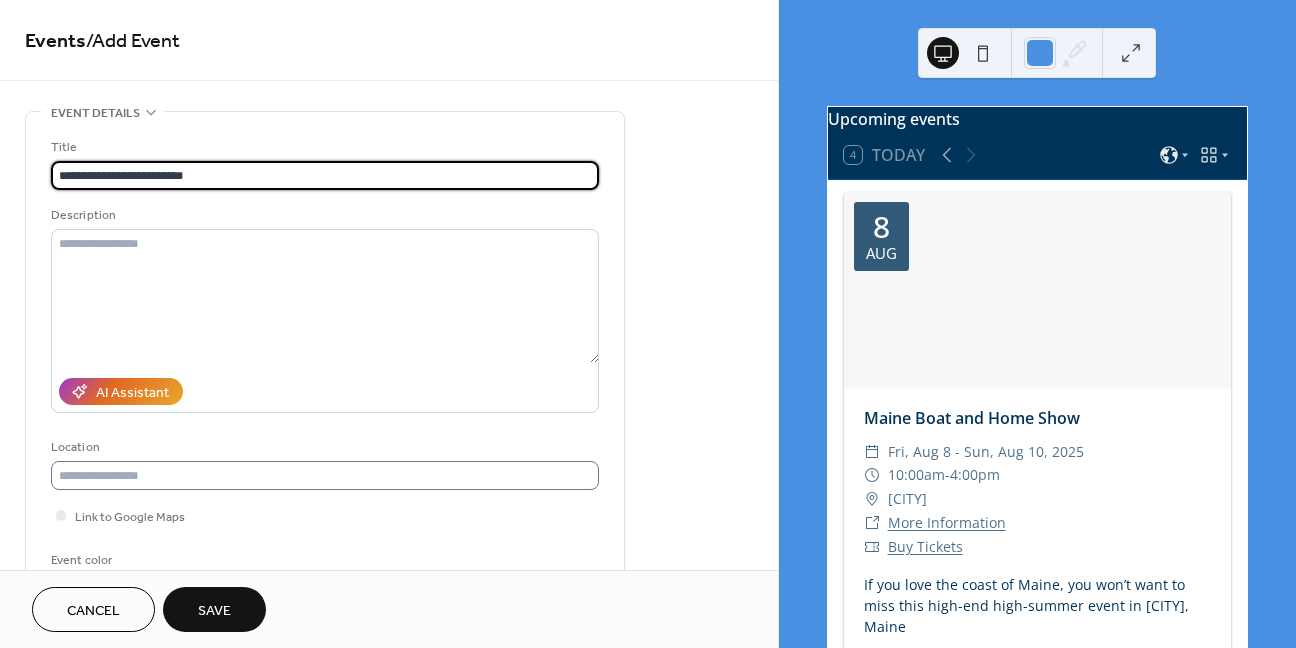 type on "**********" 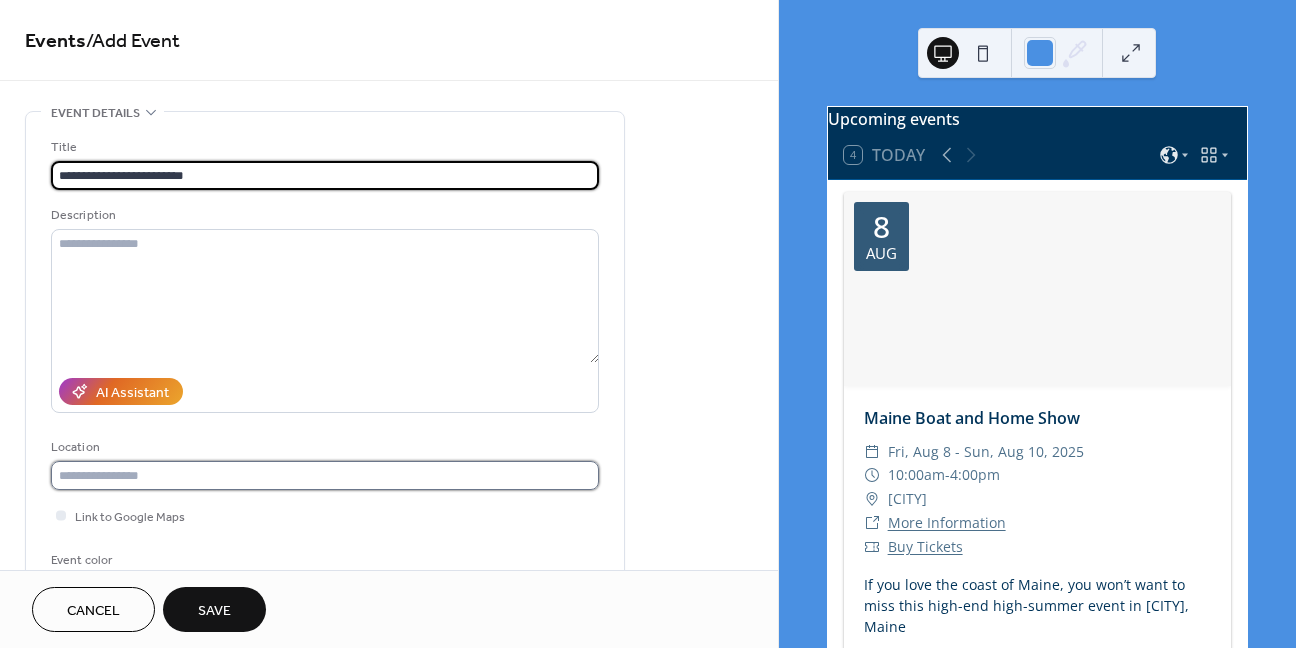 click at bounding box center (325, 475) 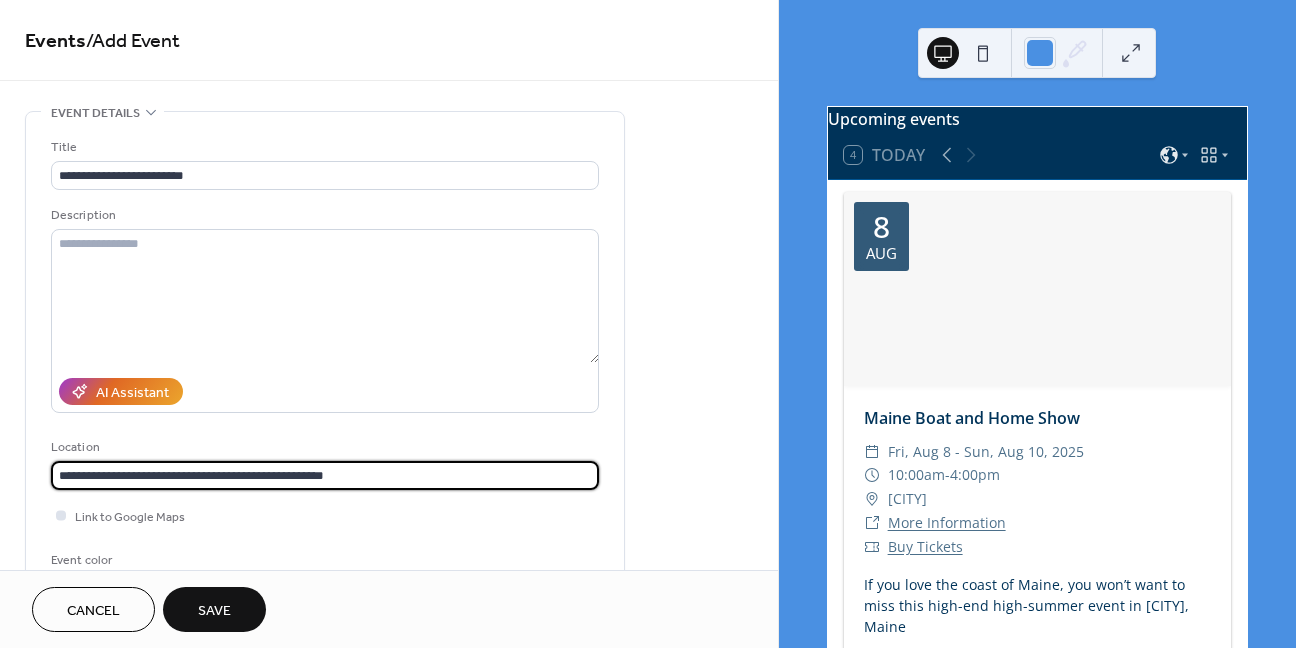 type on "**********" 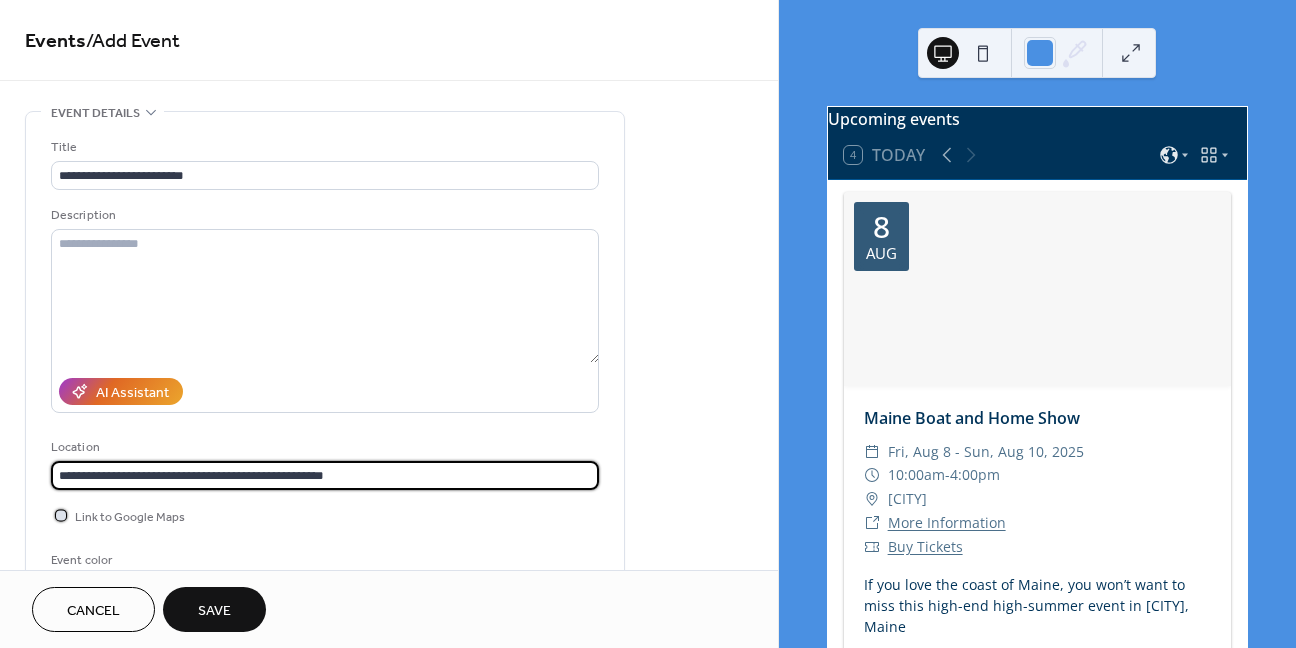 click at bounding box center (61, 515) 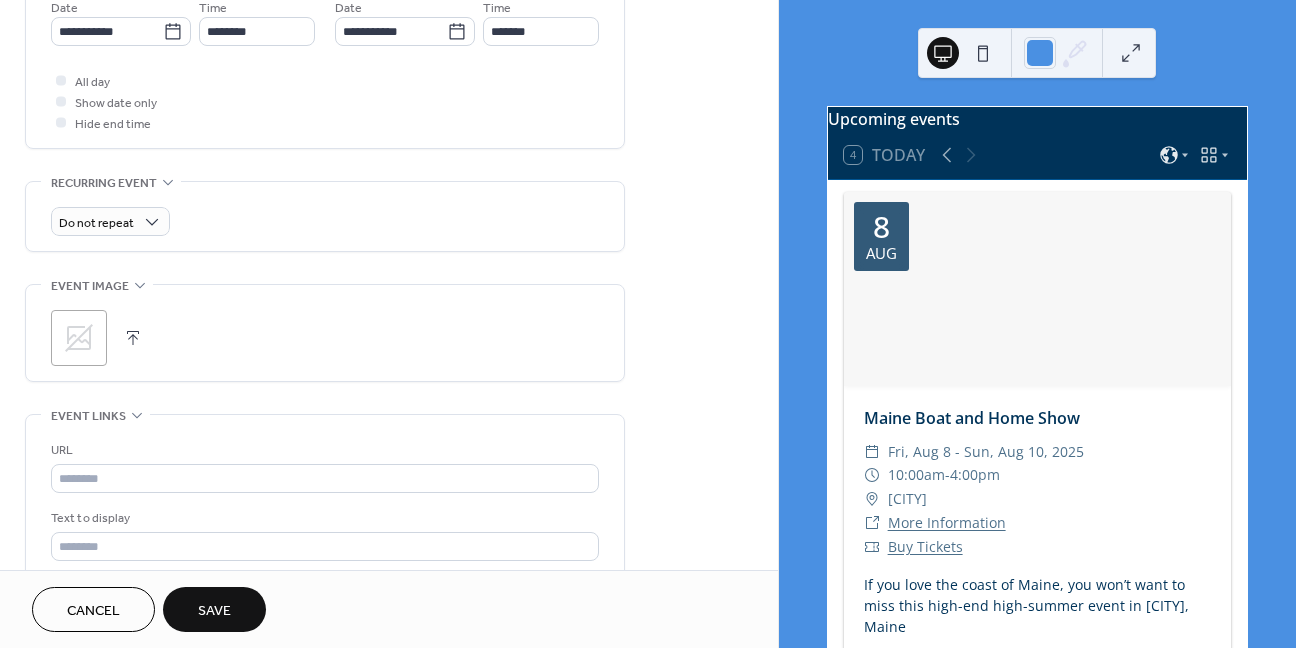 scroll, scrollTop: 709, scrollLeft: 0, axis: vertical 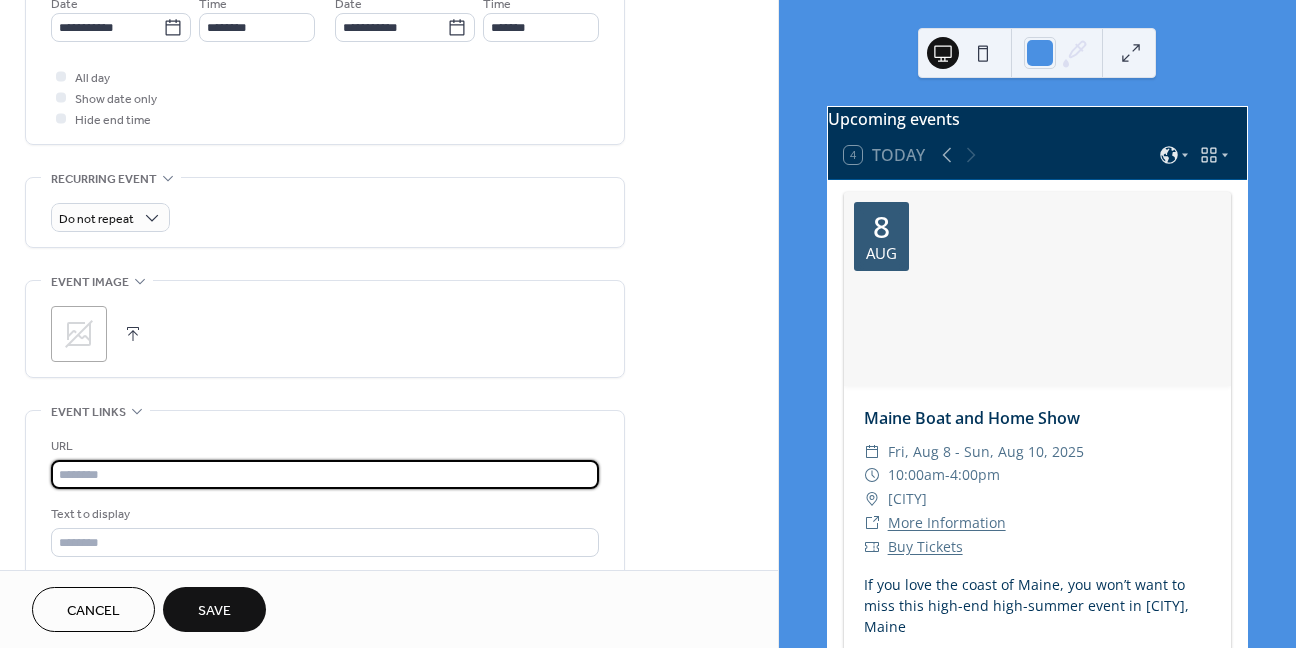click at bounding box center (325, 474) 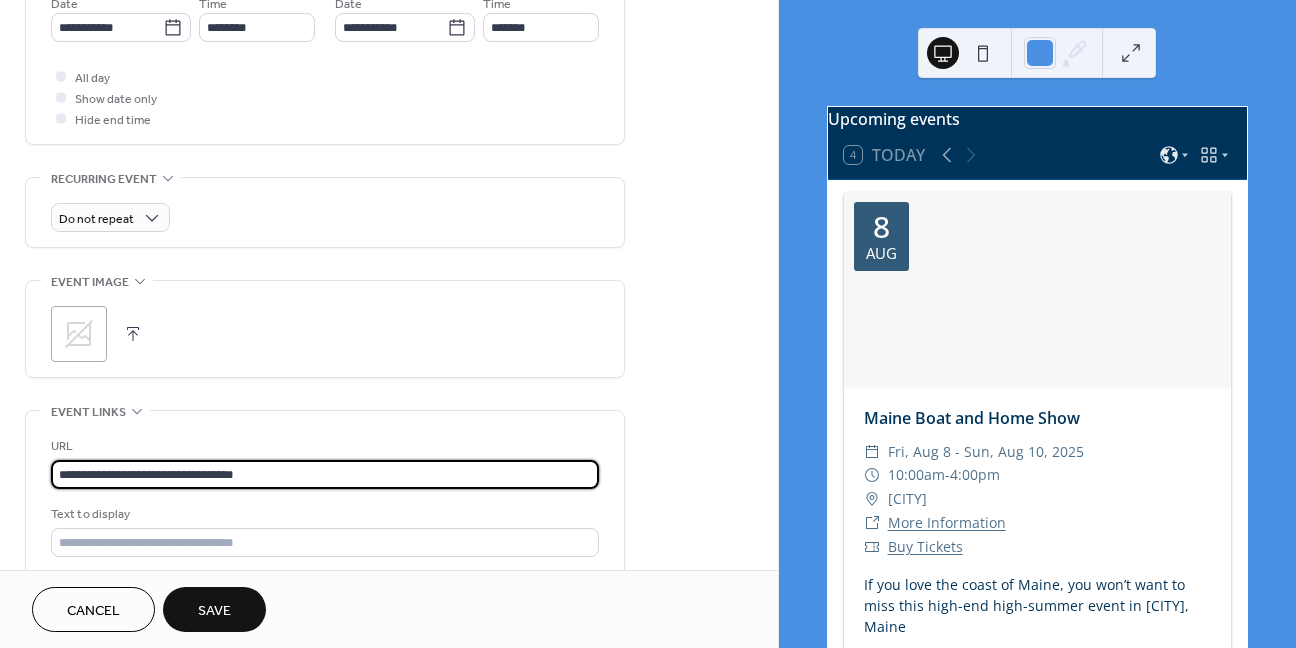 type on "**********" 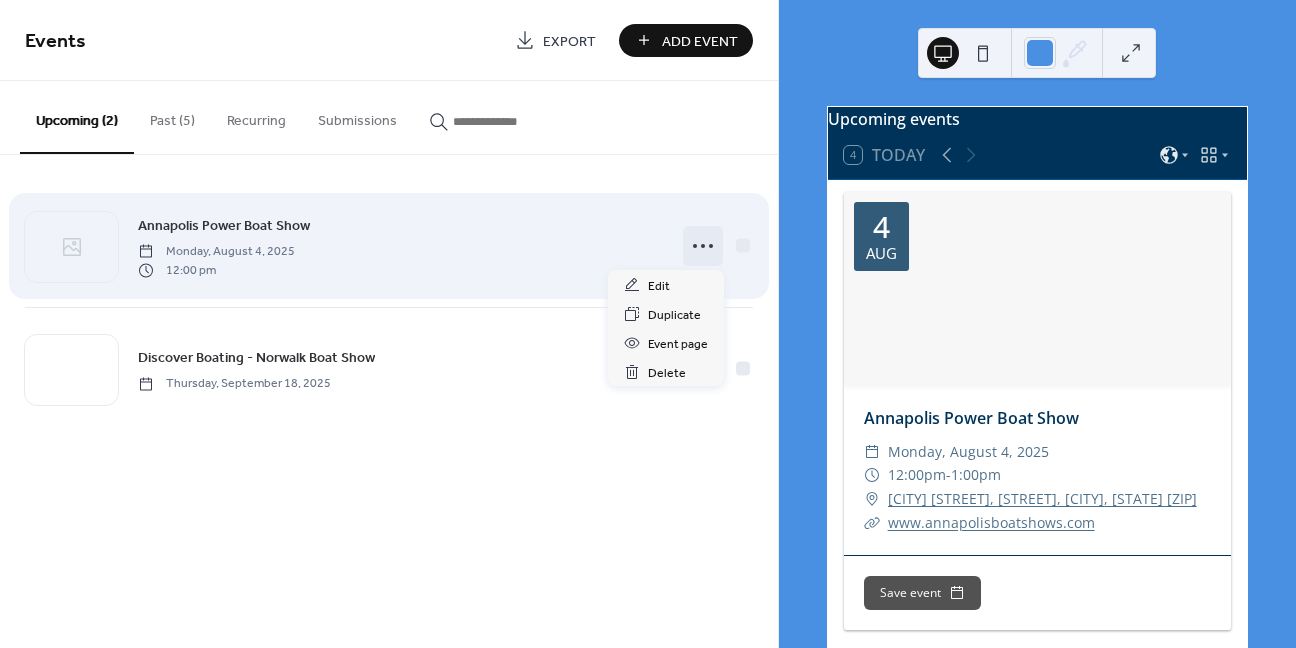 click 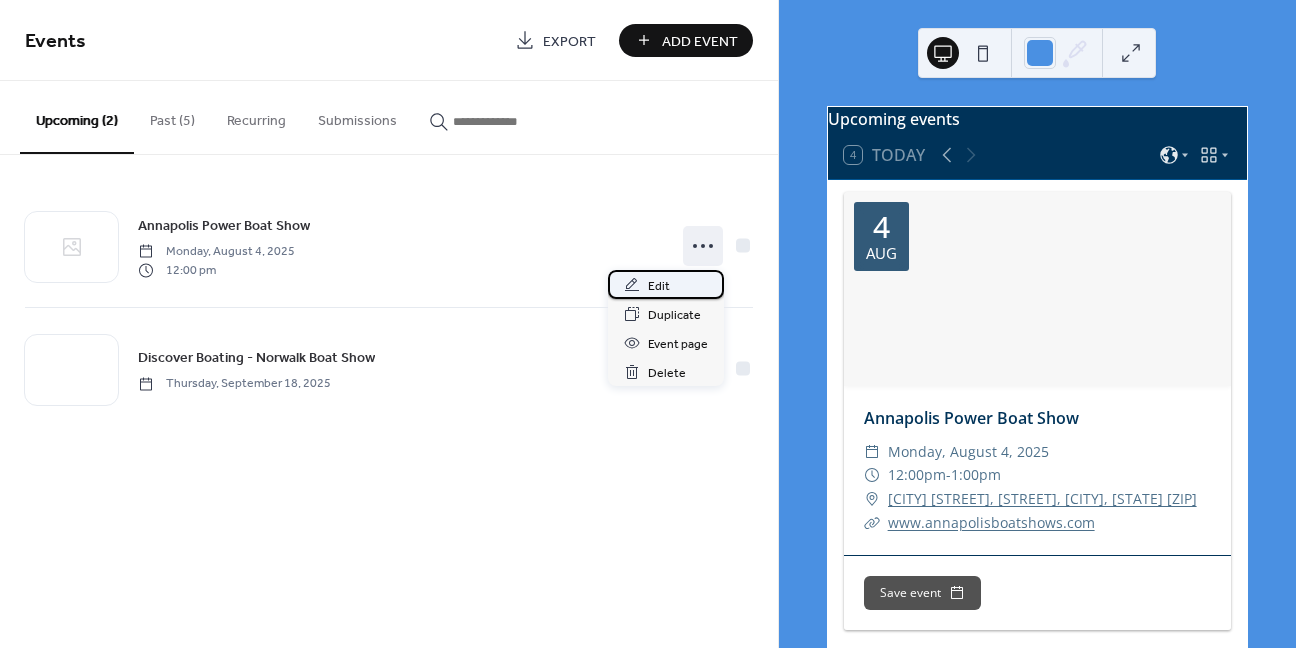 click on "Edit" at bounding box center (659, 286) 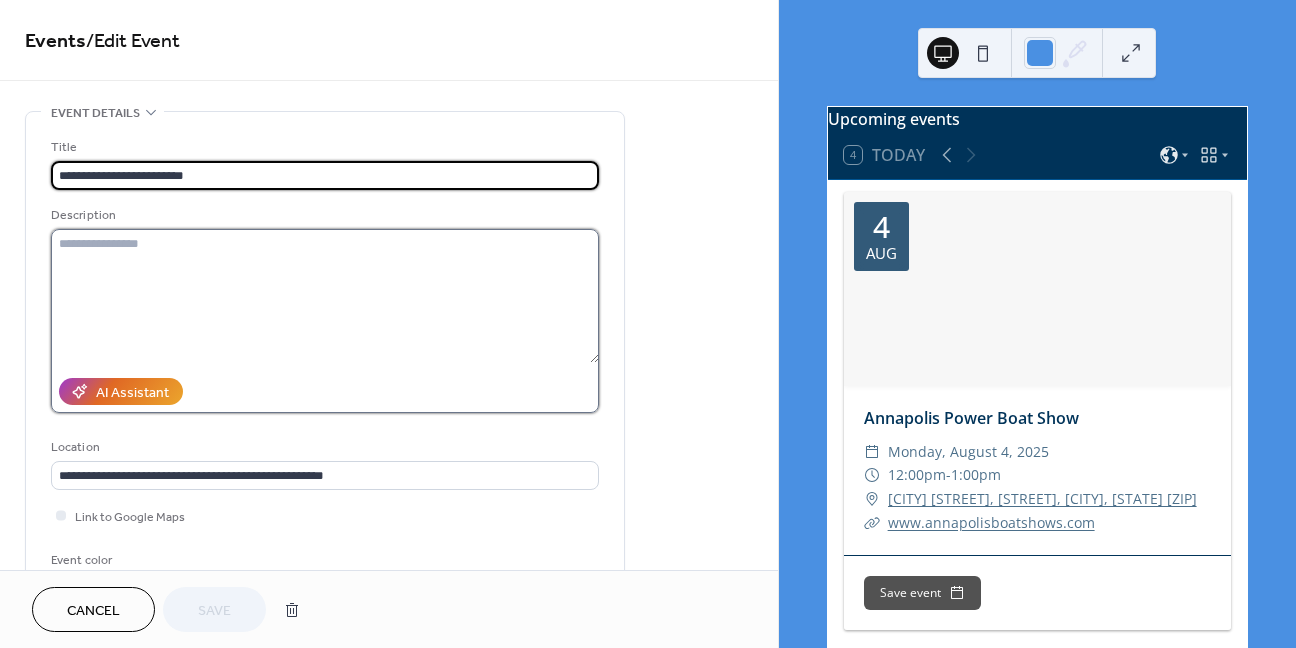 click at bounding box center (325, 296) 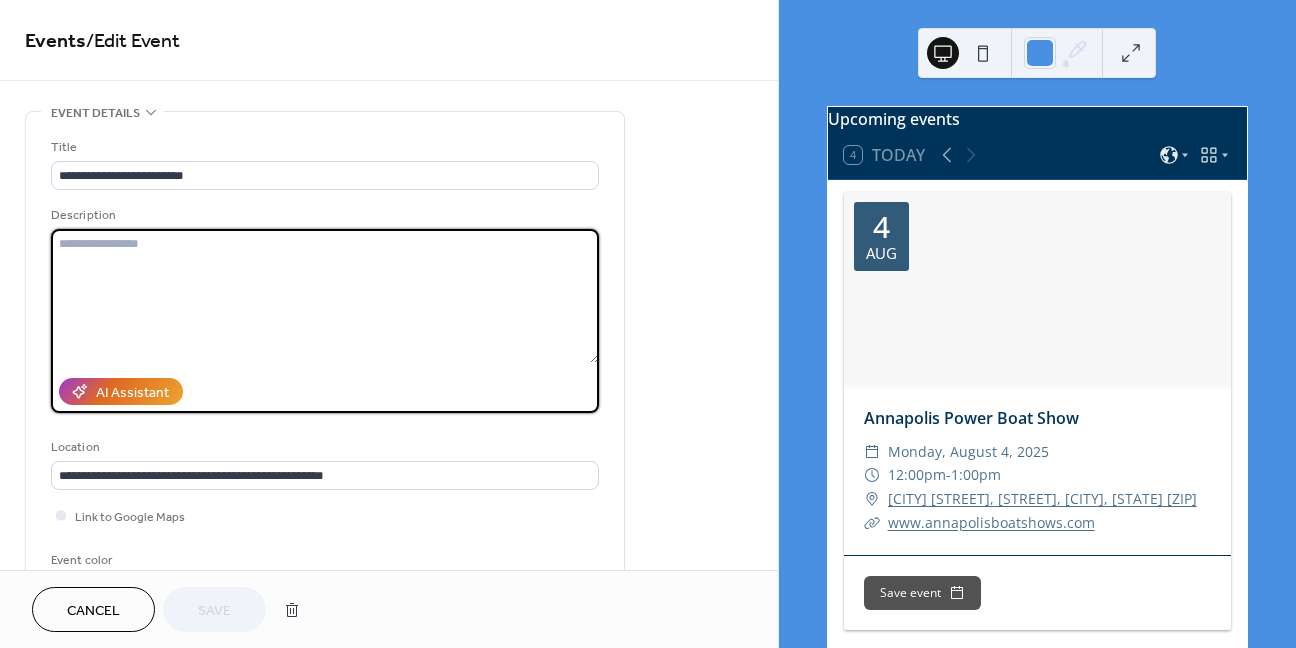 paste on "**********" 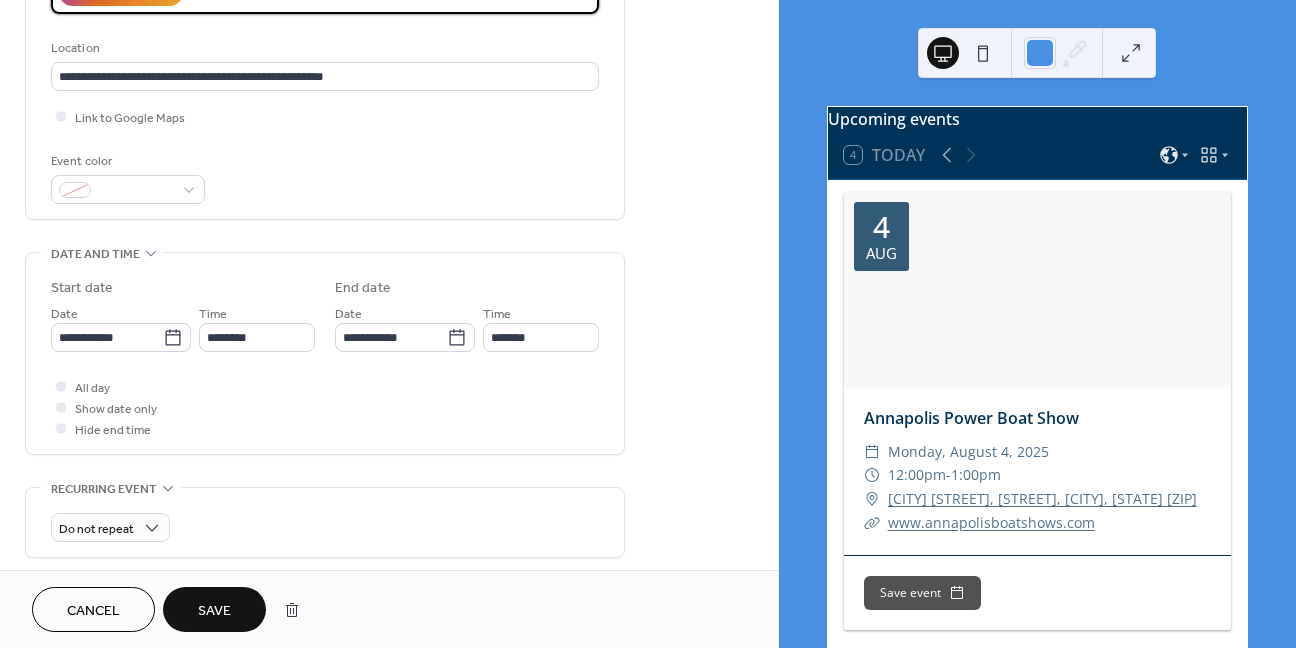 scroll, scrollTop: 400, scrollLeft: 0, axis: vertical 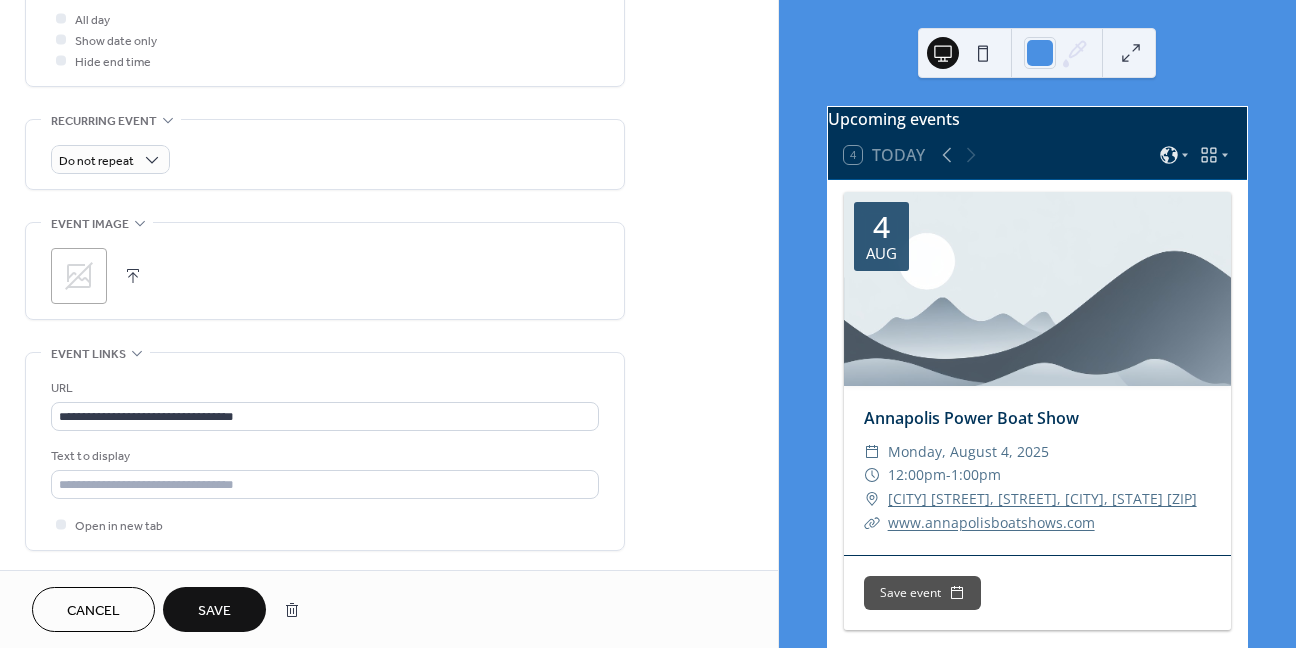 type on "**********" 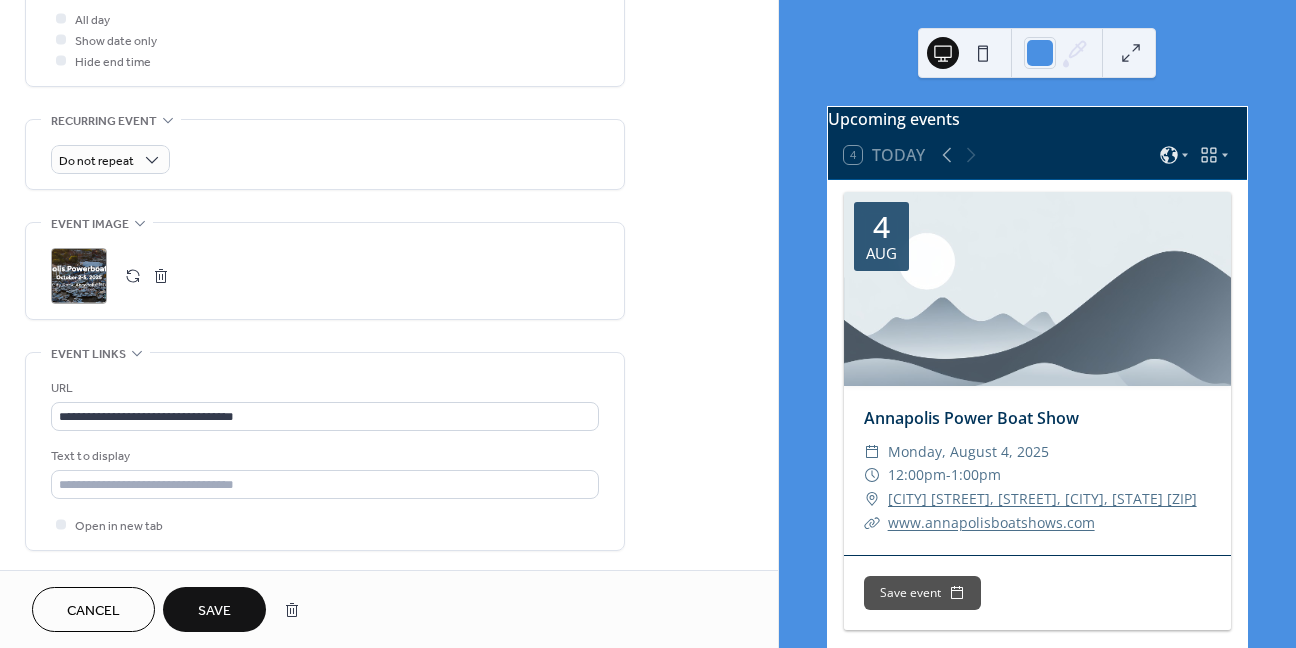 click on "Save" at bounding box center (214, 611) 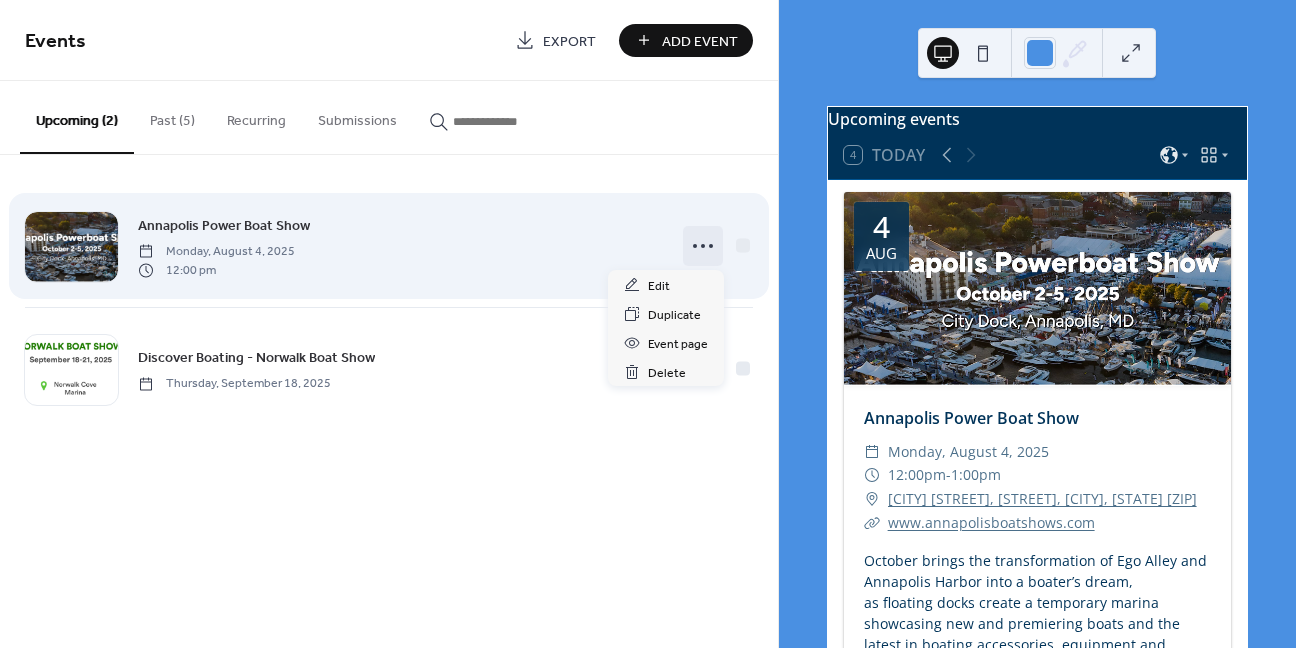 click 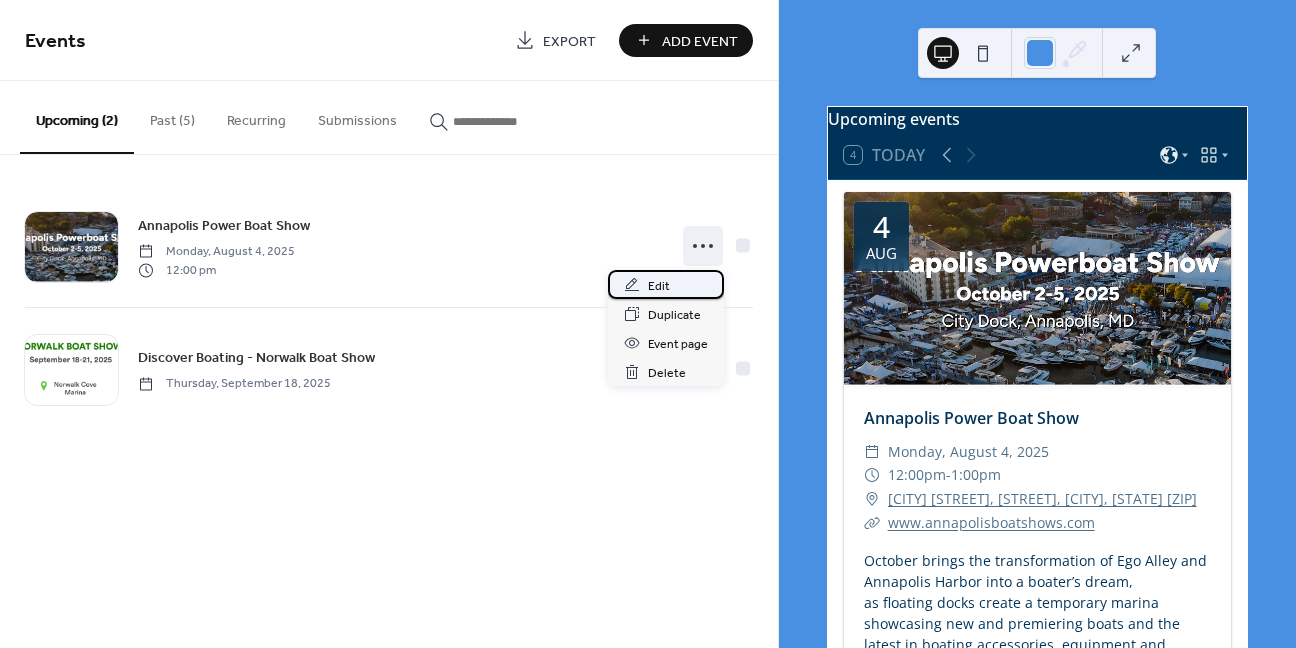 click on "Edit" at bounding box center (659, 286) 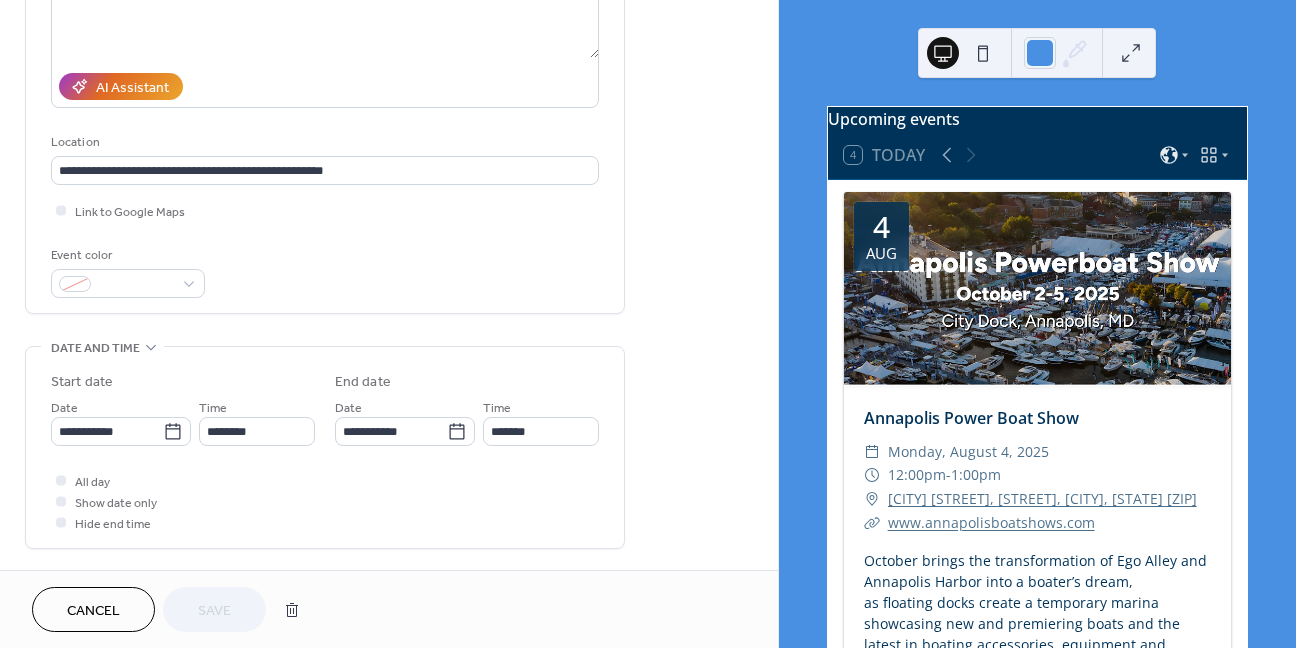scroll, scrollTop: 313, scrollLeft: 0, axis: vertical 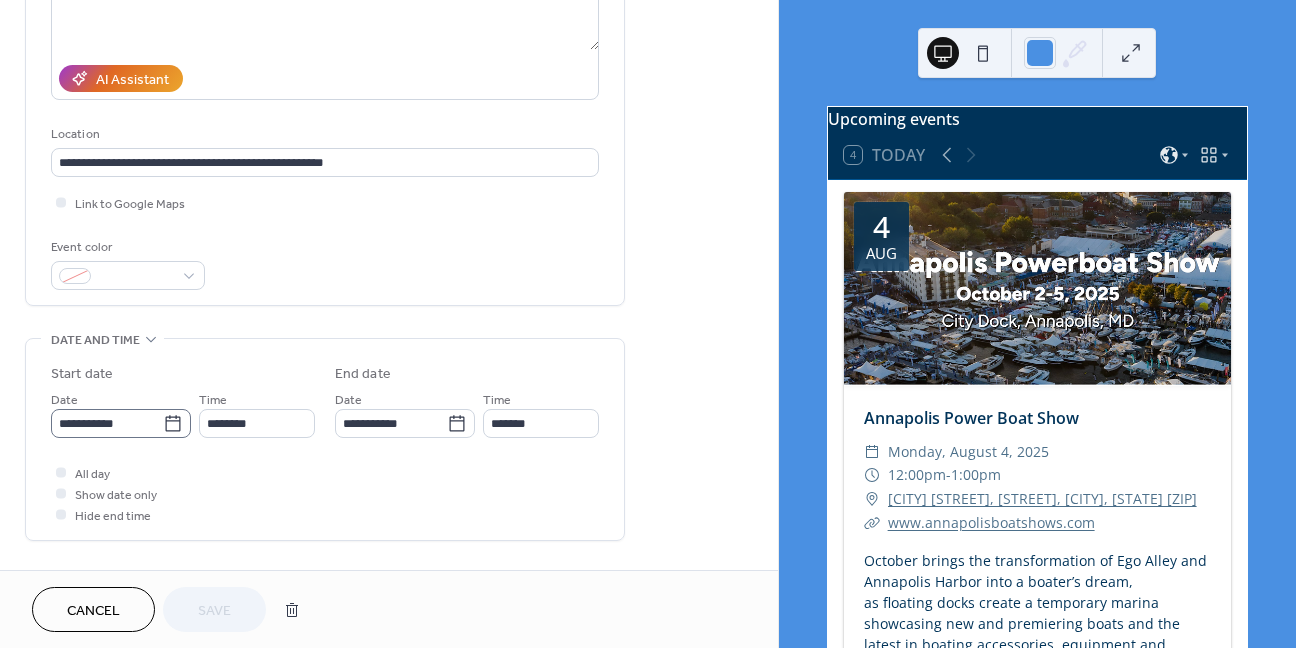 click 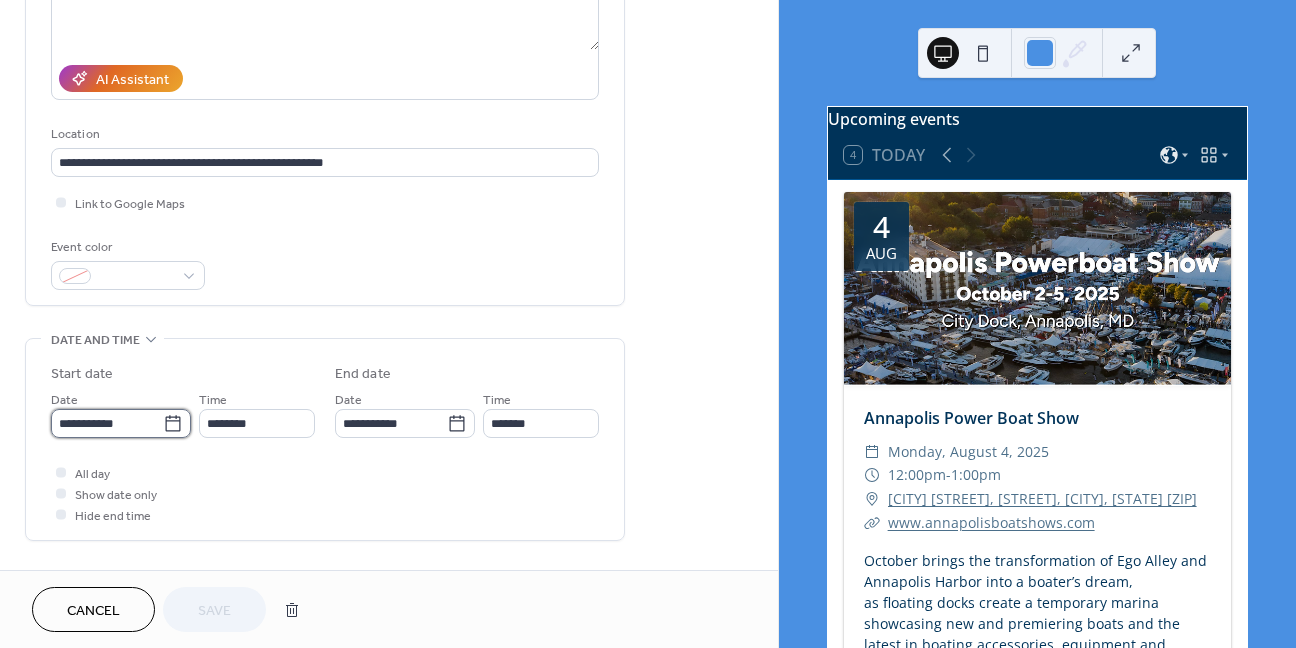 click on "**********" at bounding box center (107, 423) 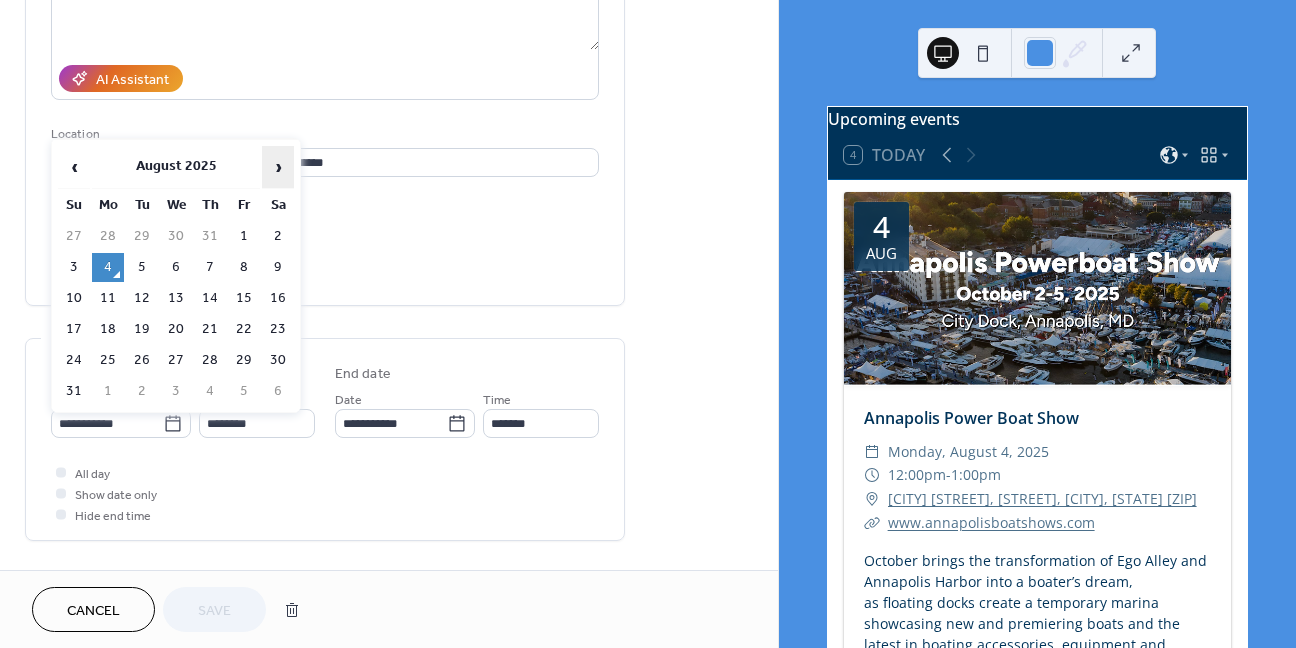 click on "›" at bounding box center [278, 167] 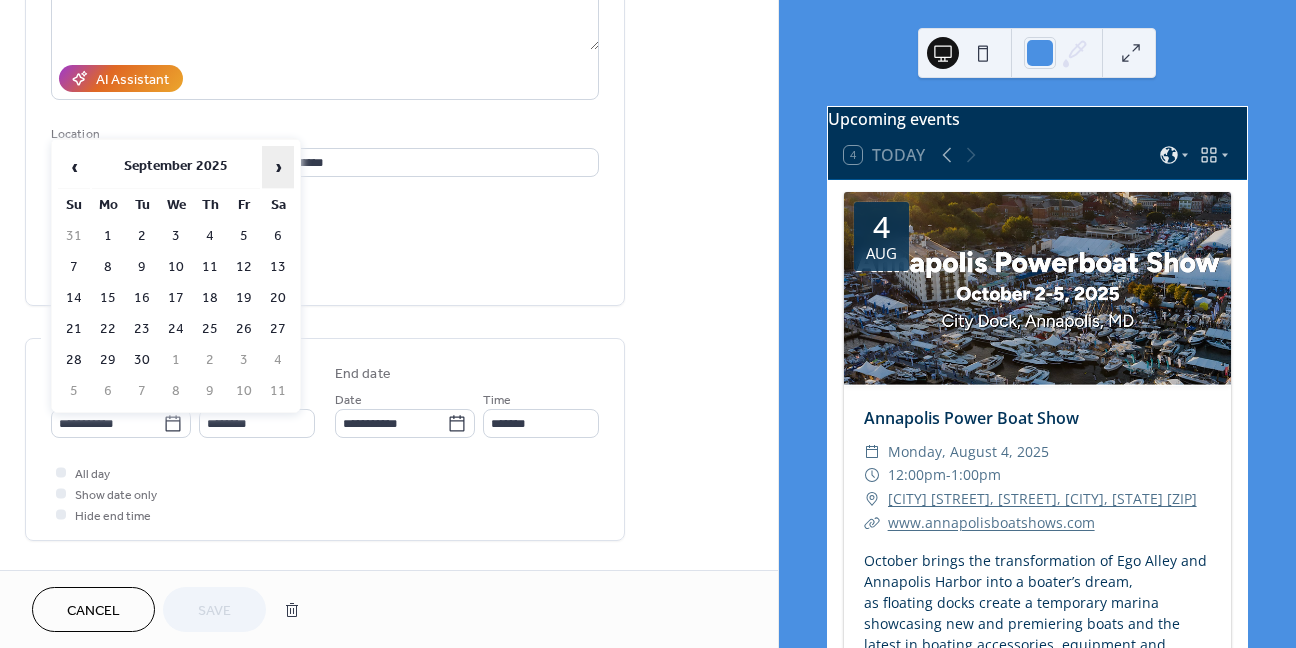 click on "›" at bounding box center (278, 167) 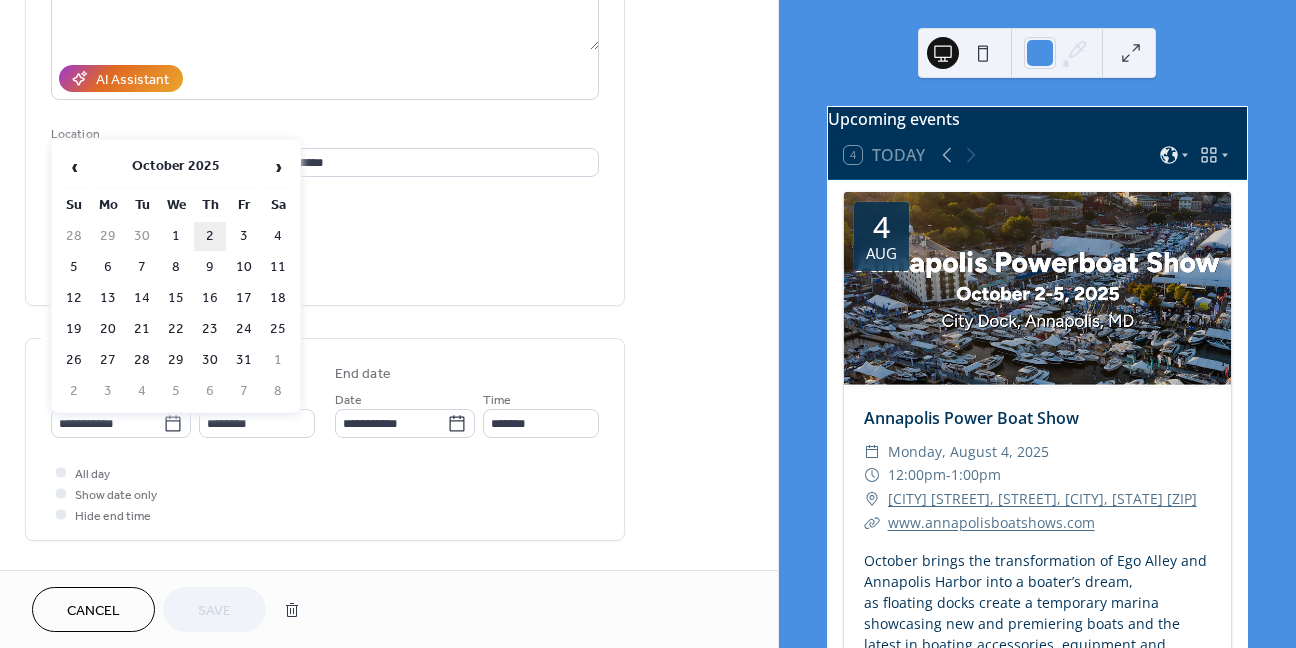 click on "2" at bounding box center [210, 236] 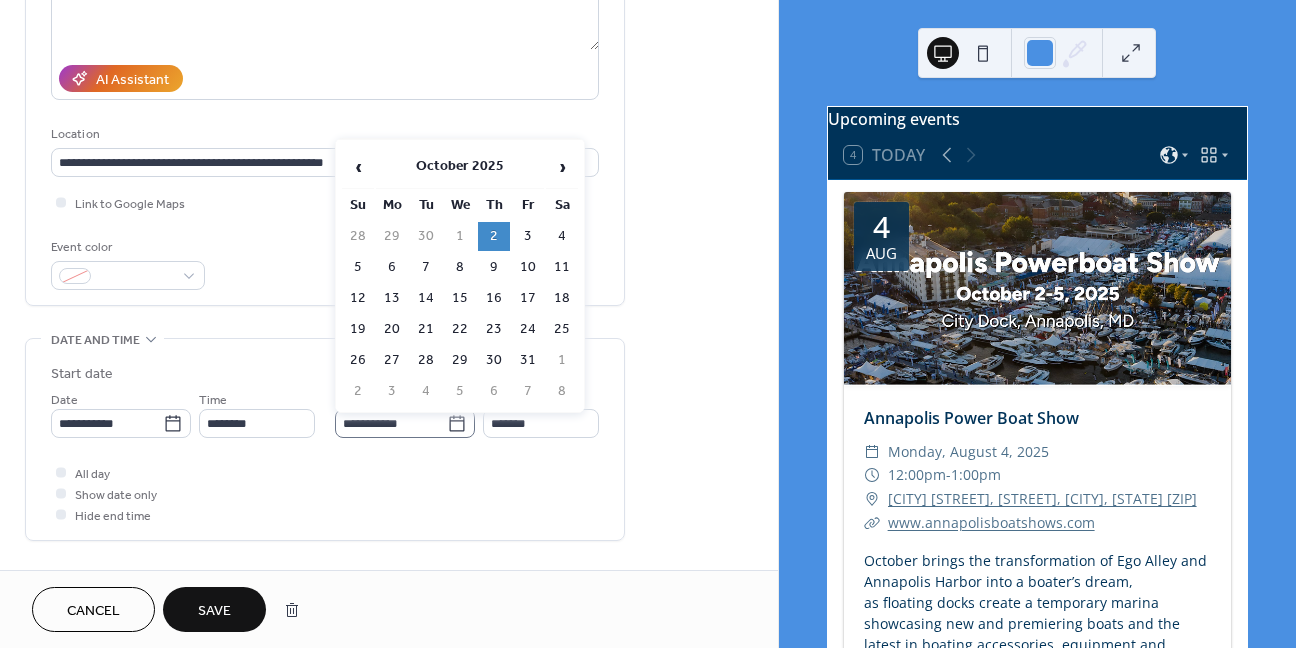 click 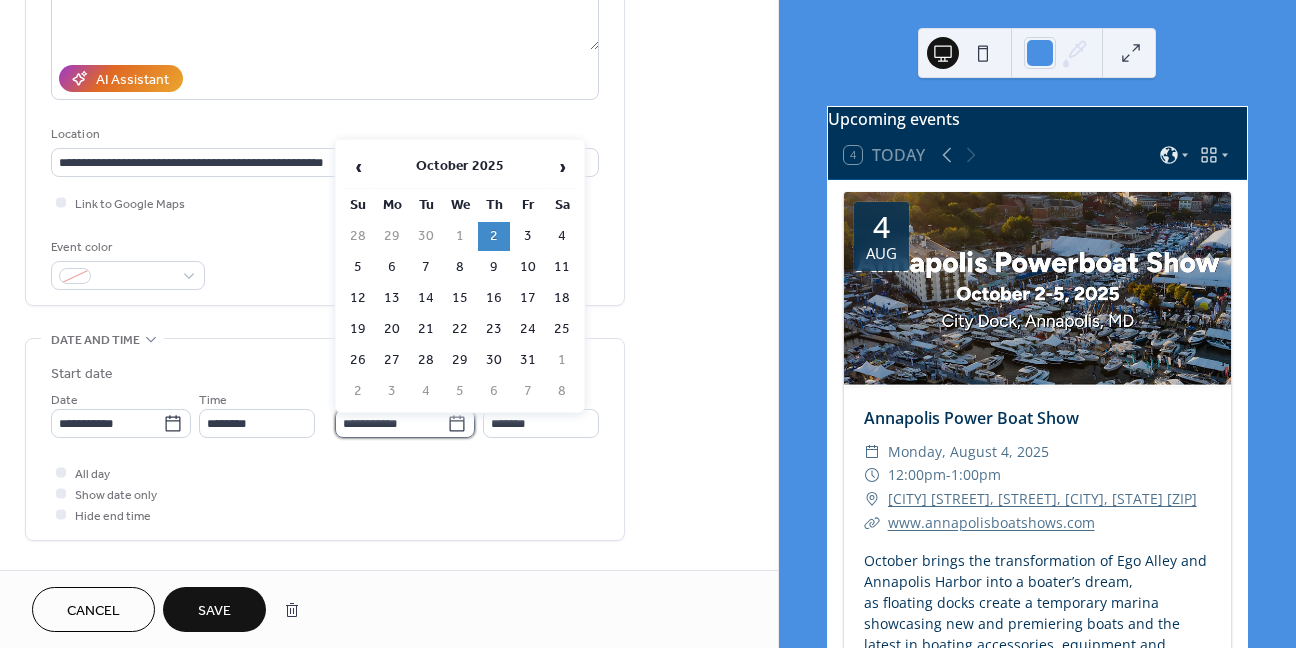 click on "**********" at bounding box center (391, 423) 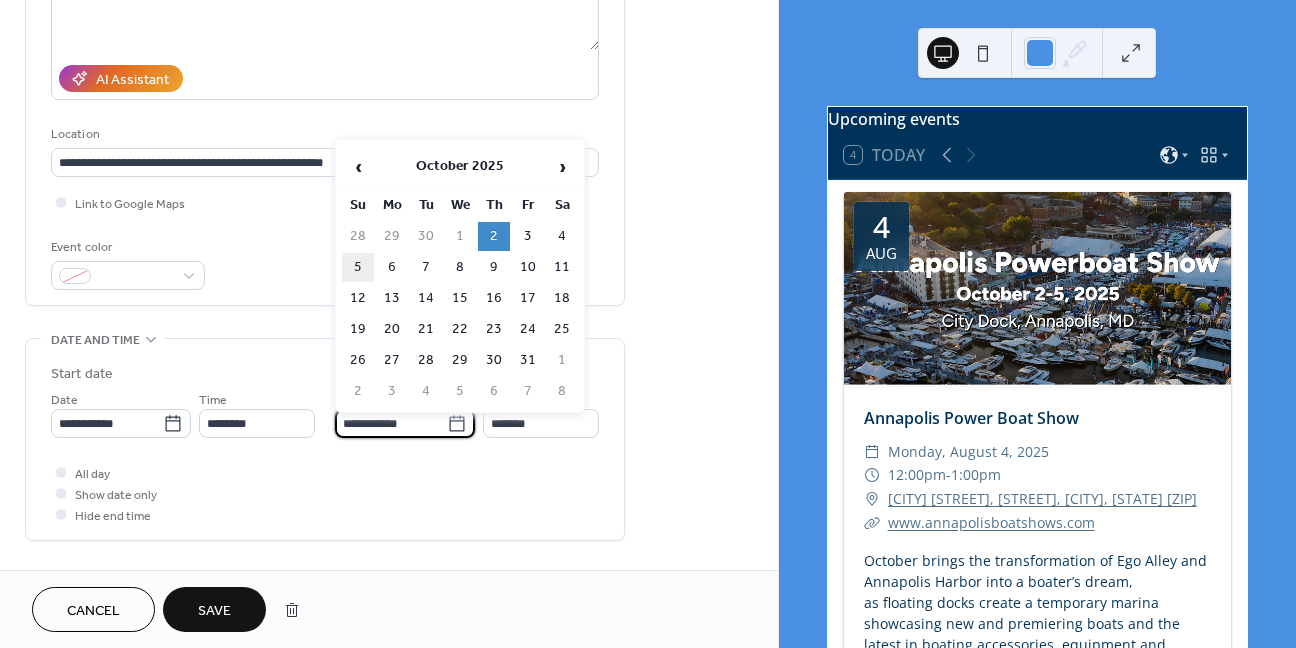 click on "5" at bounding box center (358, 267) 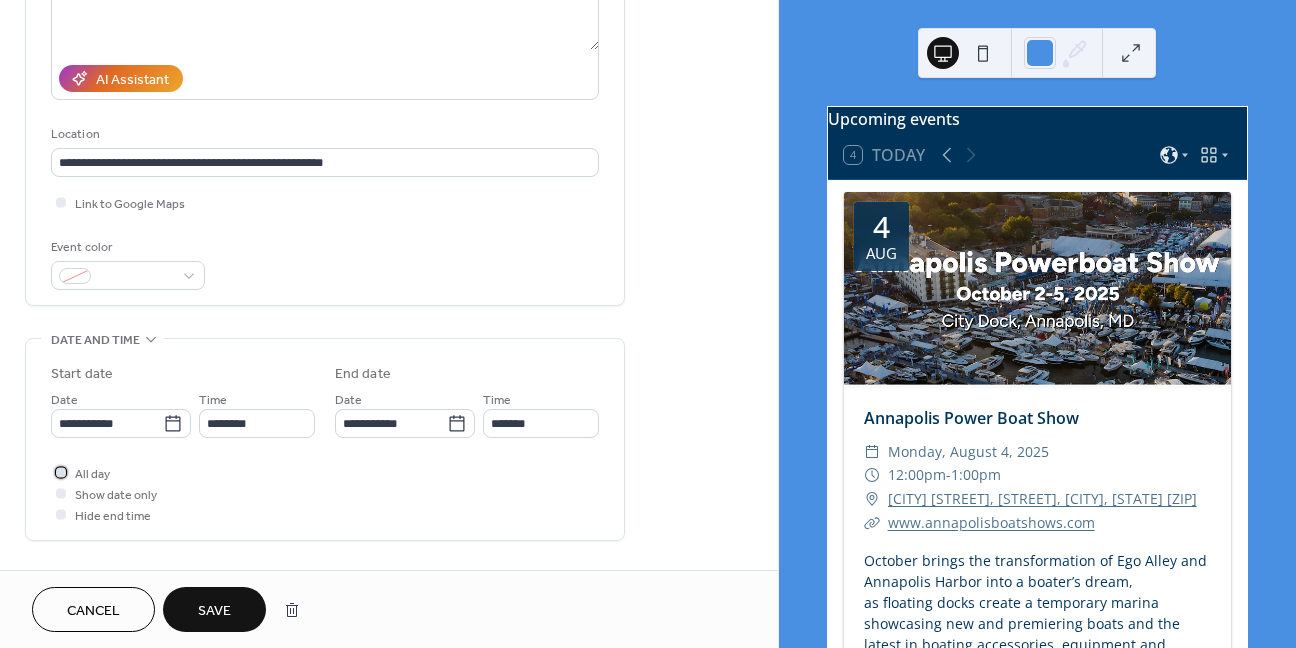 click at bounding box center (61, 472) 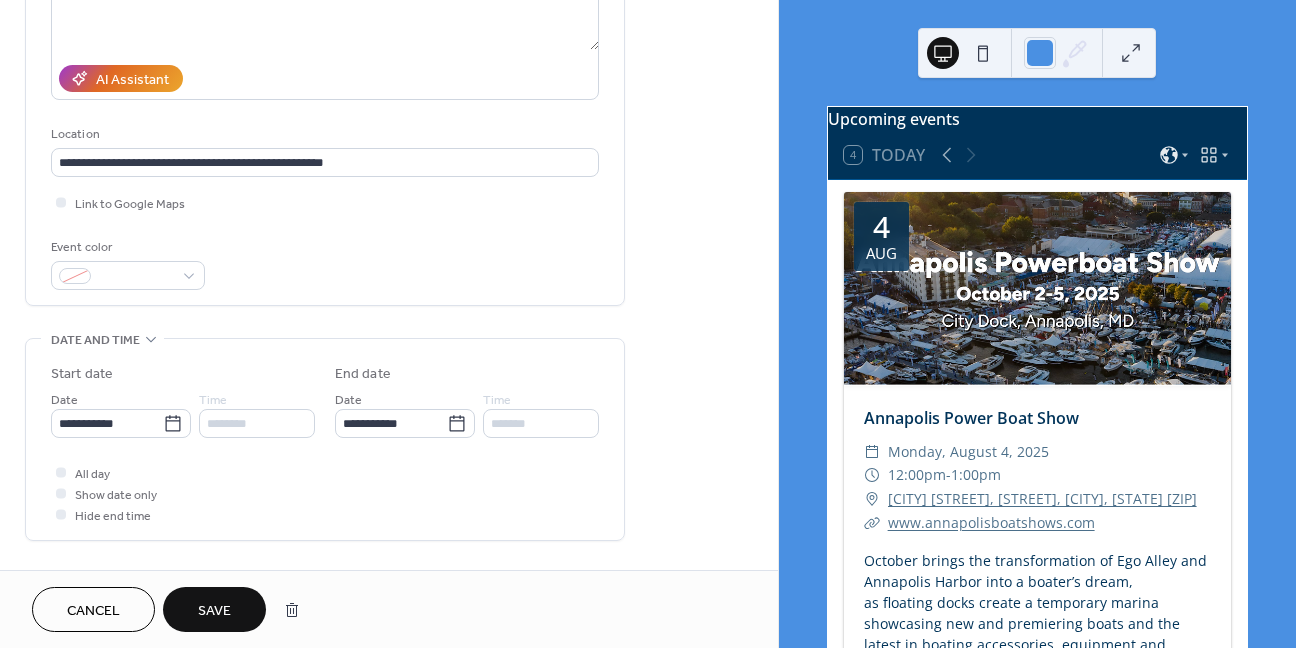 click on "Save" at bounding box center (214, 611) 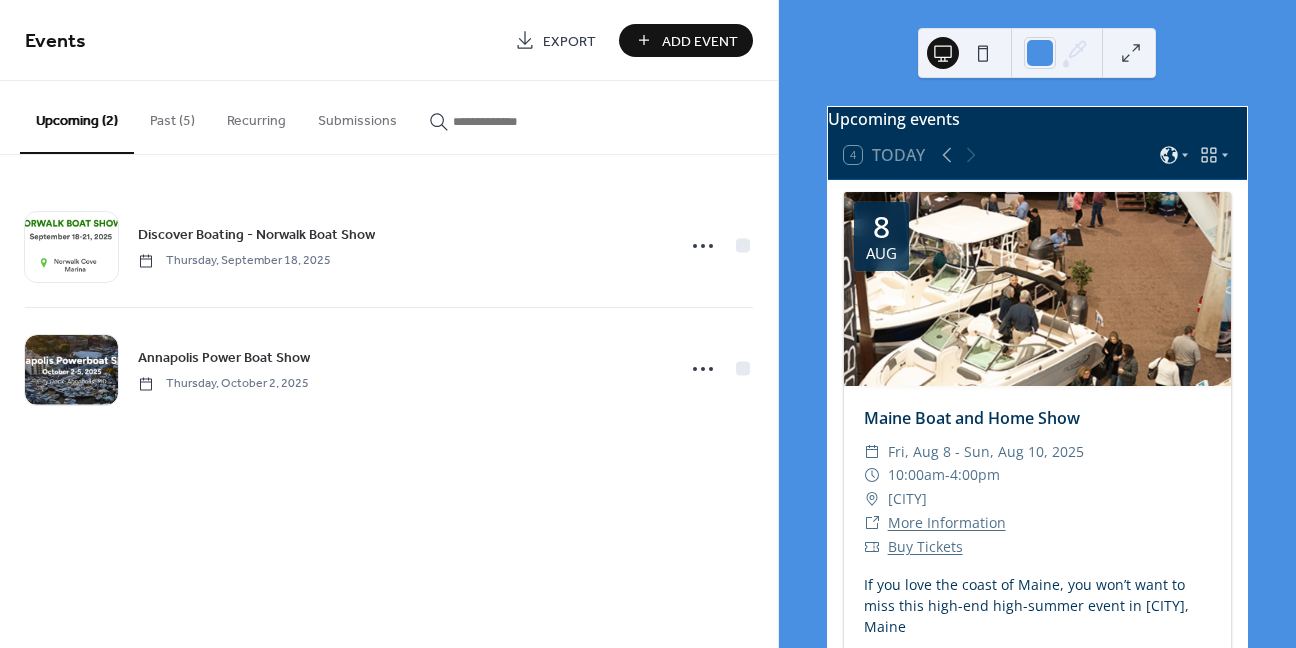 click on "Add Event" at bounding box center [700, 41] 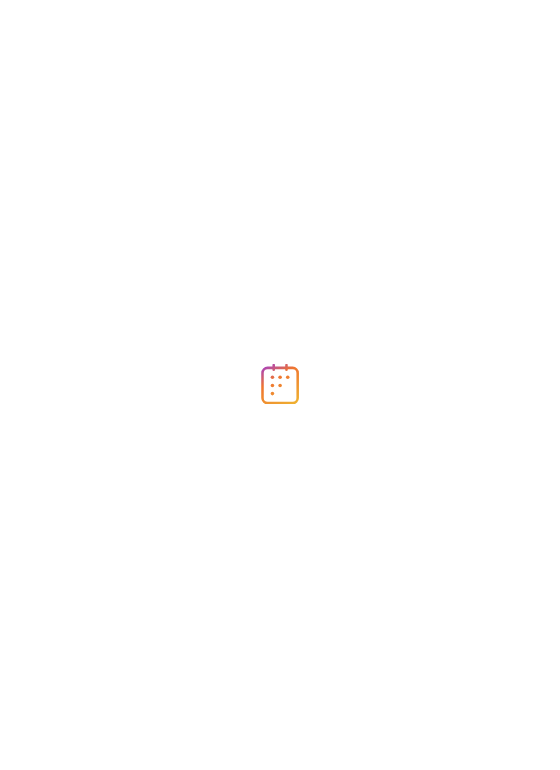 scroll, scrollTop: 0, scrollLeft: 0, axis: both 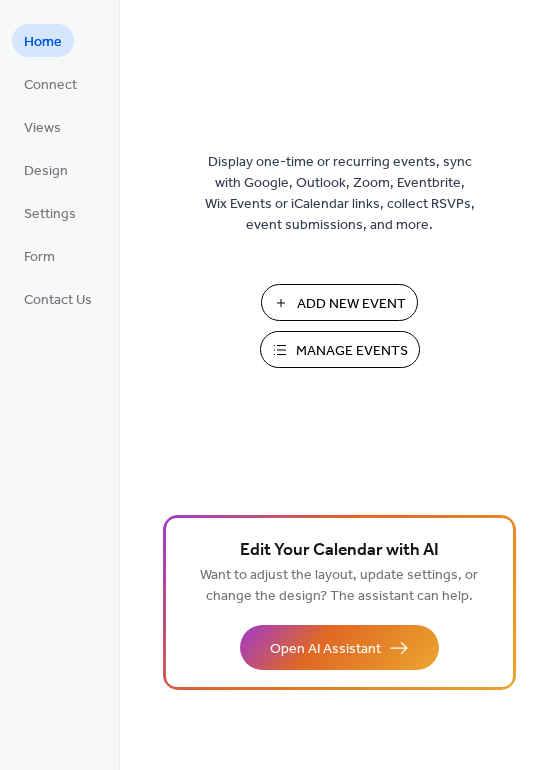 click on "Add New Event" at bounding box center [351, 304] 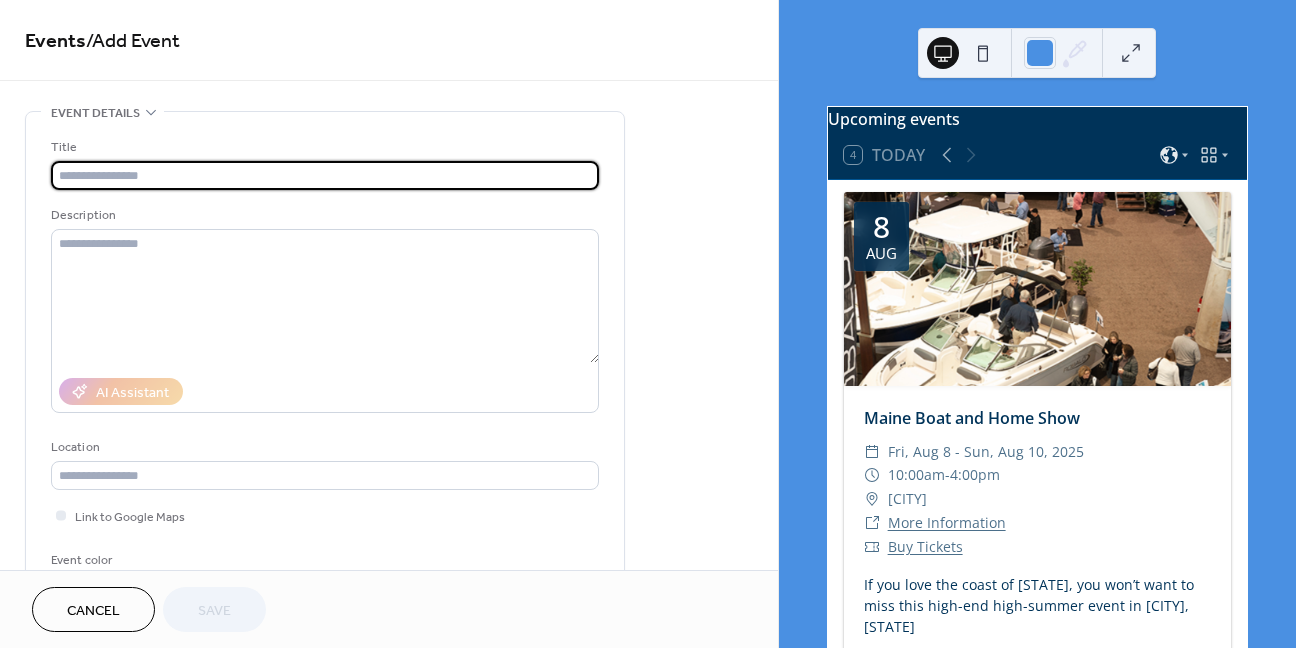 scroll, scrollTop: 0, scrollLeft: 0, axis: both 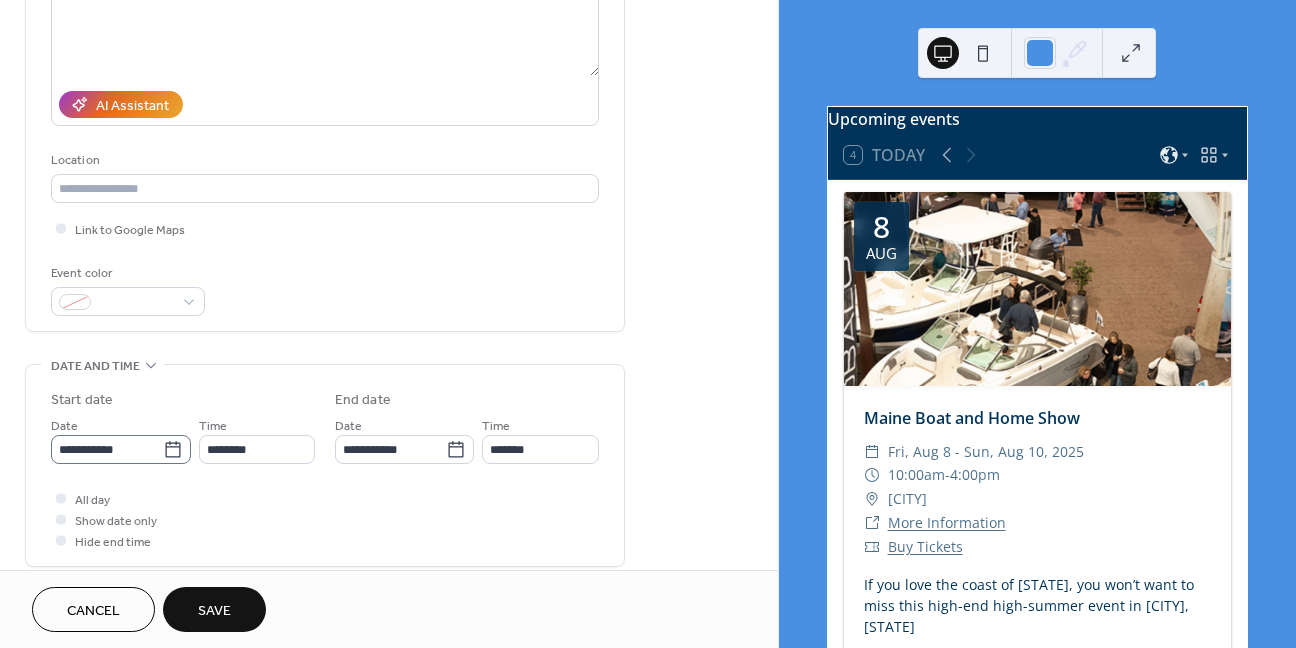type on "**********" 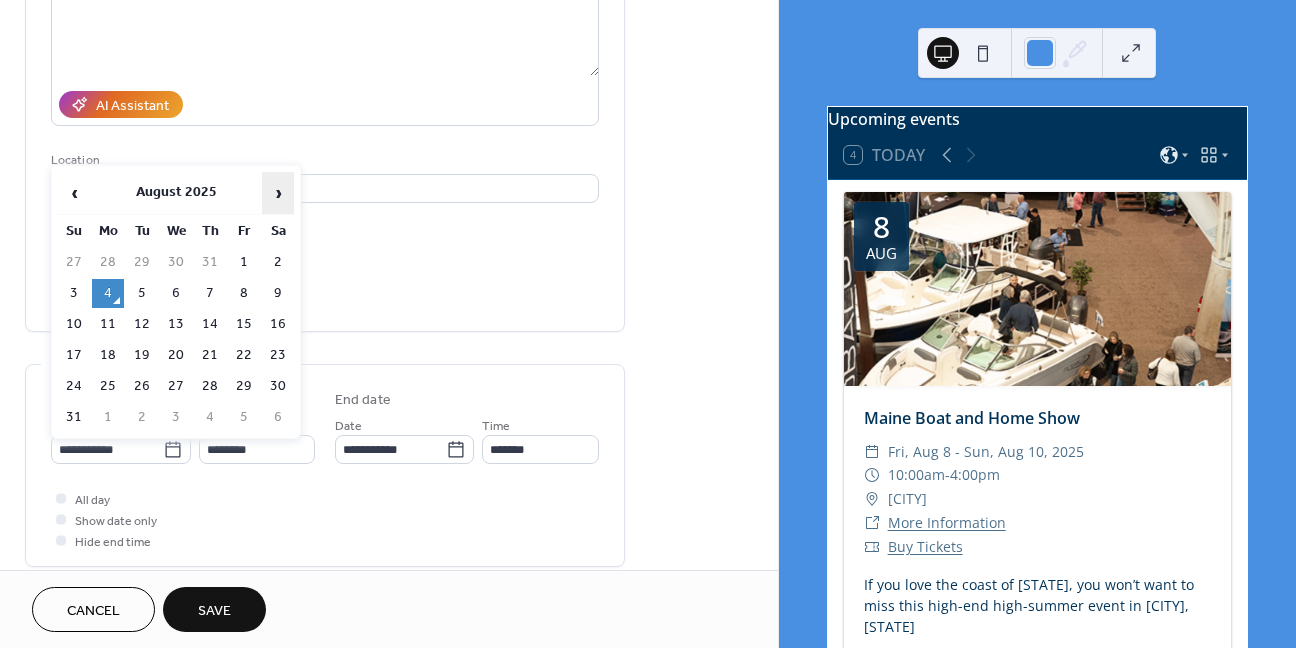 click on "›" at bounding box center [278, 193] 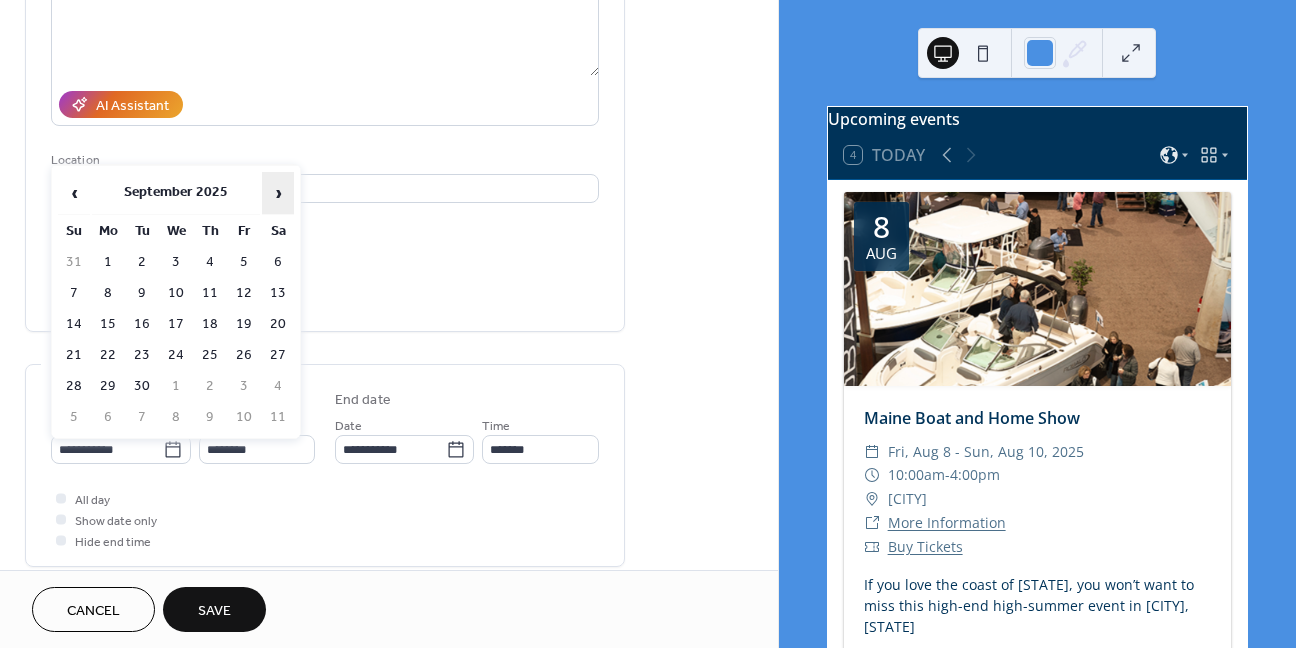 click on "›" at bounding box center [278, 193] 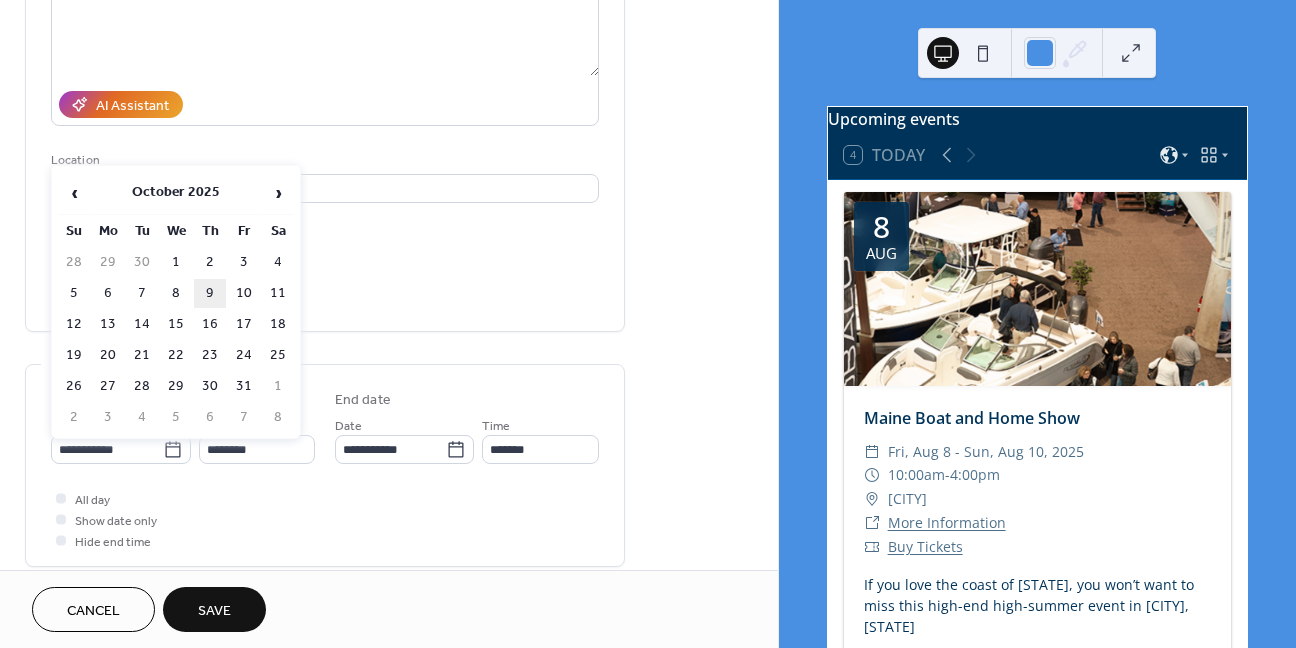 click on "9" at bounding box center [210, 293] 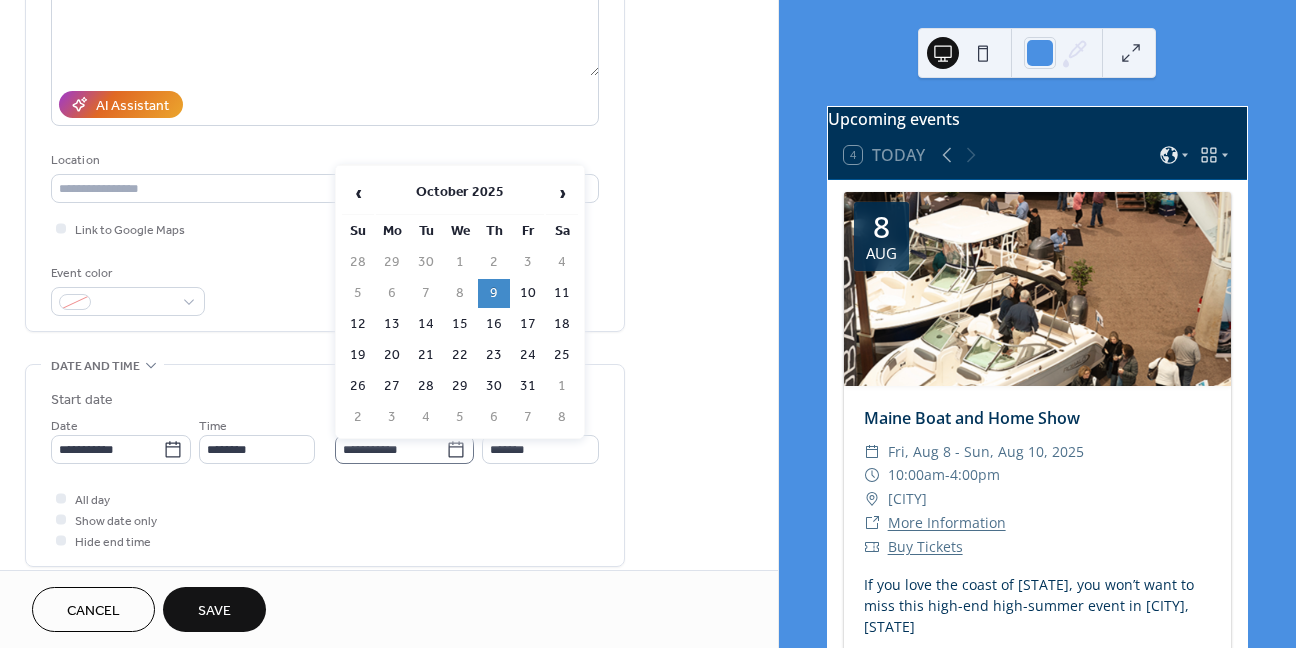 click 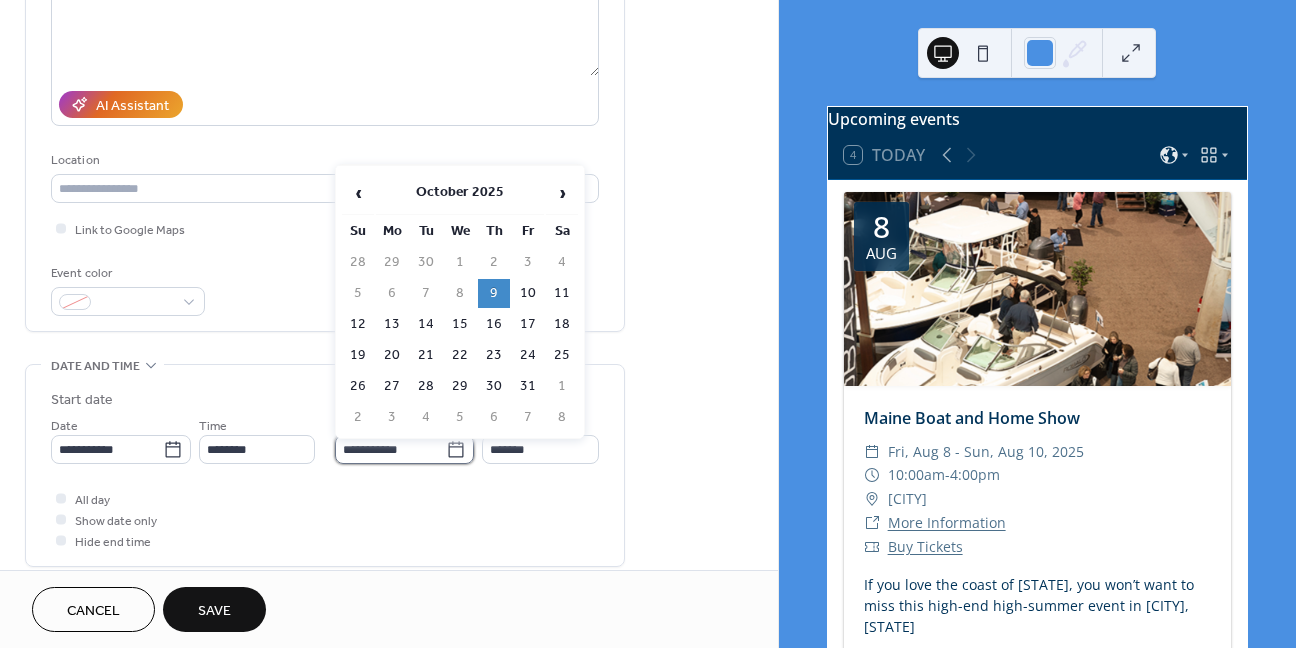 click on "**********" at bounding box center [390, 449] 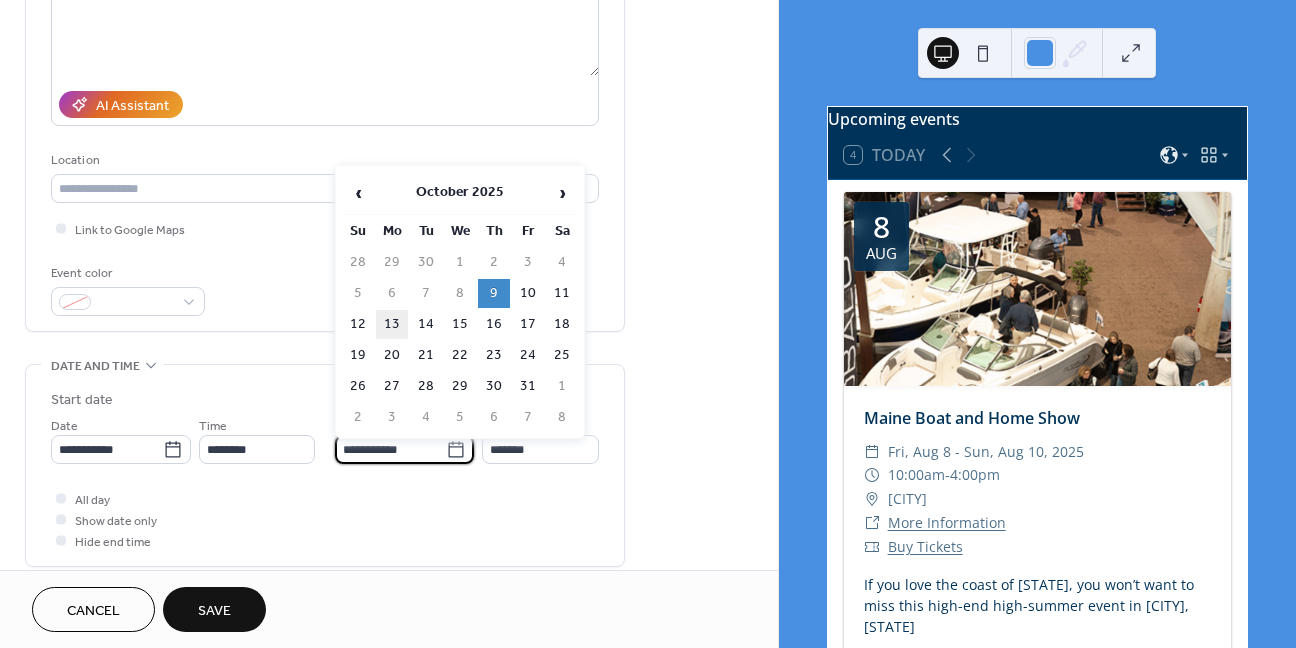 scroll, scrollTop: 0, scrollLeft: 0, axis: both 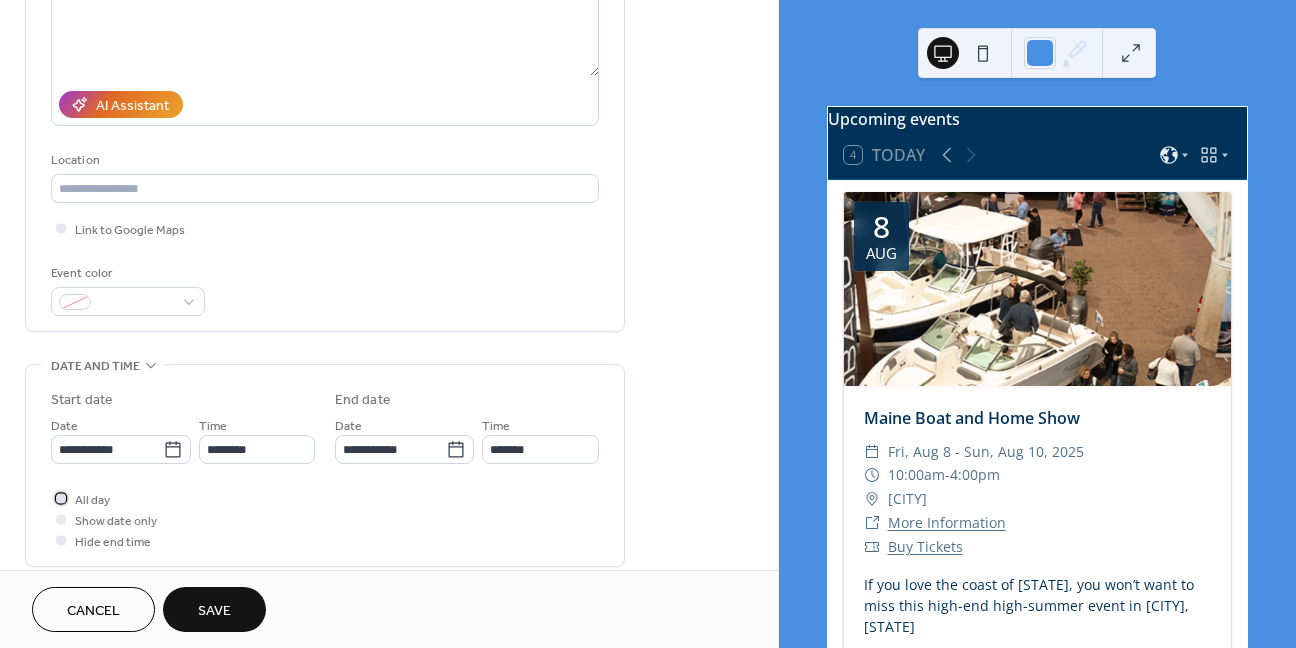 click at bounding box center [61, 498] 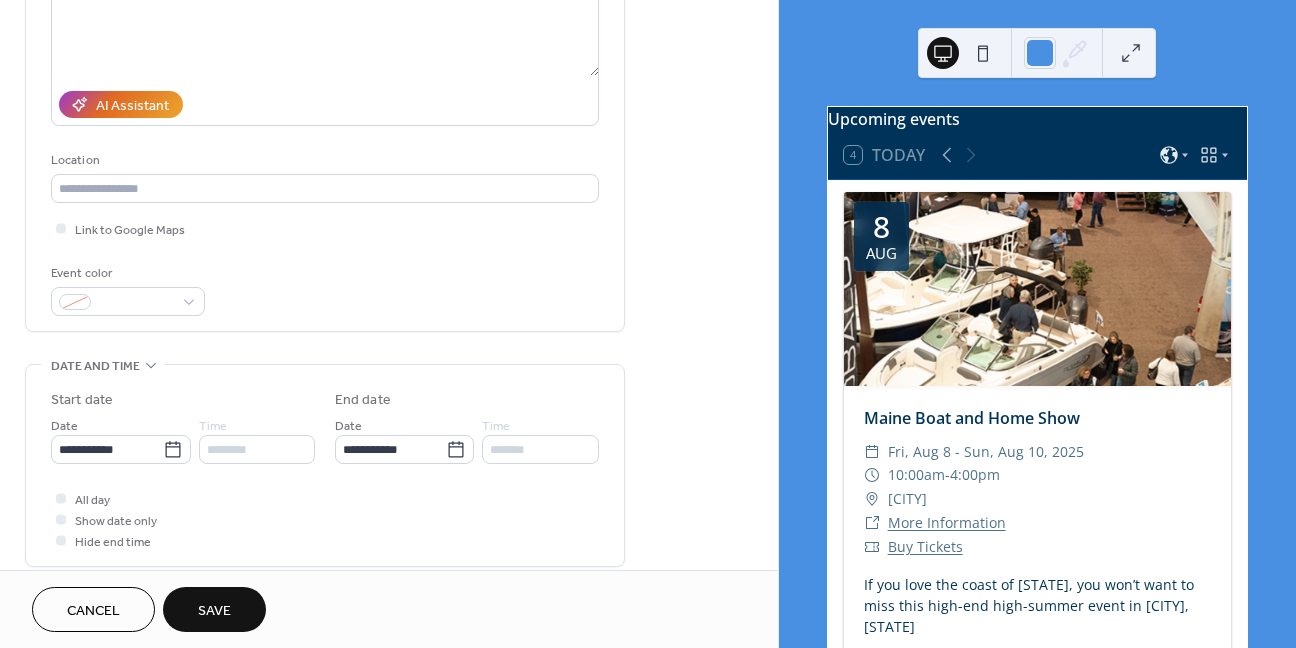 click on "Save" at bounding box center (214, 611) 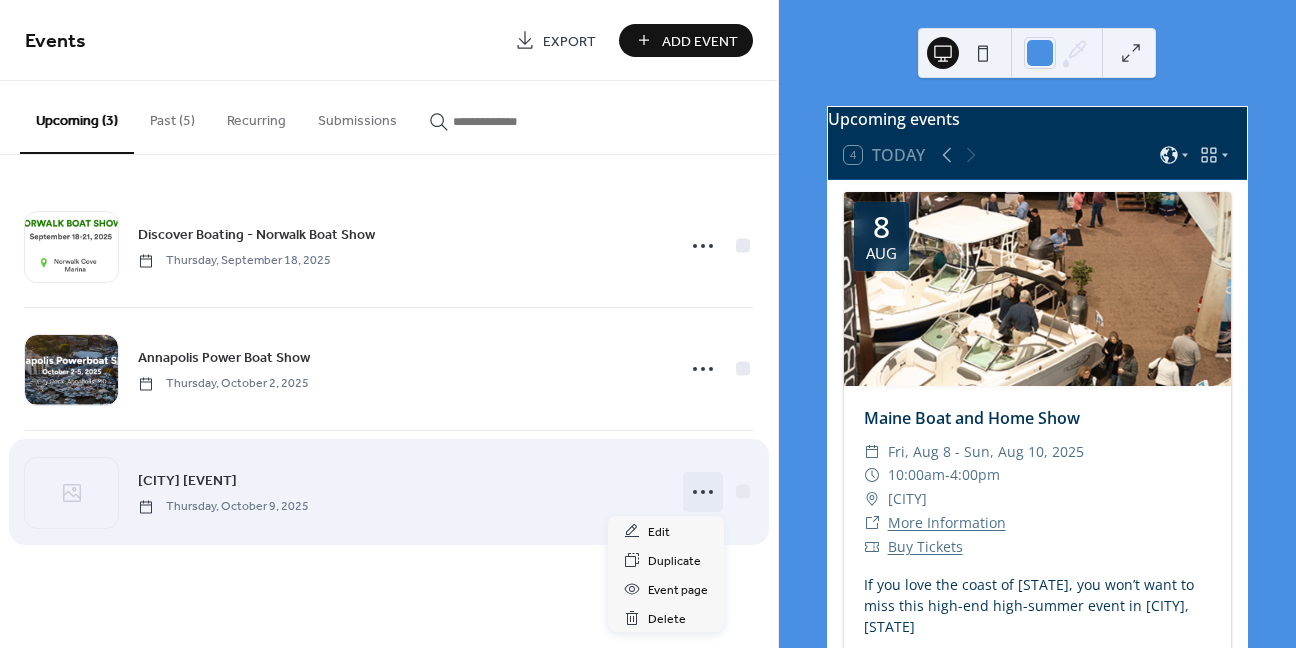 click 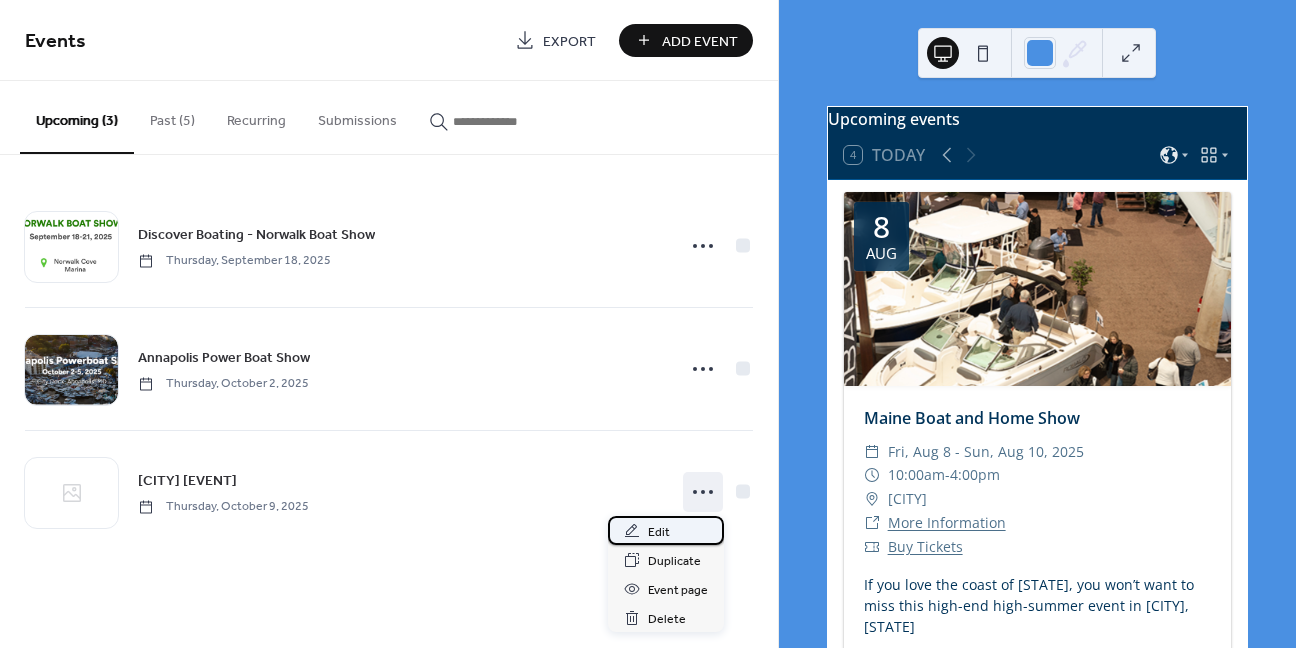 click on "Edit" at bounding box center [659, 532] 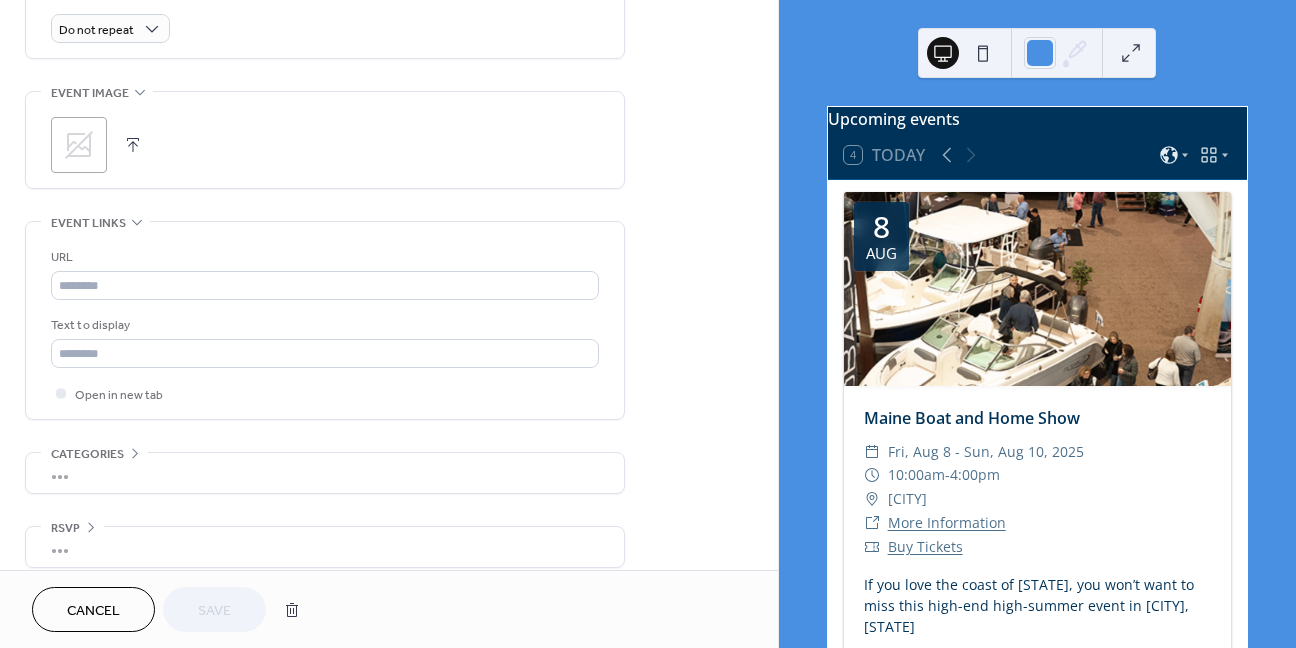 scroll, scrollTop: 916, scrollLeft: 0, axis: vertical 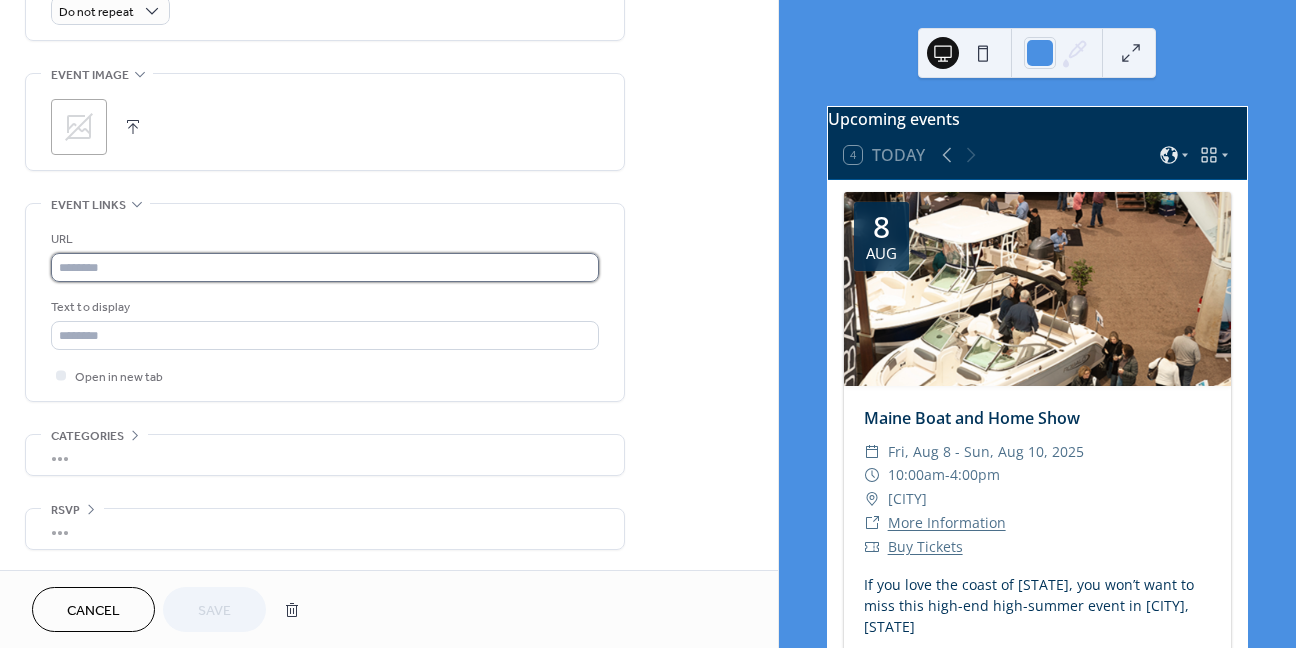 click at bounding box center (325, 267) 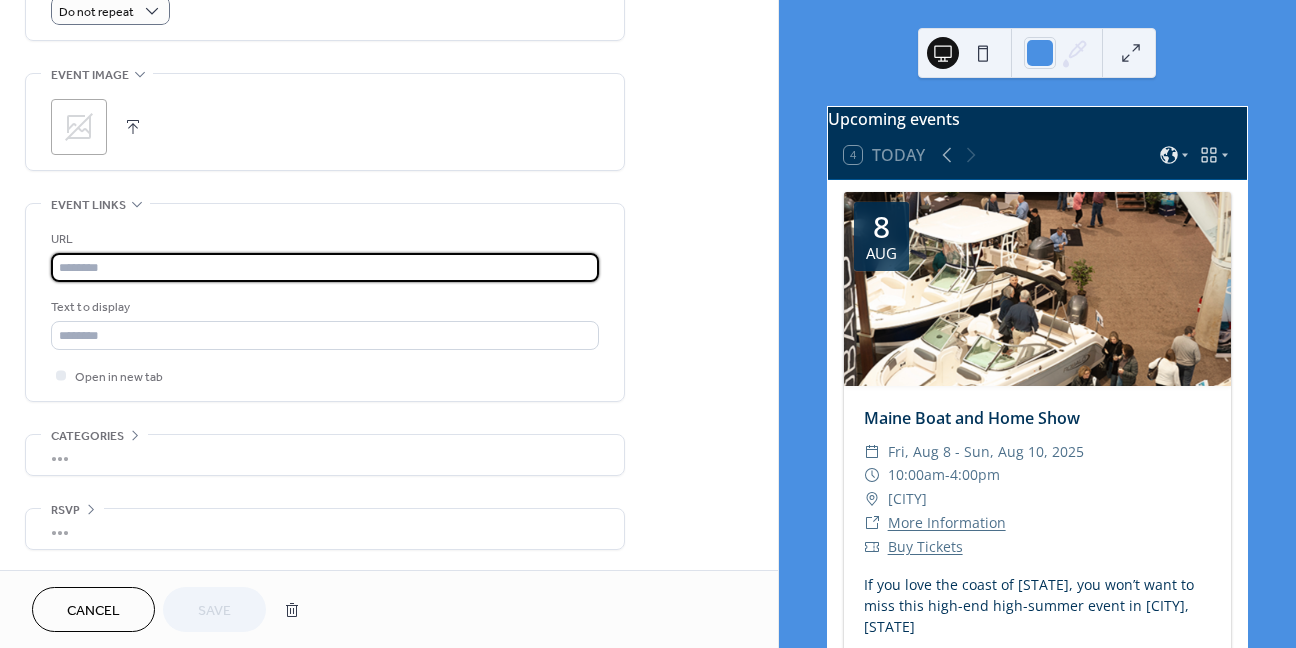 paste on "**********" 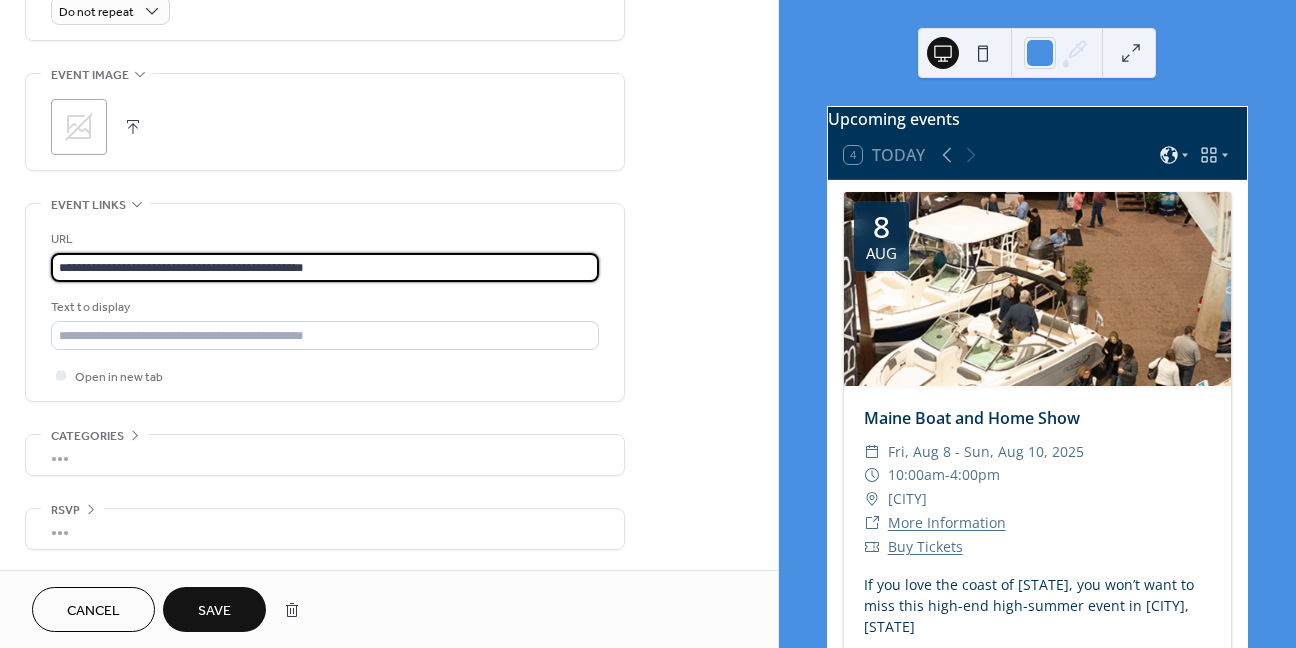 type on "**********" 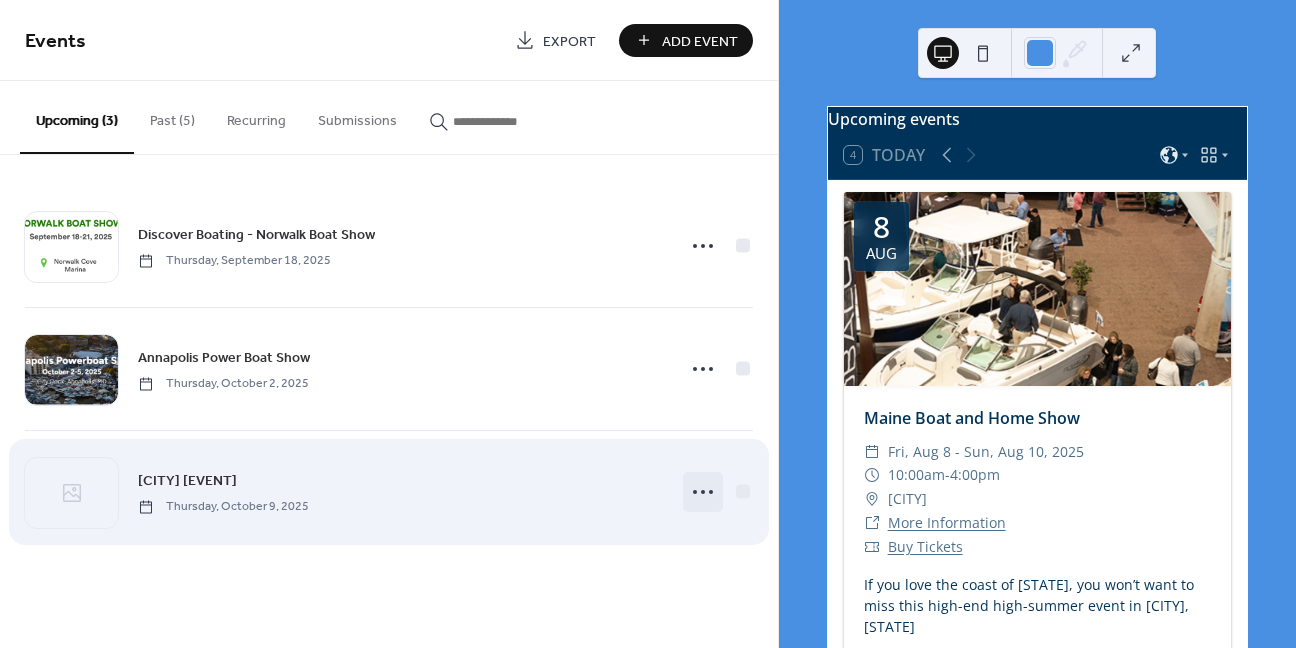 click 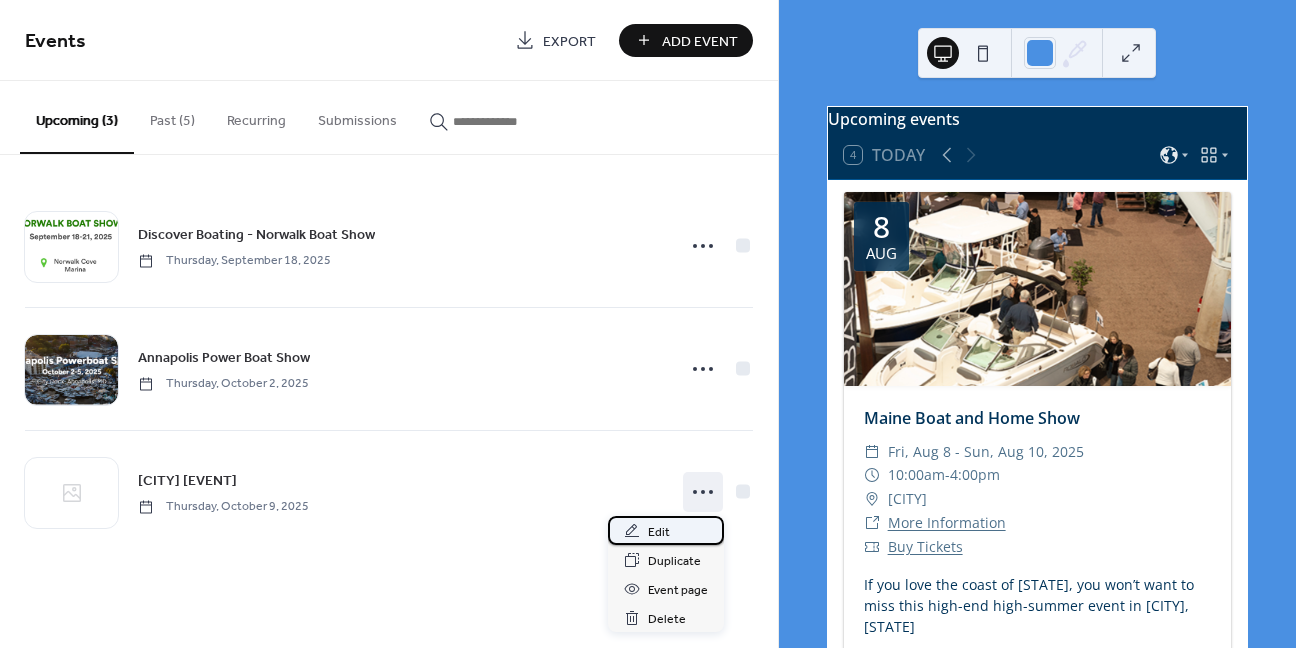 click on "Edit" at bounding box center [659, 532] 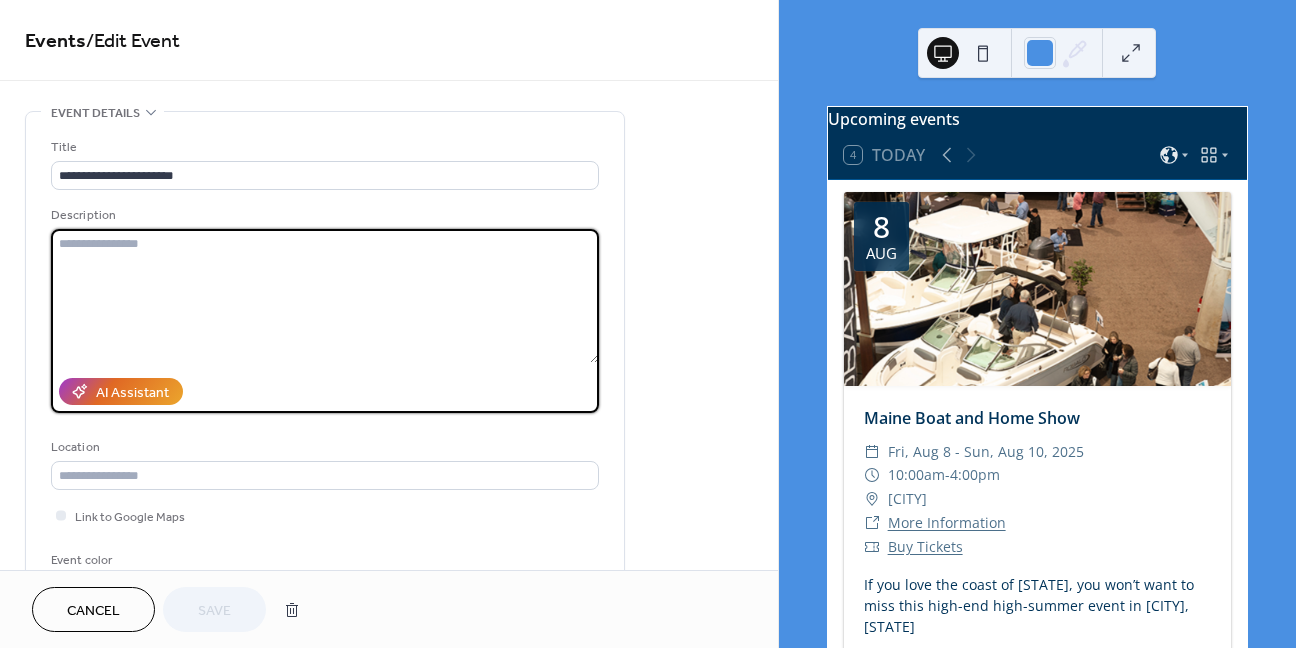 click at bounding box center [325, 296] 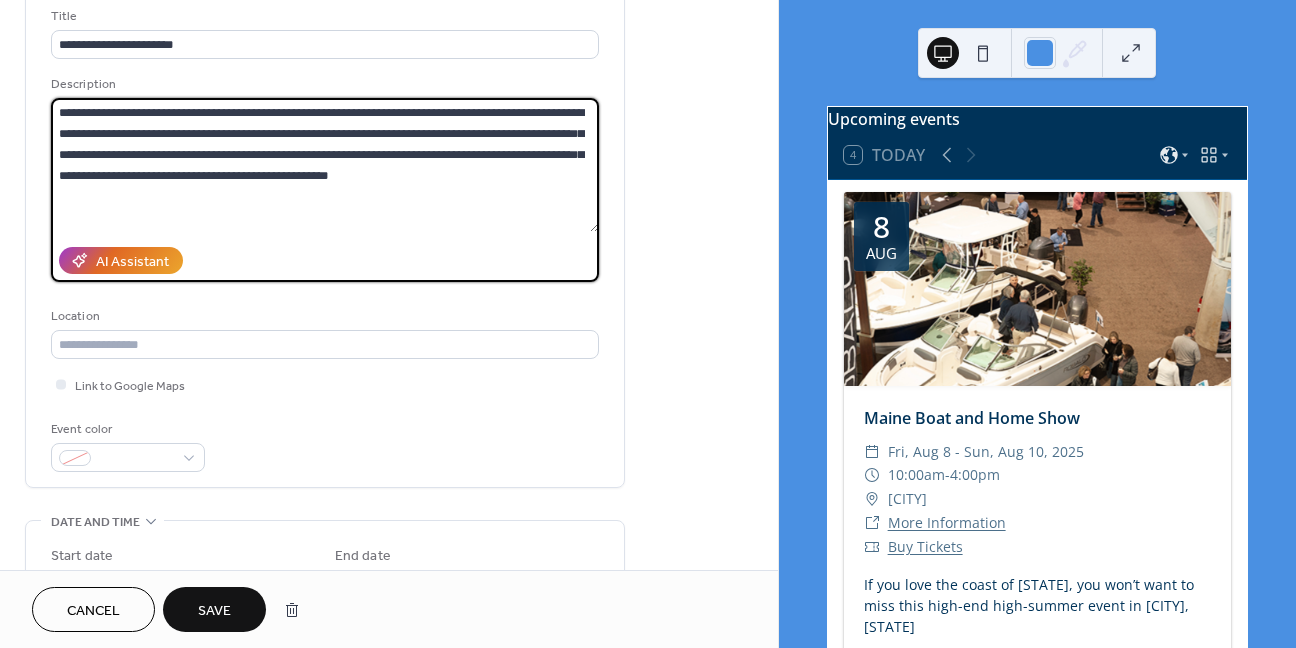 scroll, scrollTop: 181, scrollLeft: 0, axis: vertical 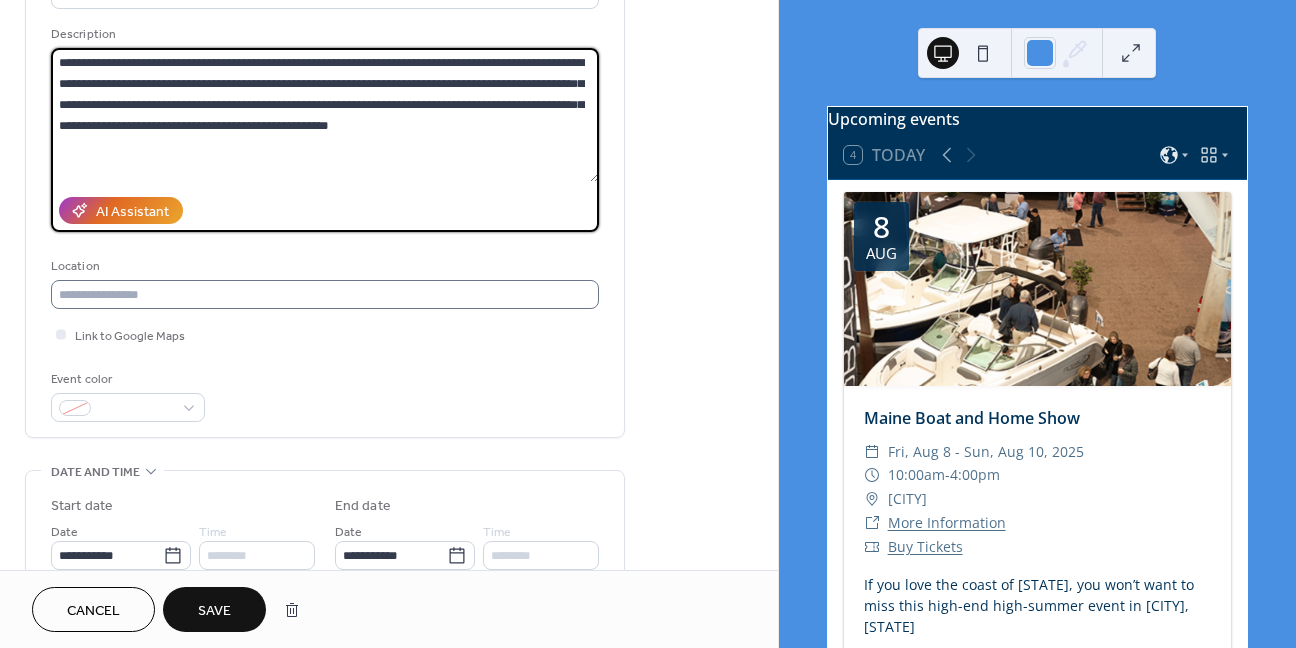 type on "**********" 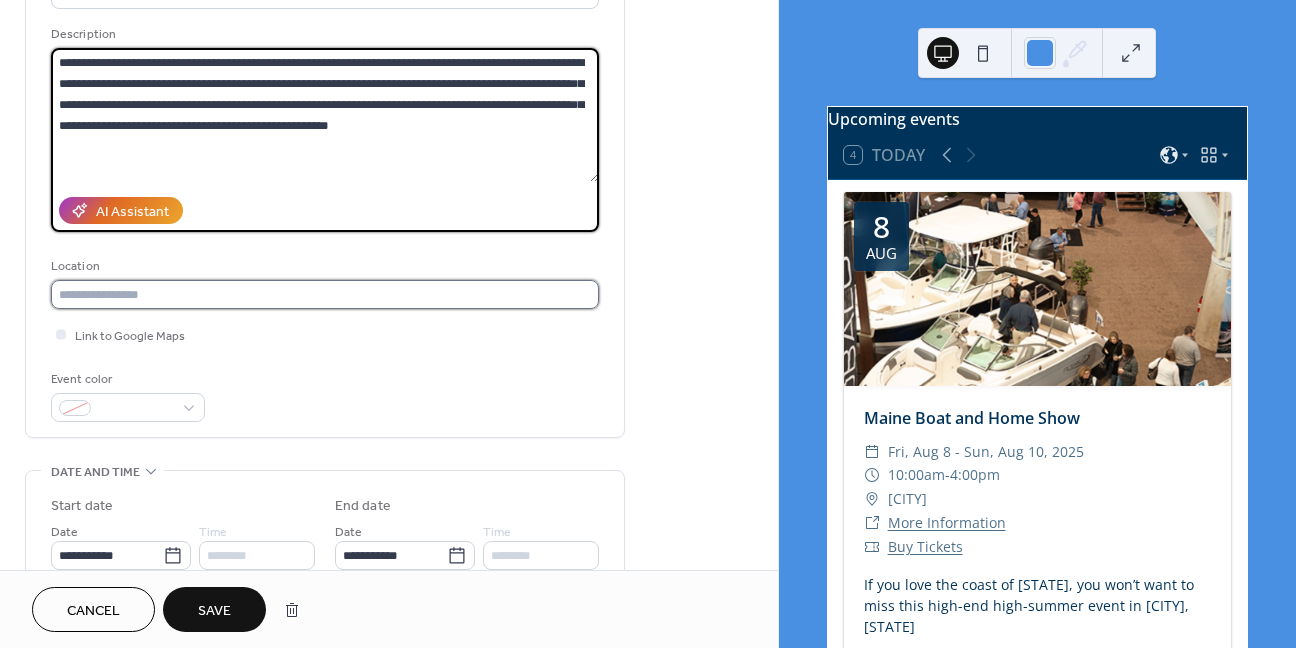 click at bounding box center [325, 294] 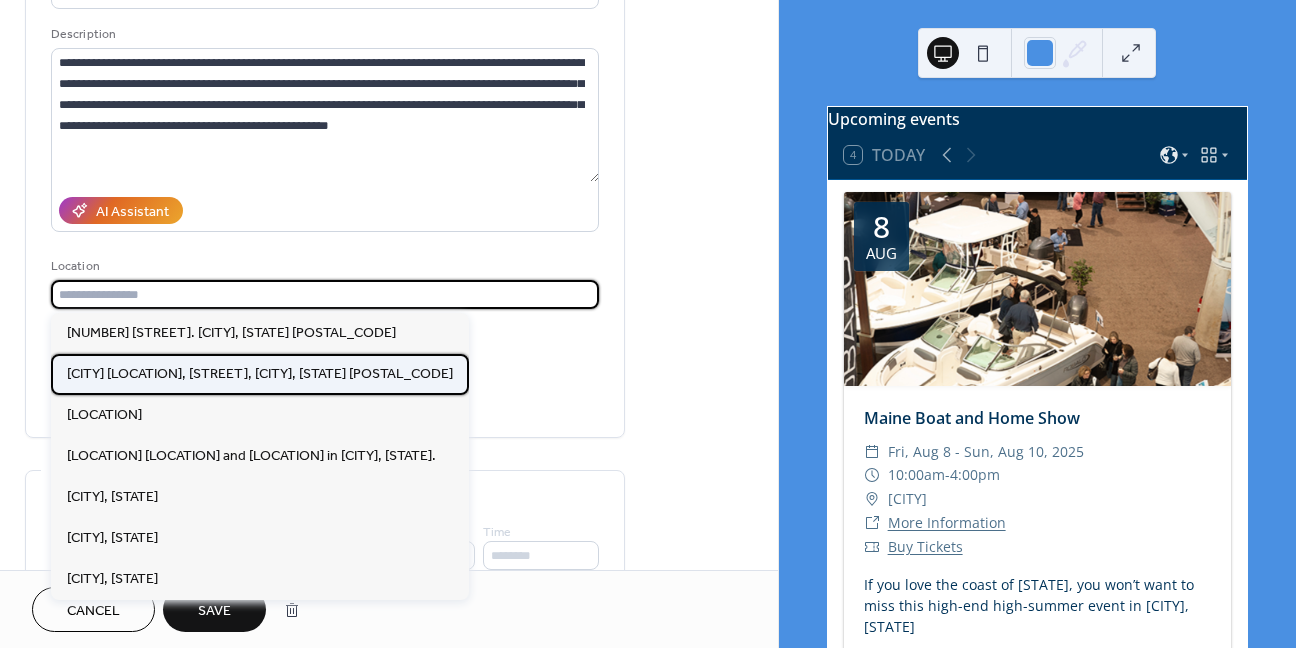 click on "Annapolis City Dock, Dock Street, Annapolis, MD 21401" at bounding box center [260, 374] 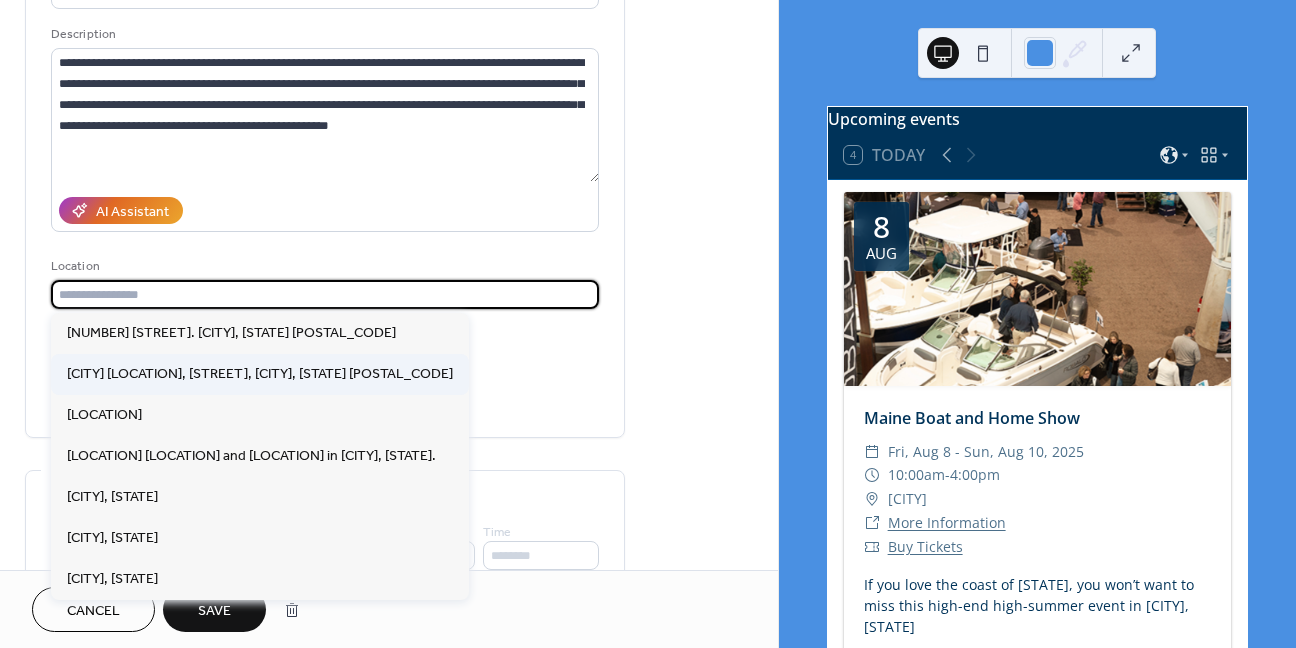 type on "**********" 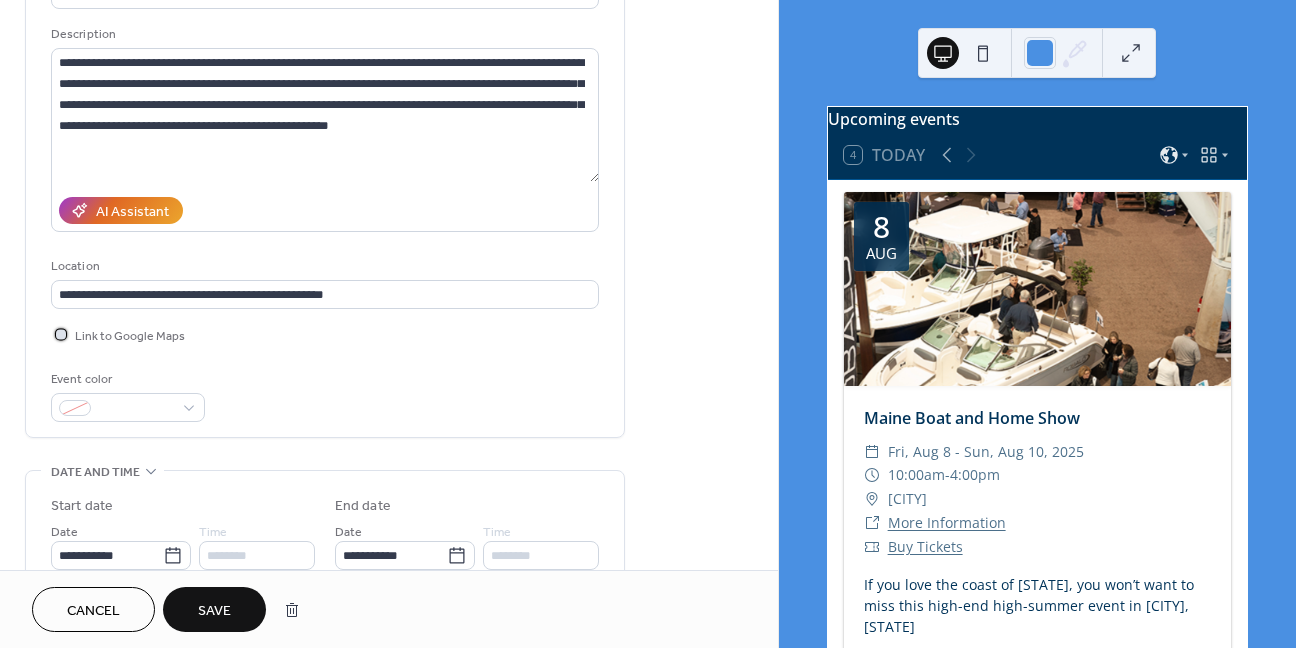 click at bounding box center [61, 334] 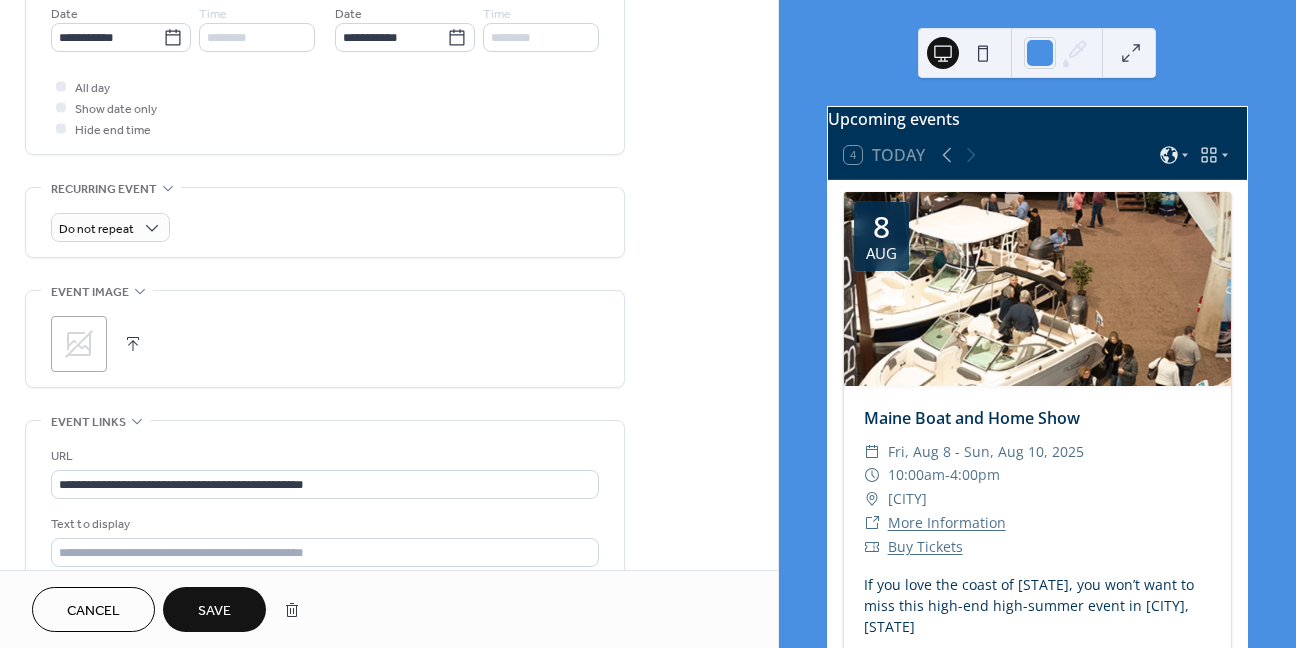 scroll, scrollTop: 706, scrollLeft: 0, axis: vertical 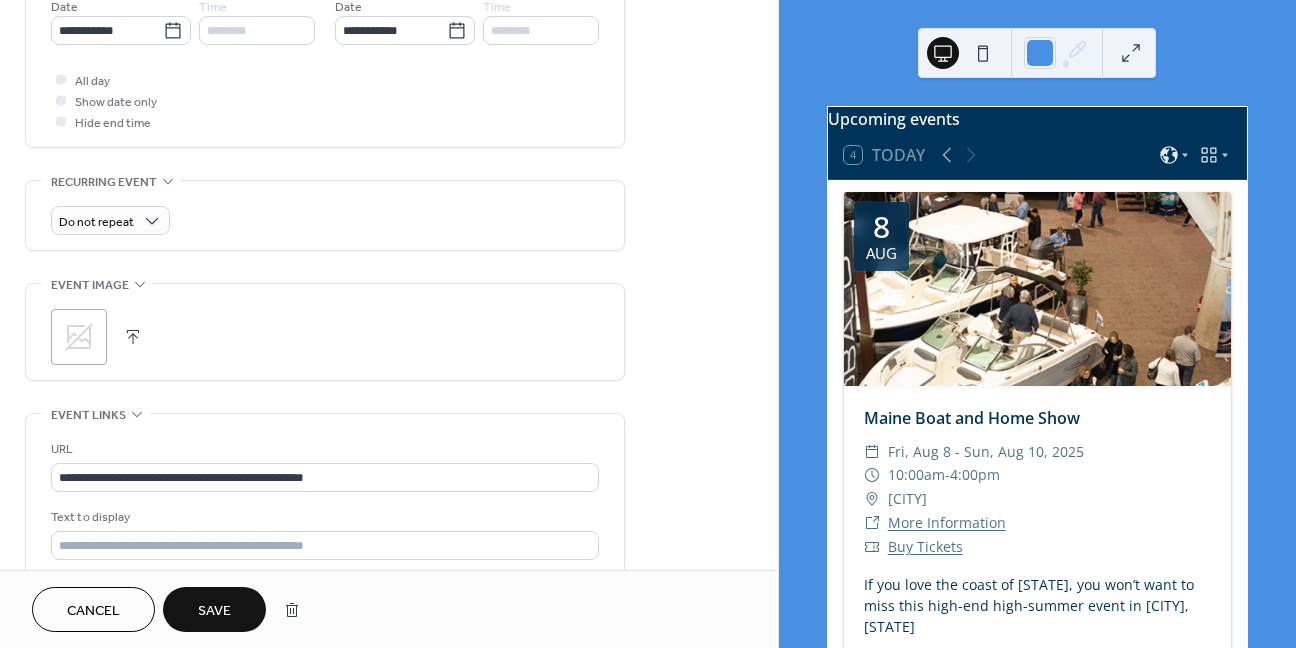 click at bounding box center [133, 337] 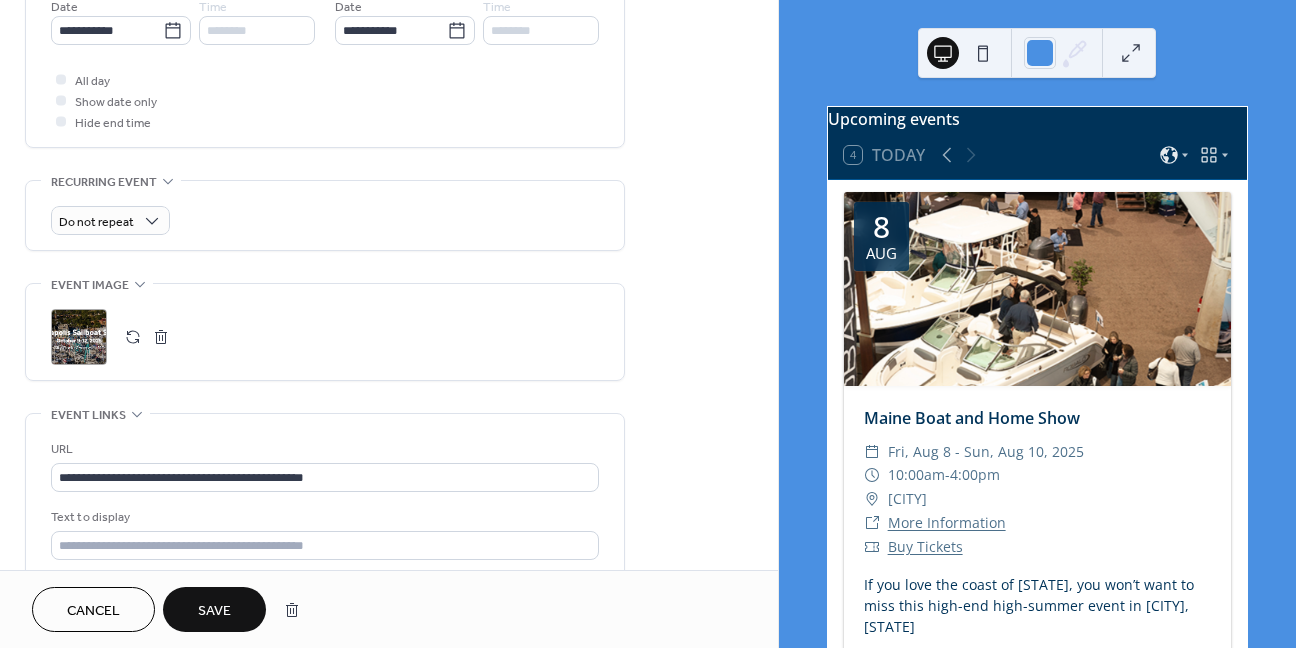 click on "Save" at bounding box center [214, 611] 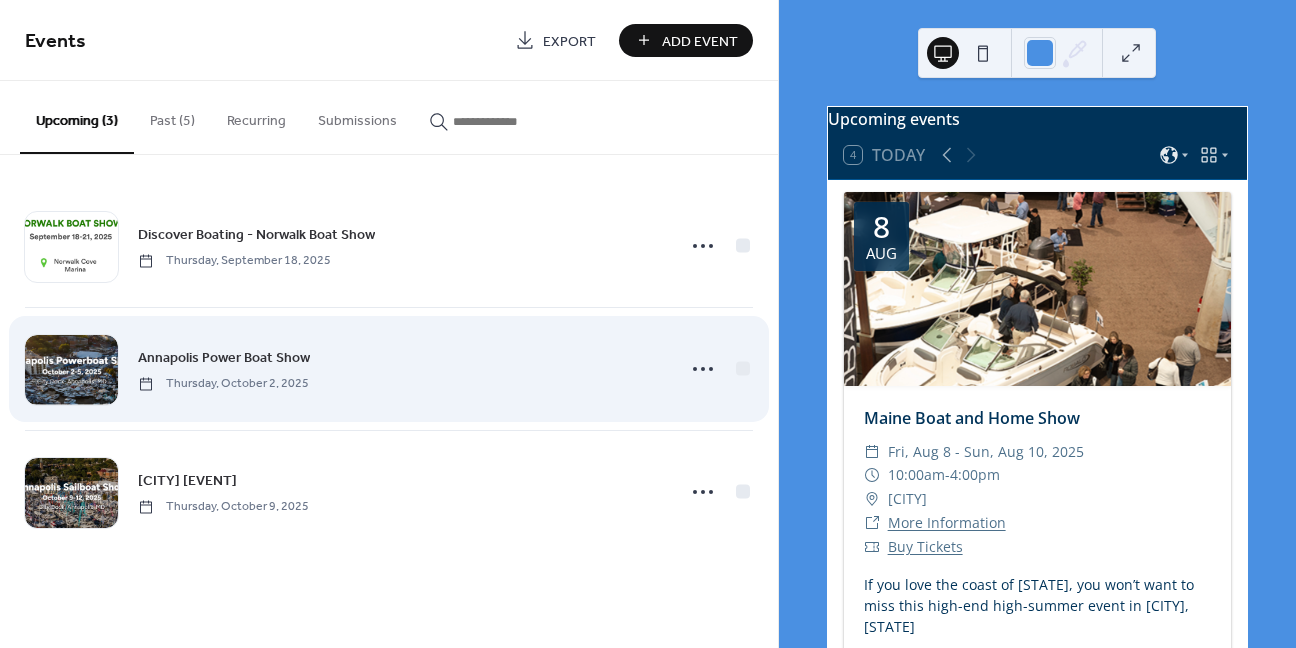 click on "Annapolis Power Boat Show" at bounding box center [224, 358] 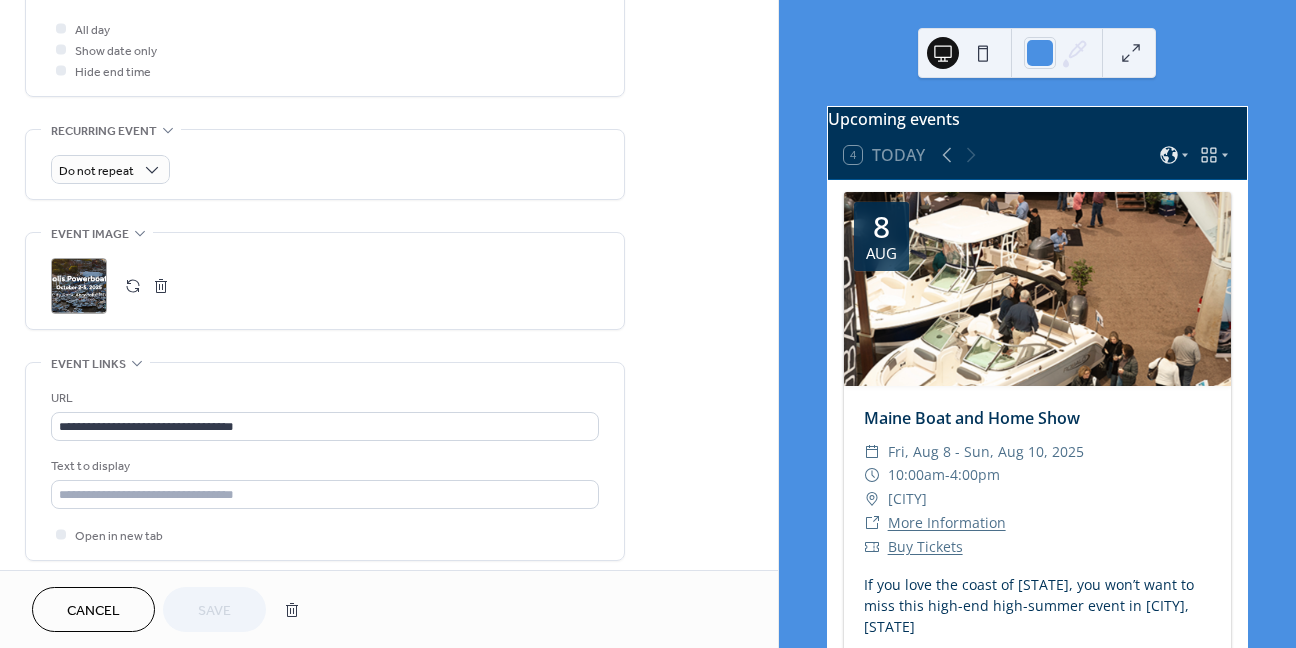 scroll, scrollTop: 758, scrollLeft: 0, axis: vertical 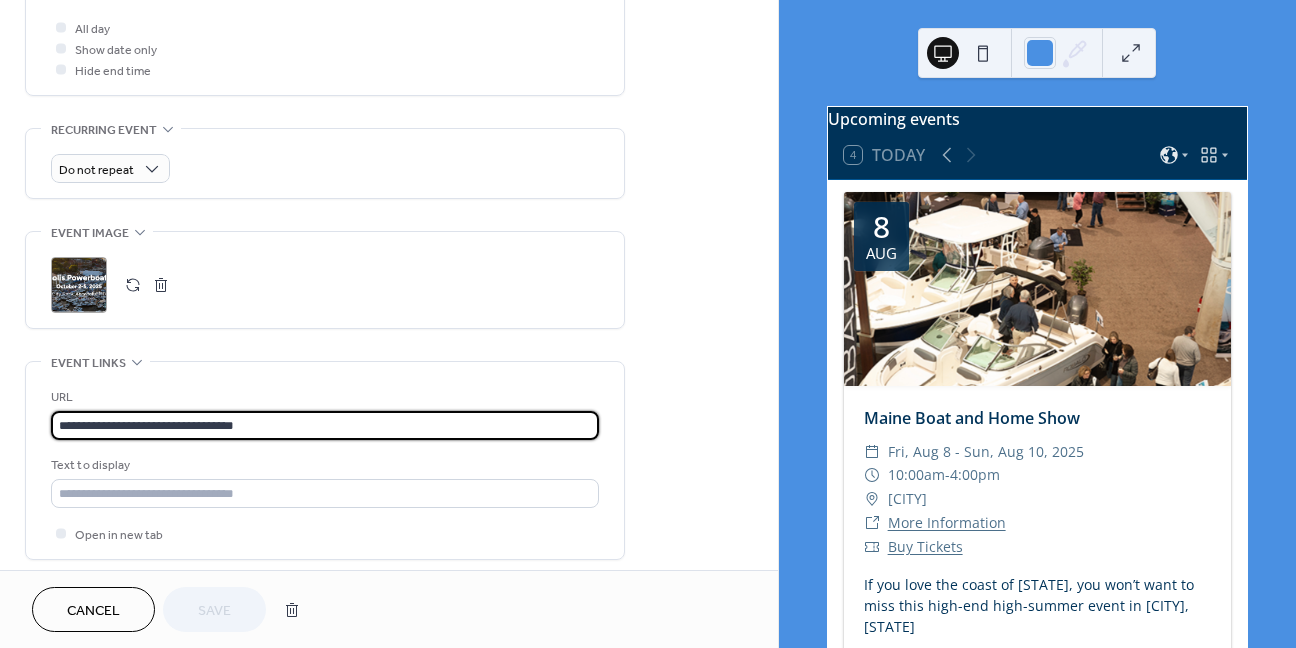 drag, startPoint x: 279, startPoint y: 426, endPoint x: 16, endPoint y: 434, distance: 263.12164 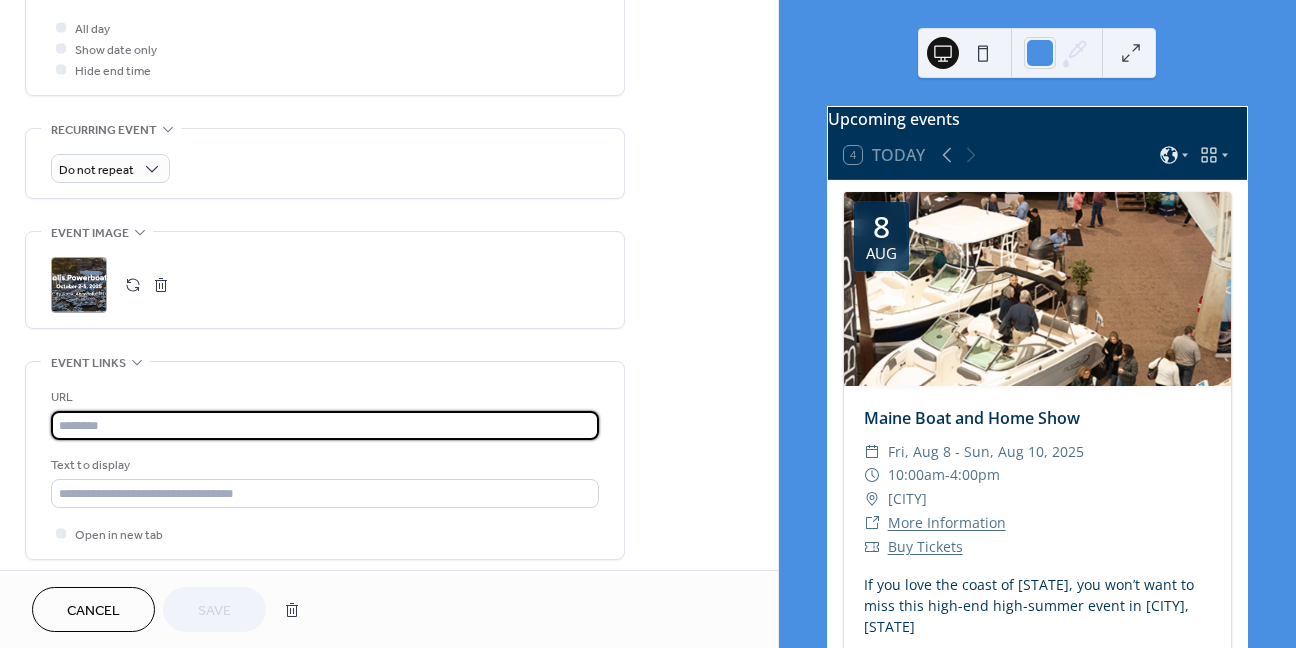scroll, scrollTop: 0, scrollLeft: 0, axis: both 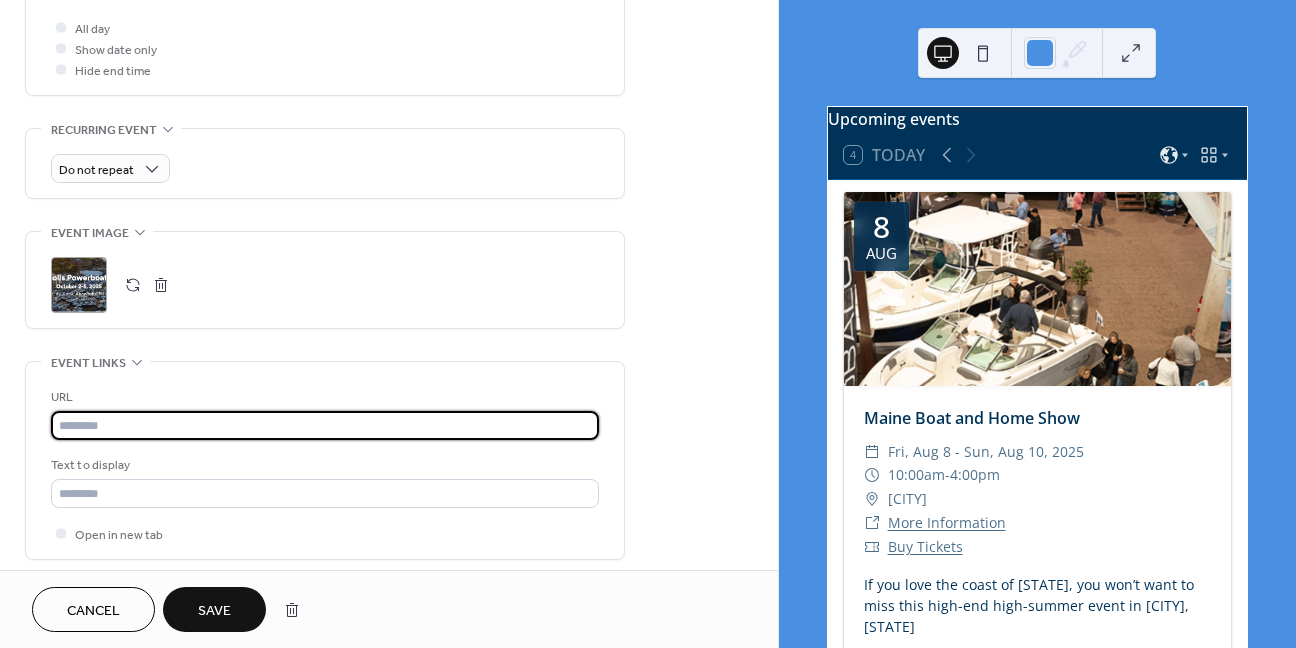 paste on "**********" 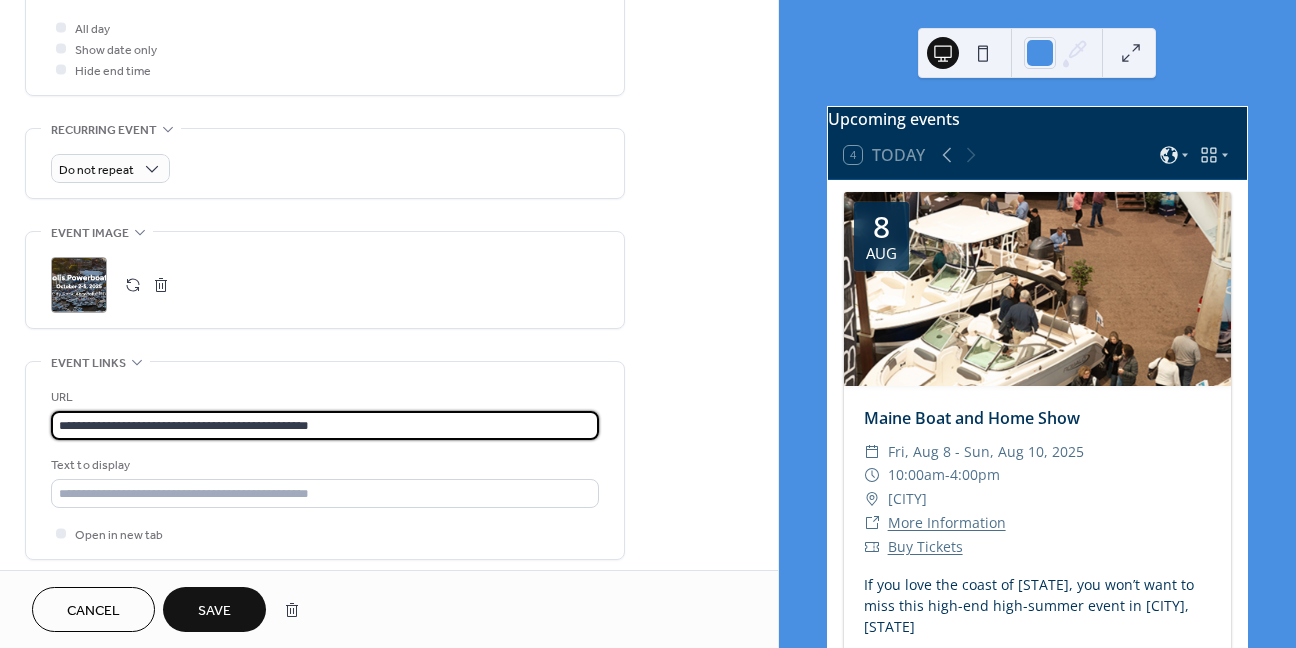 type on "**********" 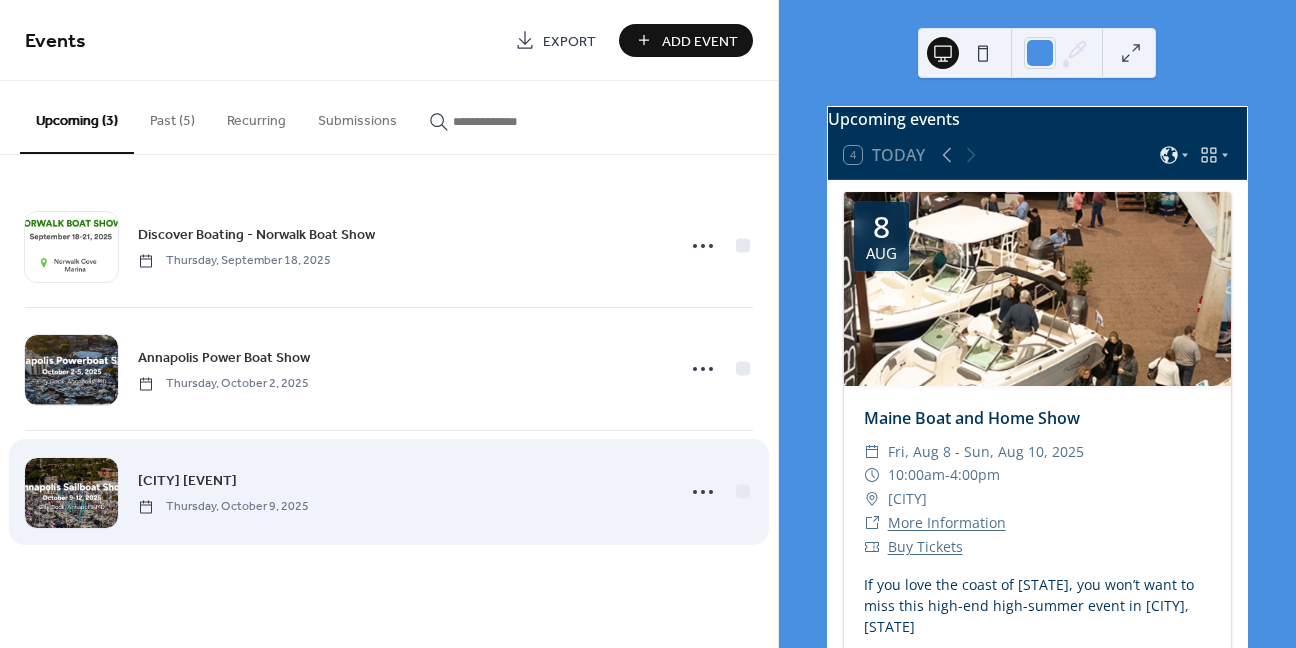 click on "Annapolis Sailboat Show" at bounding box center (187, 481) 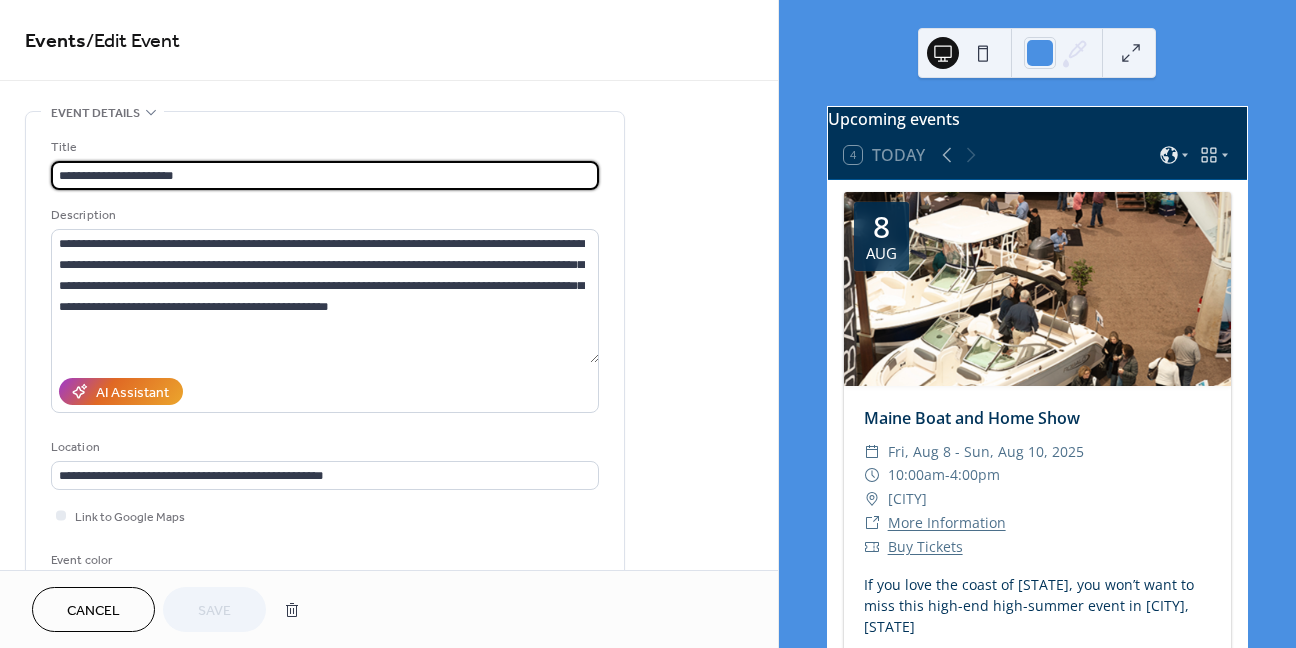 scroll, scrollTop: 172, scrollLeft: 0, axis: vertical 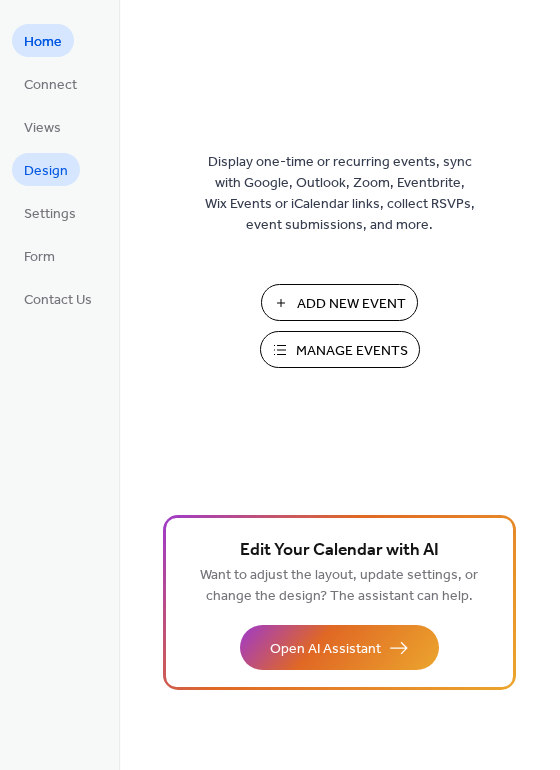 click on "Design" at bounding box center [46, 171] 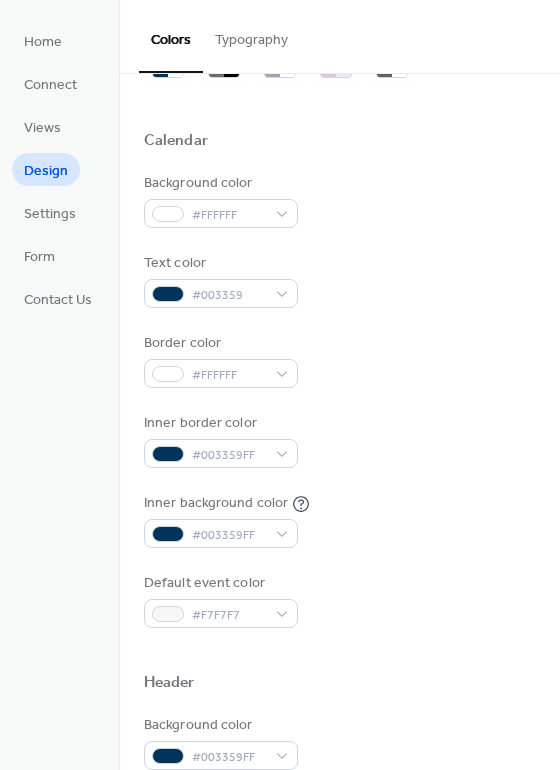 scroll, scrollTop: 127, scrollLeft: 0, axis: vertical 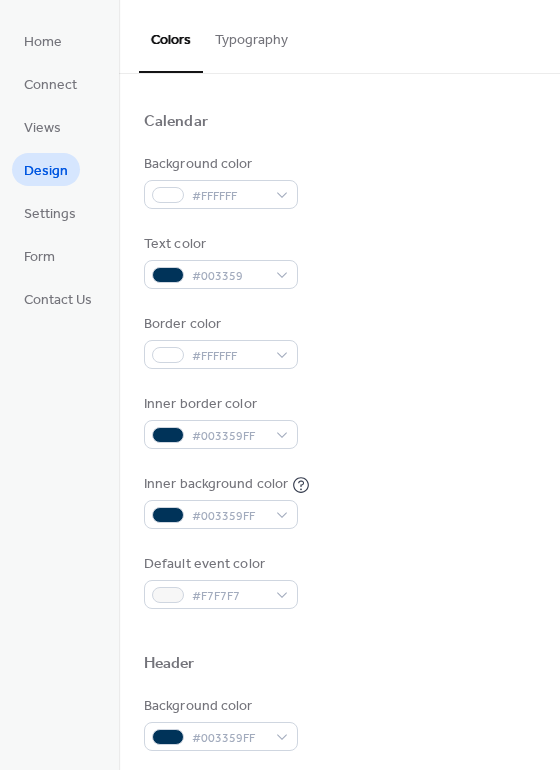 click on "Typography" at bounding box center (251, 35) 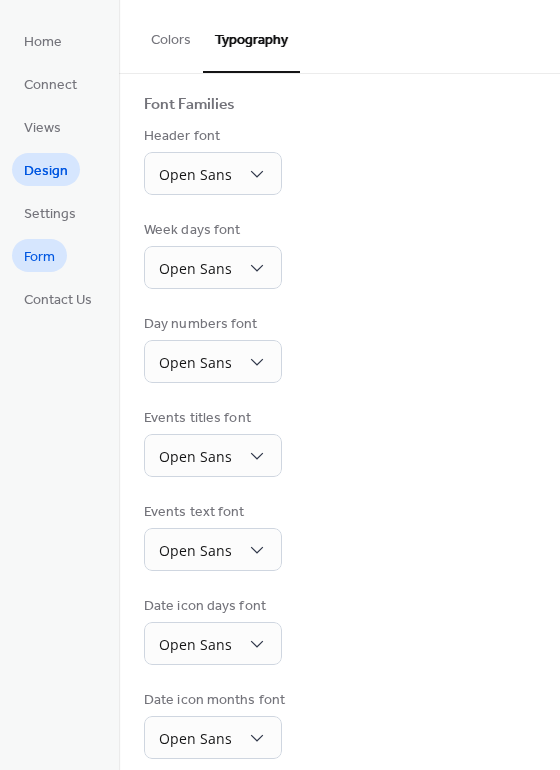 click on "Form" at bounding box center [39, 257] 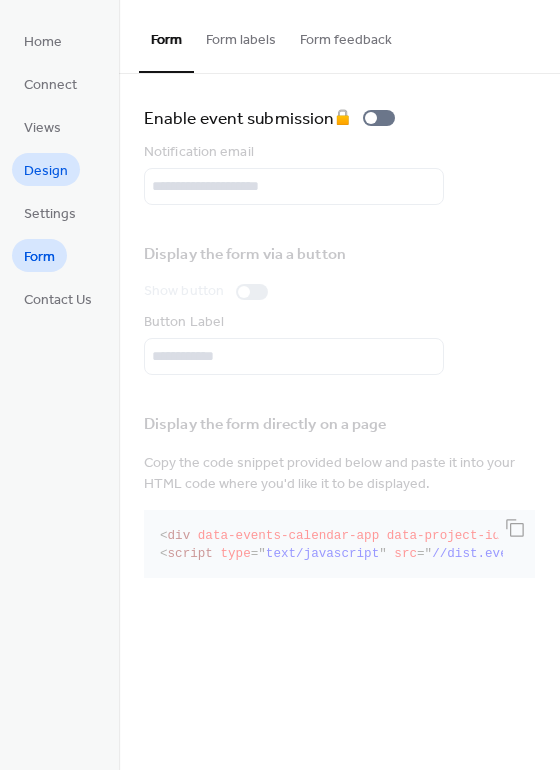 click on "Design" at bounding box center (46, 171) 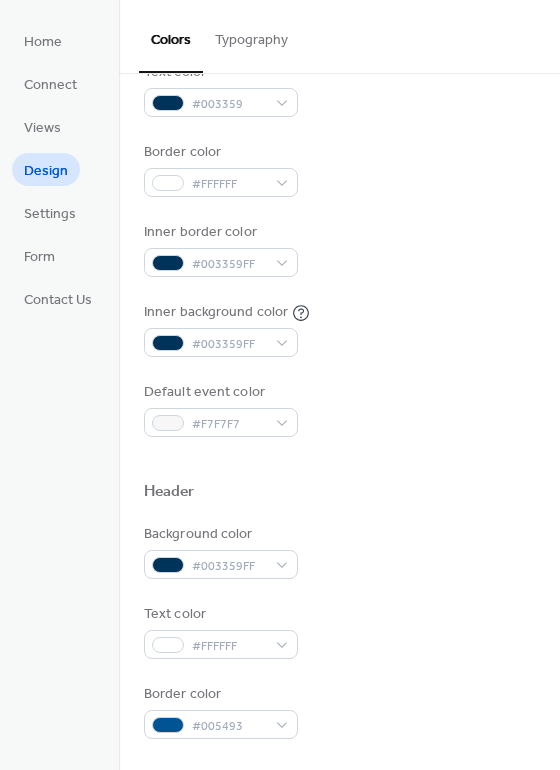 scroll, scrollTop: 301, scrollLeft: 0, axis: vertical 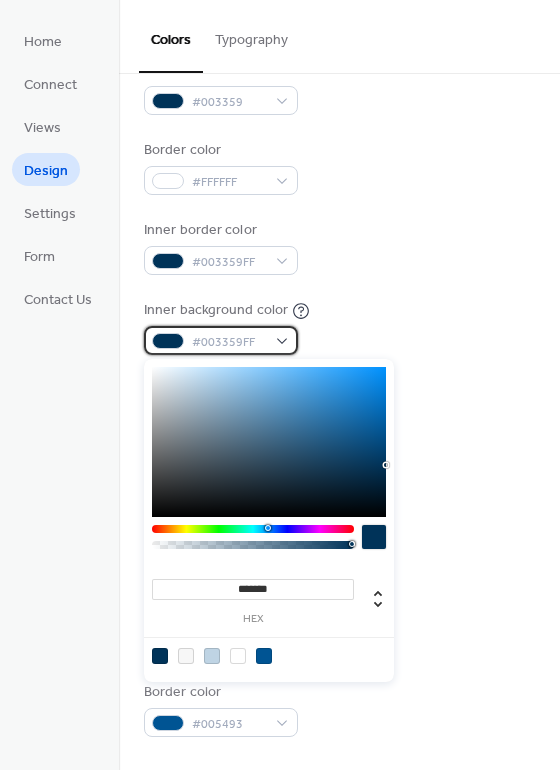 click on "#003359FF" at bounding box center (221, 340) 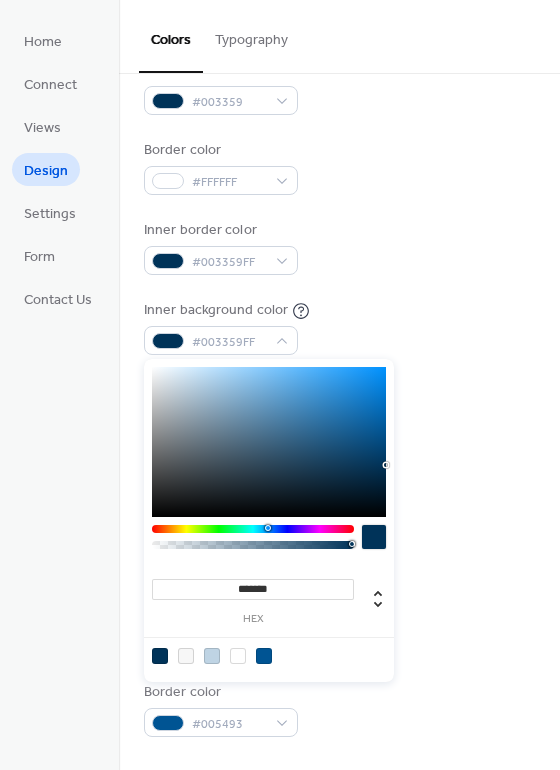 type on "*******" 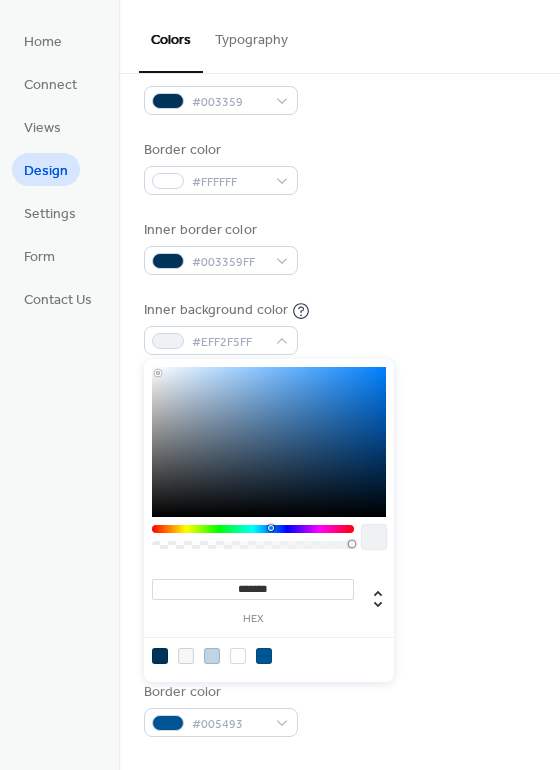 click at bounding box center [269, 442] 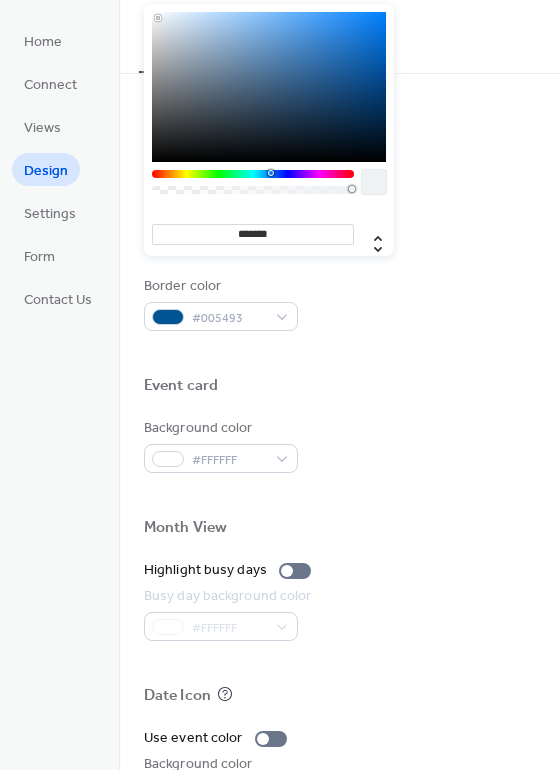 scroll, scrollTop: 856, scrollLeft: 0, axis: vertical 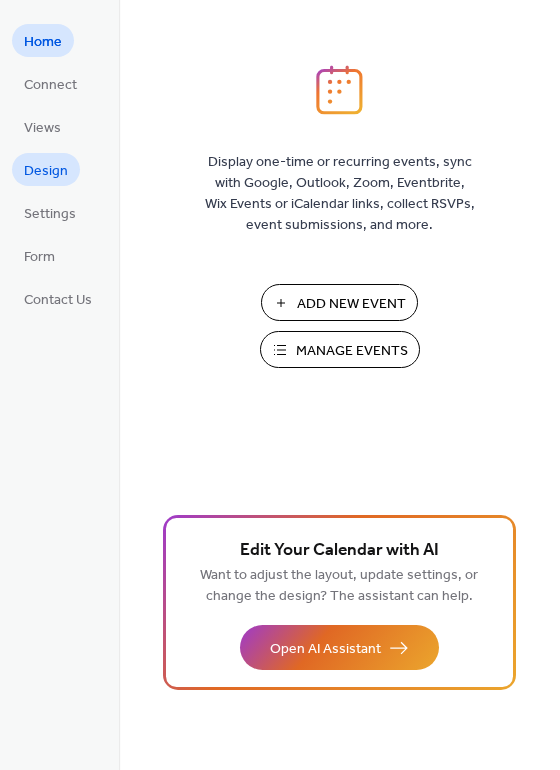 click on "Design" at bounding box center [46, 171] 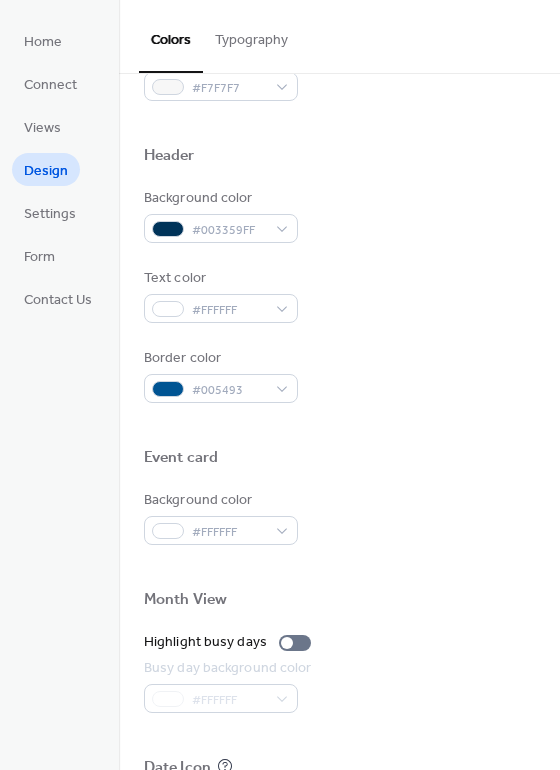scroll, scrollTop: 637, scrollLeft: 0, axis: vertical 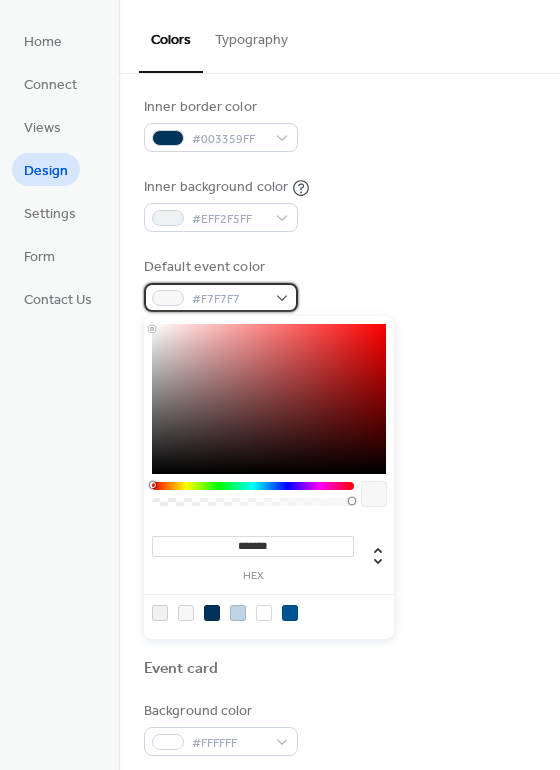 click on "#F7F7F7" at bounding box center [221, 297] 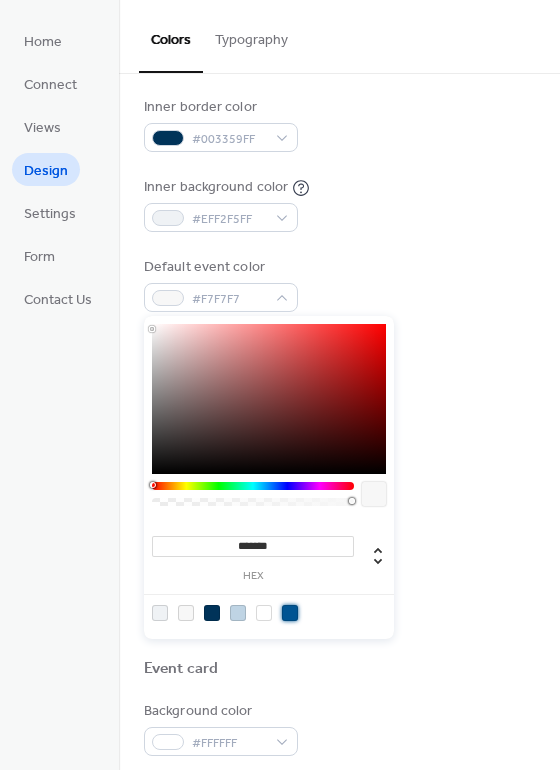 click at bounding box center [290, 613] 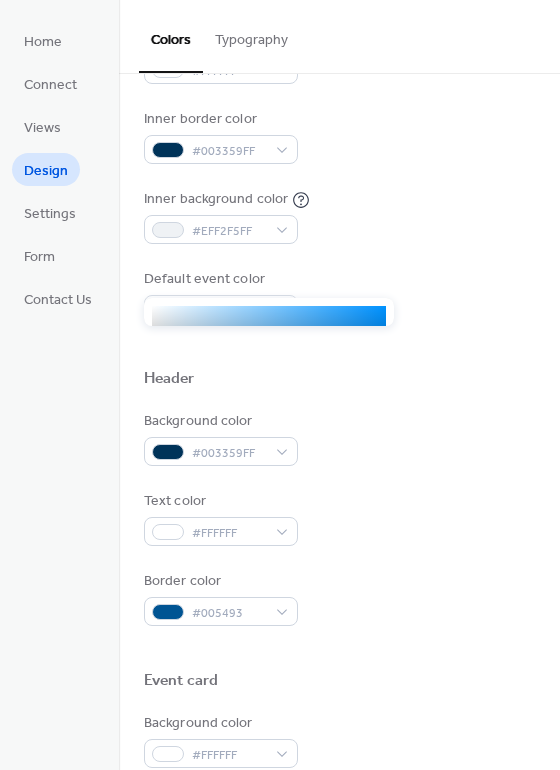 scroll, scrollTop: 438, scrollLeft: 0, axis: vertical 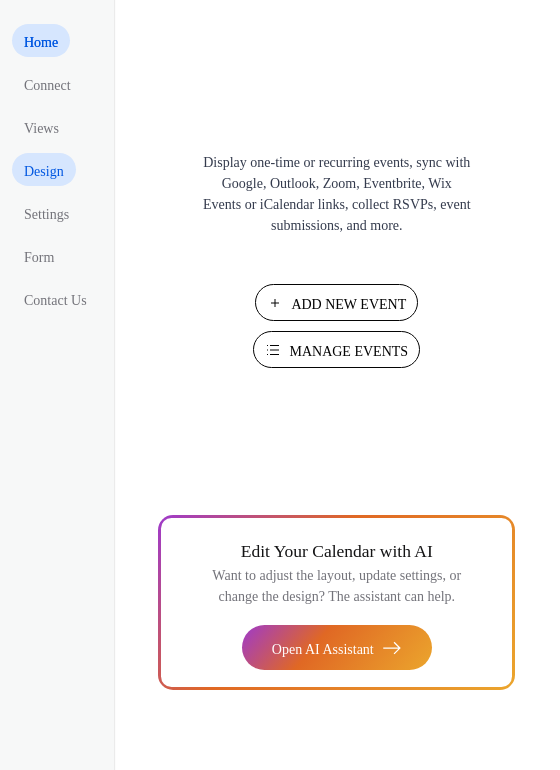 click on "Design" at bounding box center [44, 171] 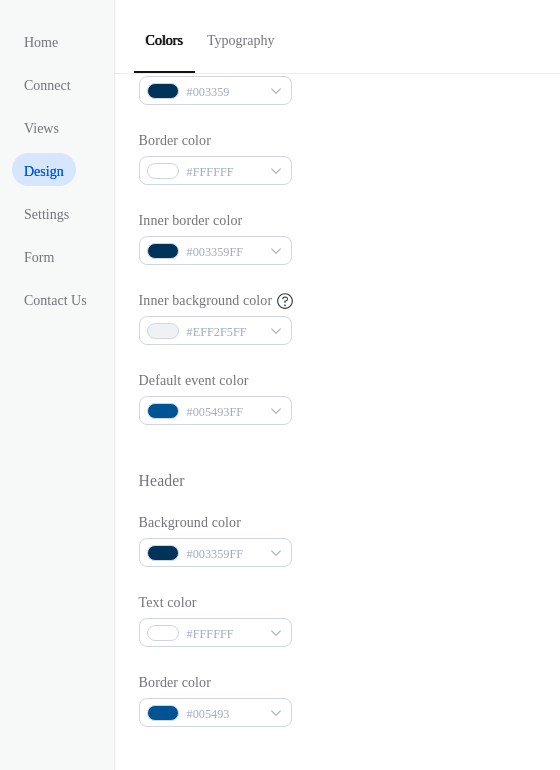 scroll, scrollTop: 350, scrollLeft: 0, axis: vertical 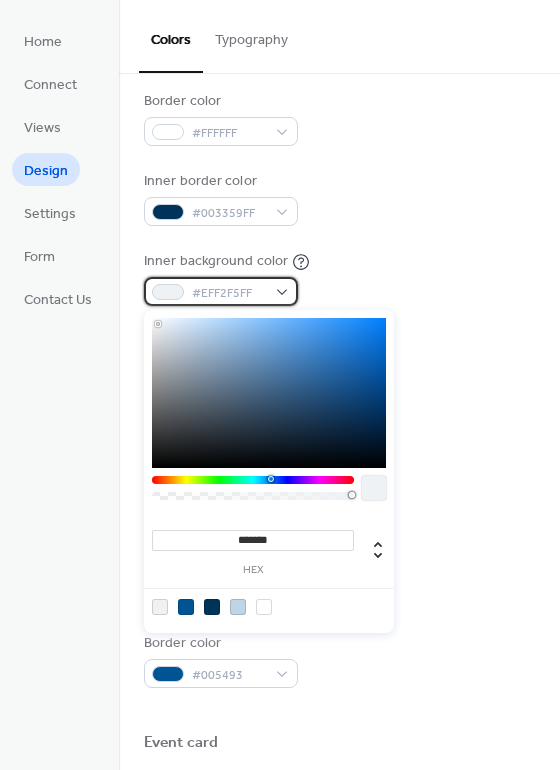 click on "#EFF2F5FF" at bounding box center (221, 291) 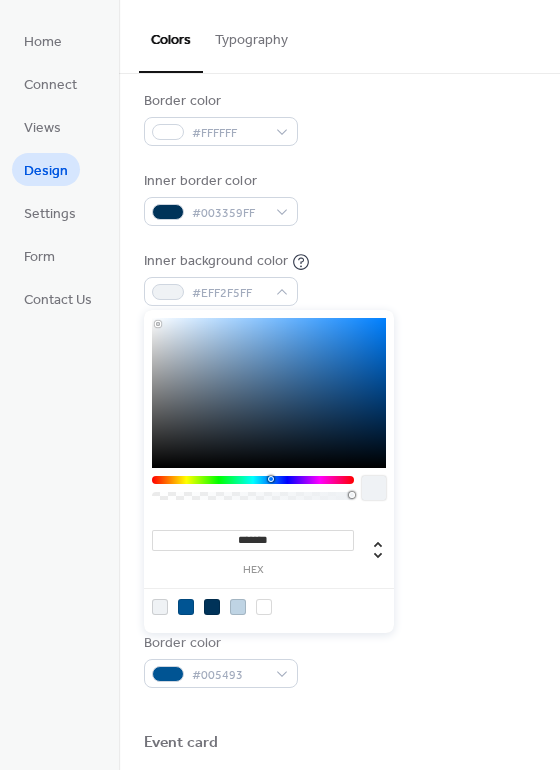 click on "*******" at bounding box center (253, 540) 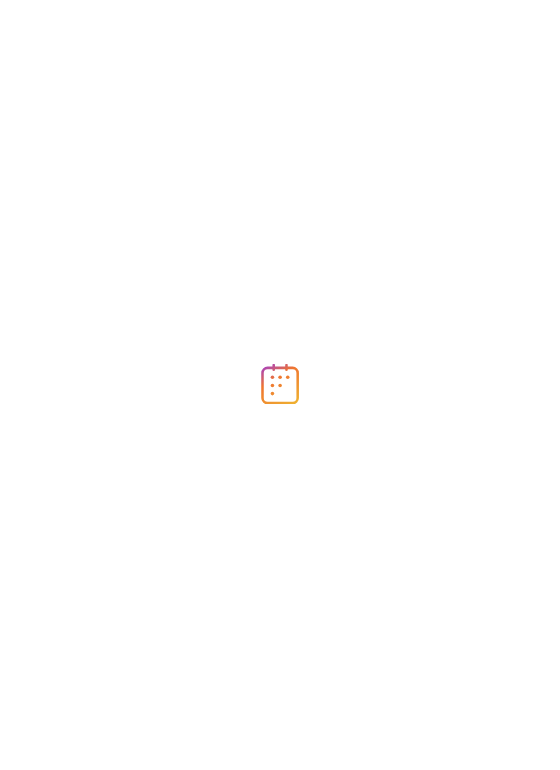 scroll, scrollTop: 0, scrollLeft: 0, axis: both 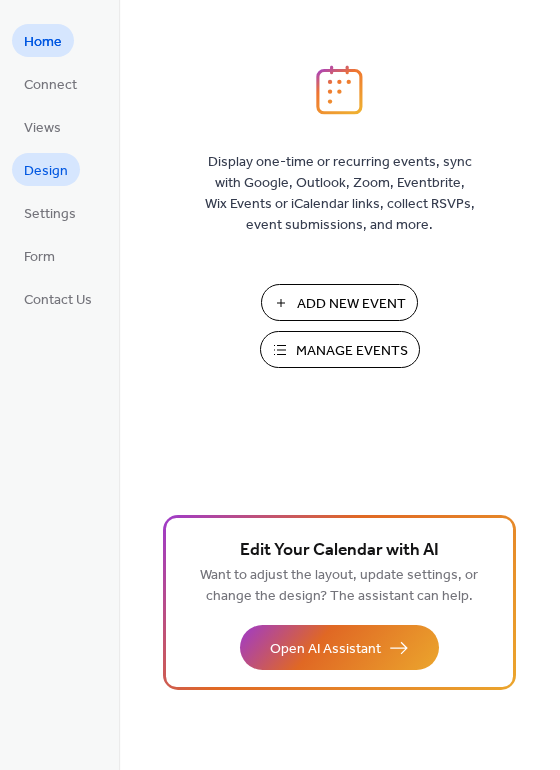 click on "Design" at bounding box center [46, 171] 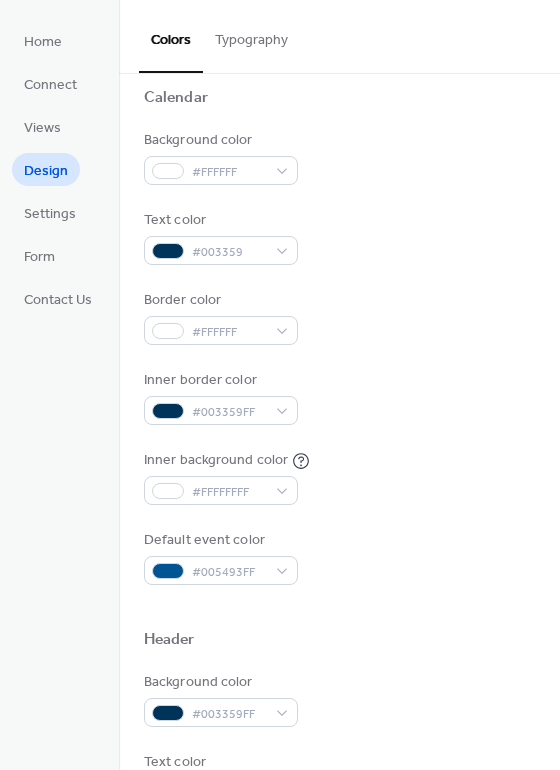 scroll, scrollTop: 127, scrollLeft: 0, axis: vertical 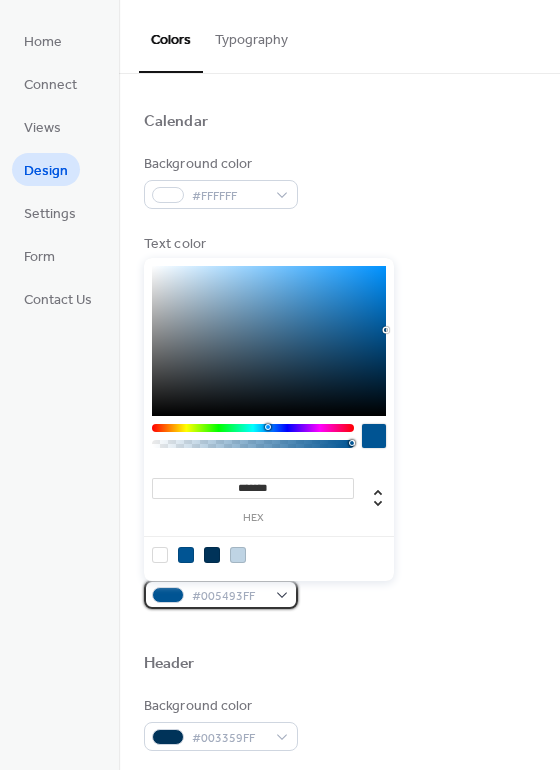 click on "#005493FF" at bounding box center [221, 594] 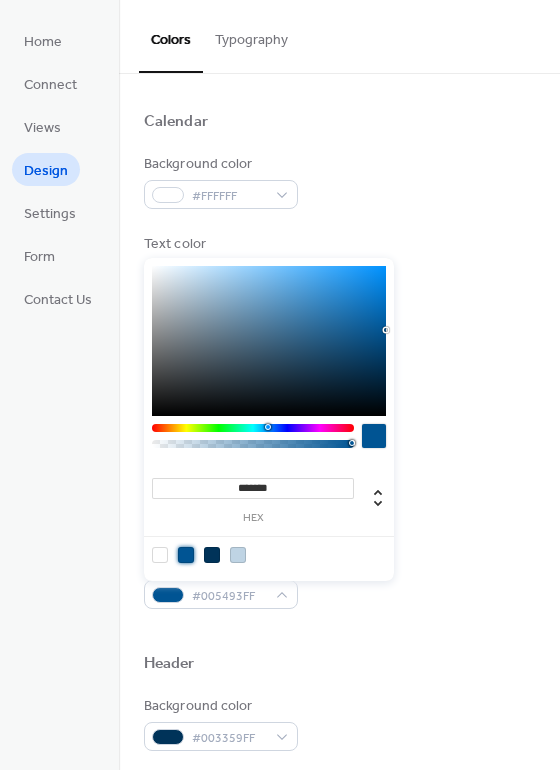 click at bounding box center (186, 555) 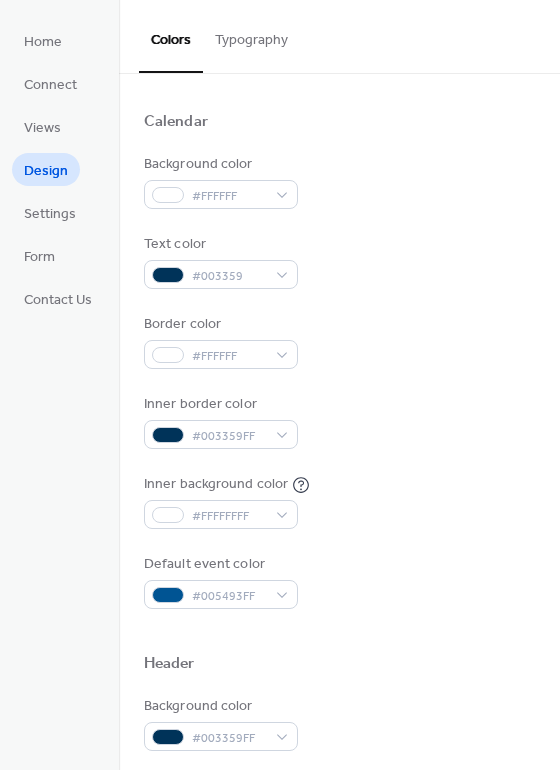 click on "Default event color [COLOR]" at bounding box center (339, 581) 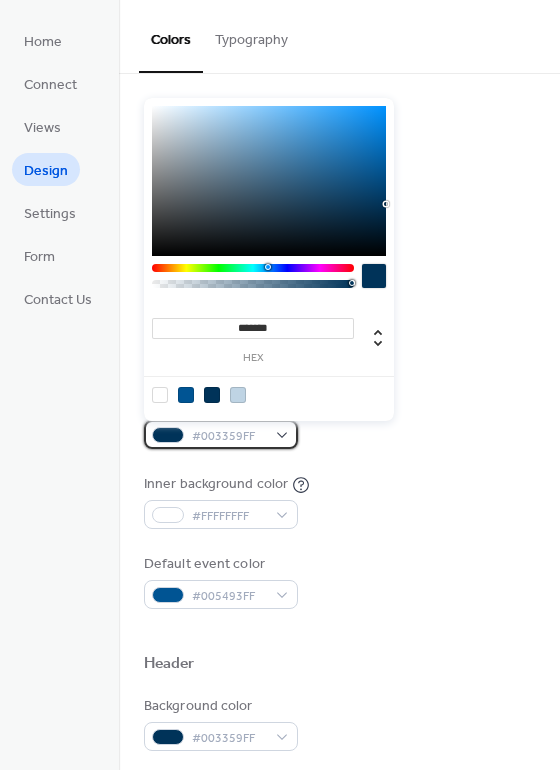 click on "#003359FF" at bounding box center [221, 434] 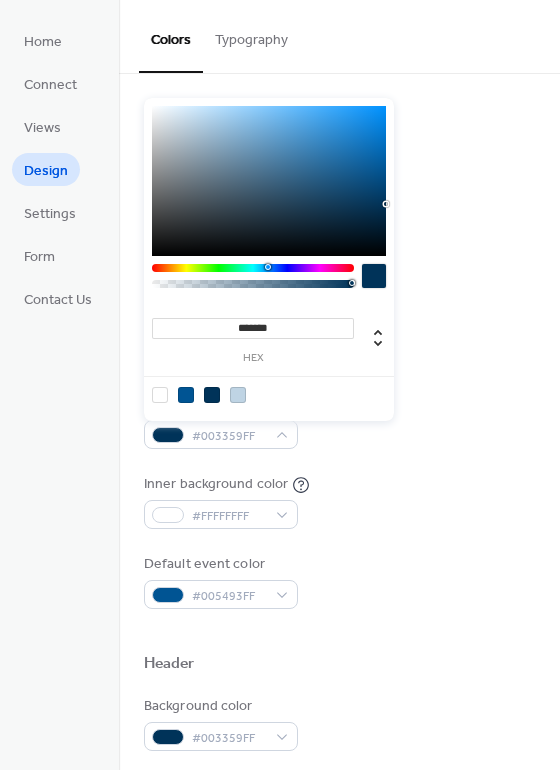 click on "Inner background color #FFFFFFFF" at bounding box center [339, 501] 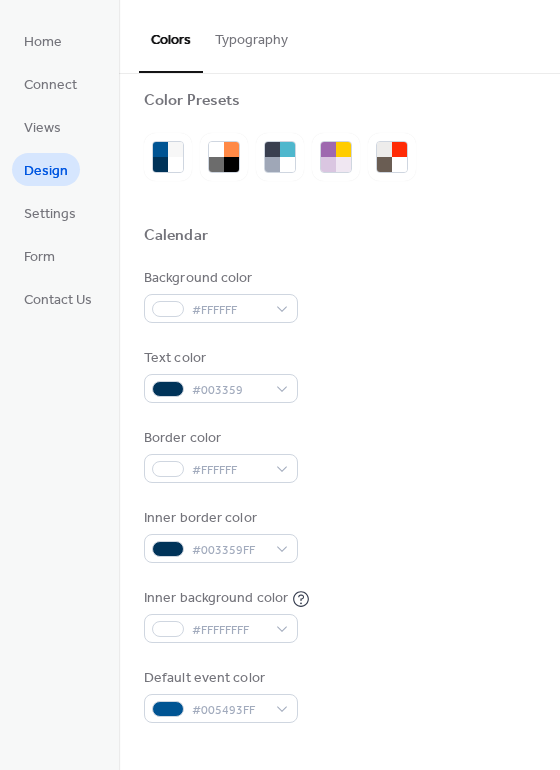 scroll, scrollTop: 0, scrollLeft: 0, axis: both 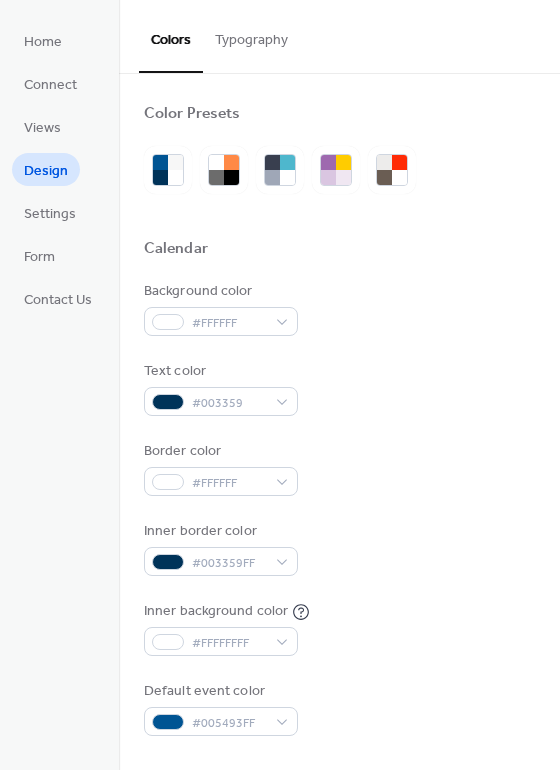 click on "Background color [COLOR] Text color [COLOR] Border color [COLOR] Inner border color [COLOR] Inner background color [COLOR] Default event color [COLOR]" at bounding box center [339, 508] 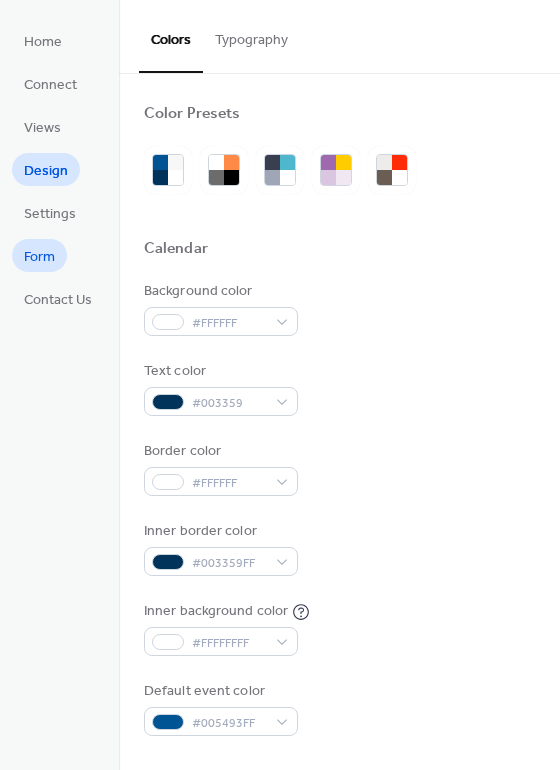 click on "Form" at bounding box center (39, 257) 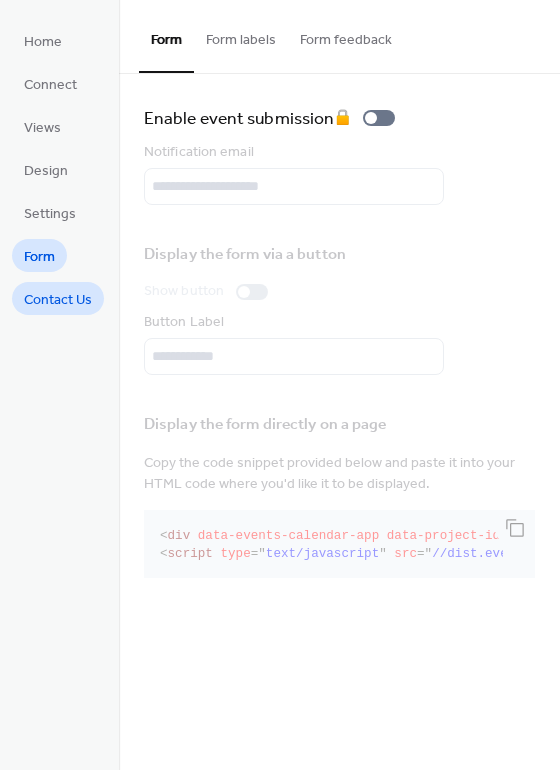 click on "Contact Us" at bounding box center (58, 300) 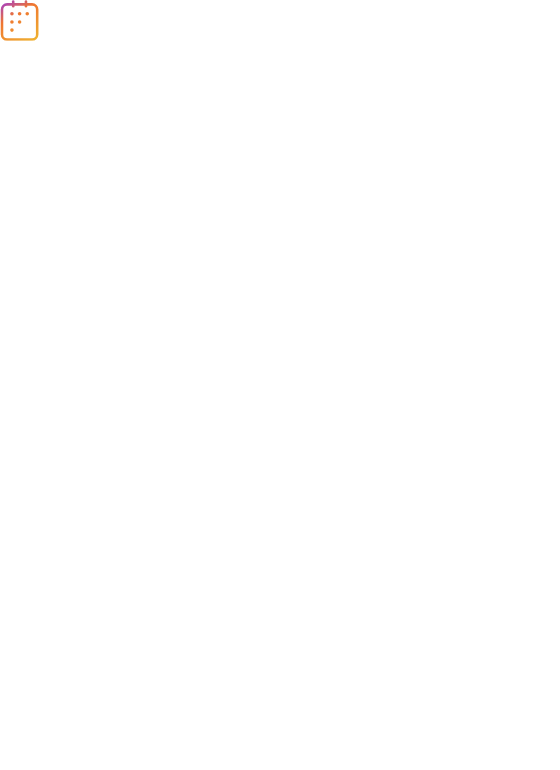 scroll, scrollTop: 0, scrollLeft: 0, axis: both 